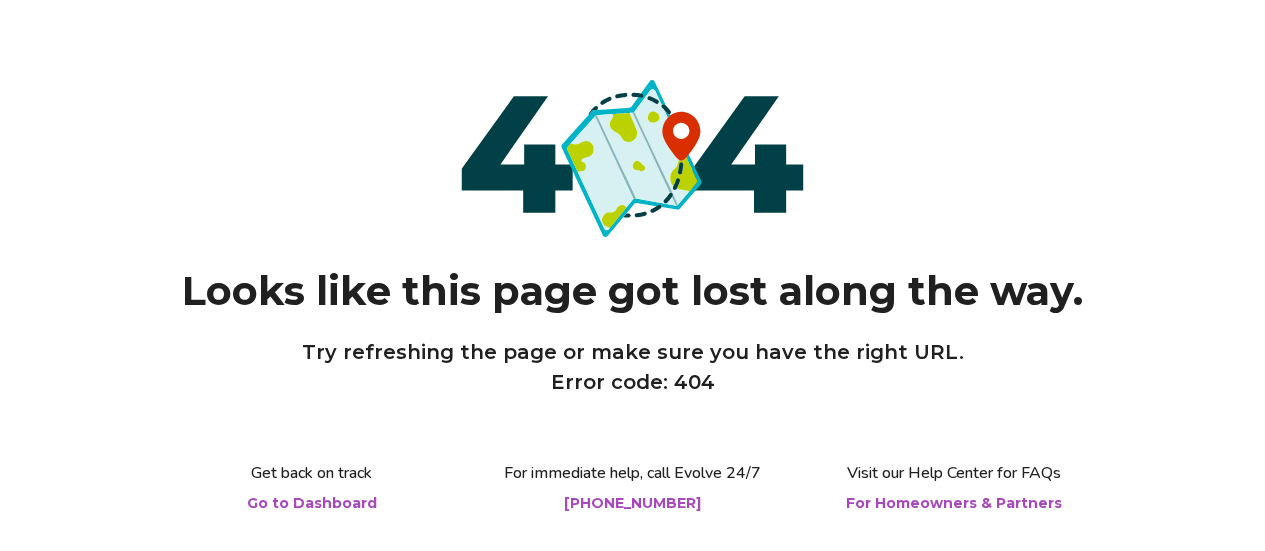 scroll, scrollTop: 0, scrollLeft: 0, axis: both 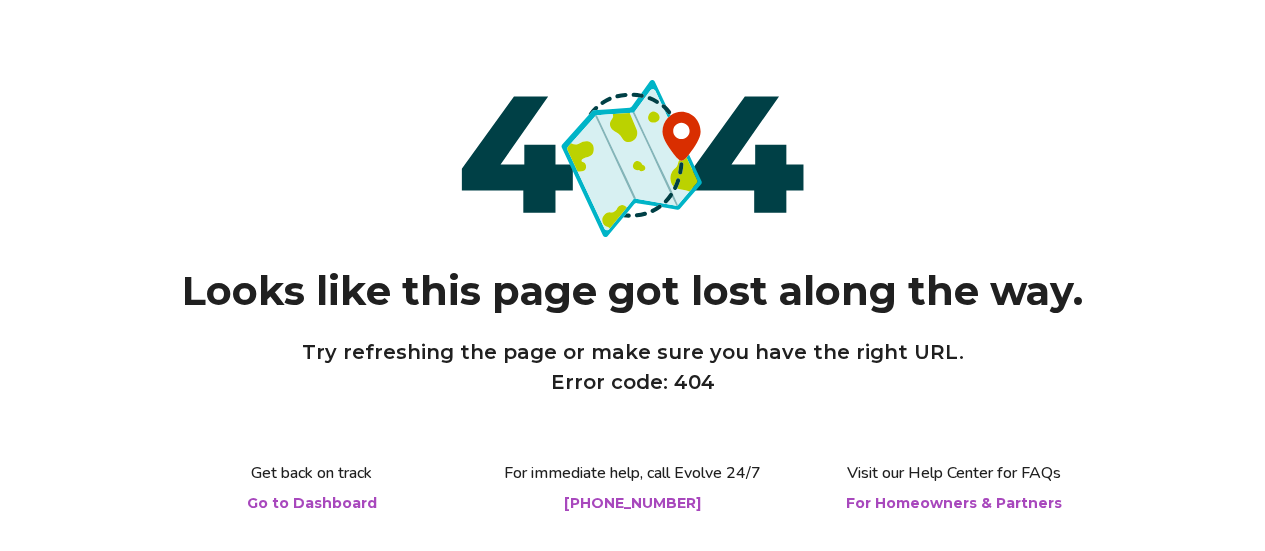 drag, startPoint x: 0, startPoint y: 0, endPoint x: 599, endPoint y: 117, distance: 610.3196 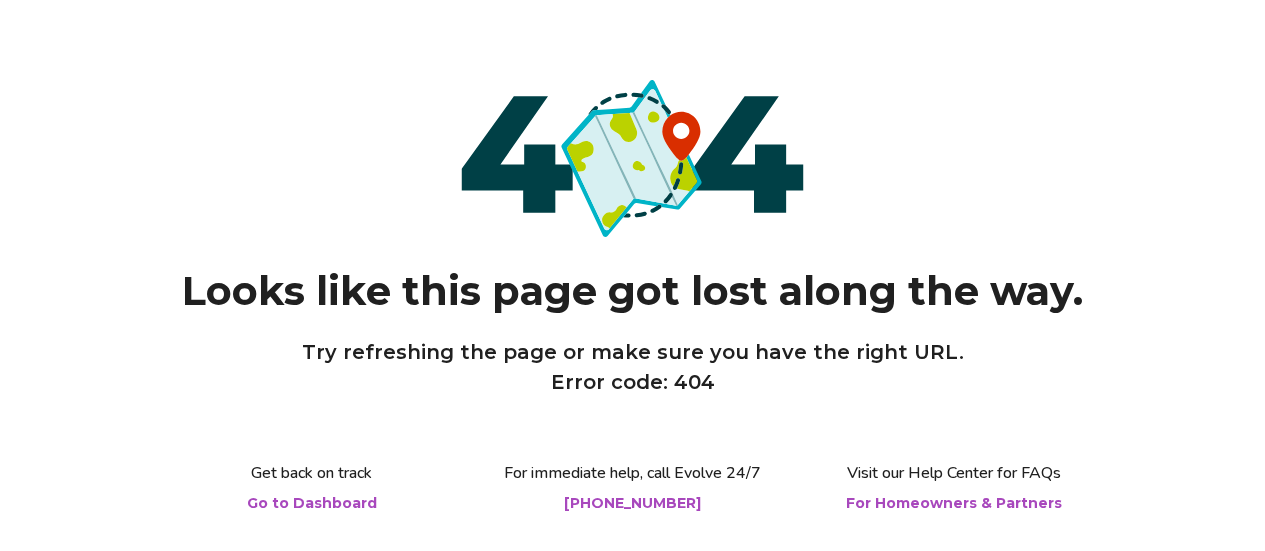 scroll, scrollTop: 0, scrollLeft: 0, axis: both 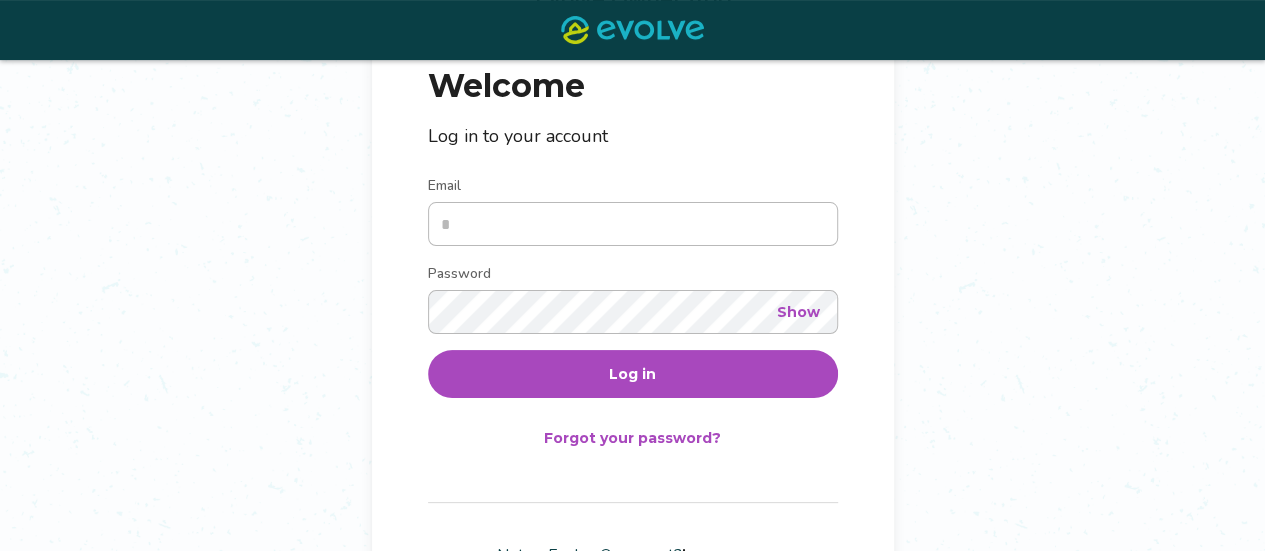 type on "**********" 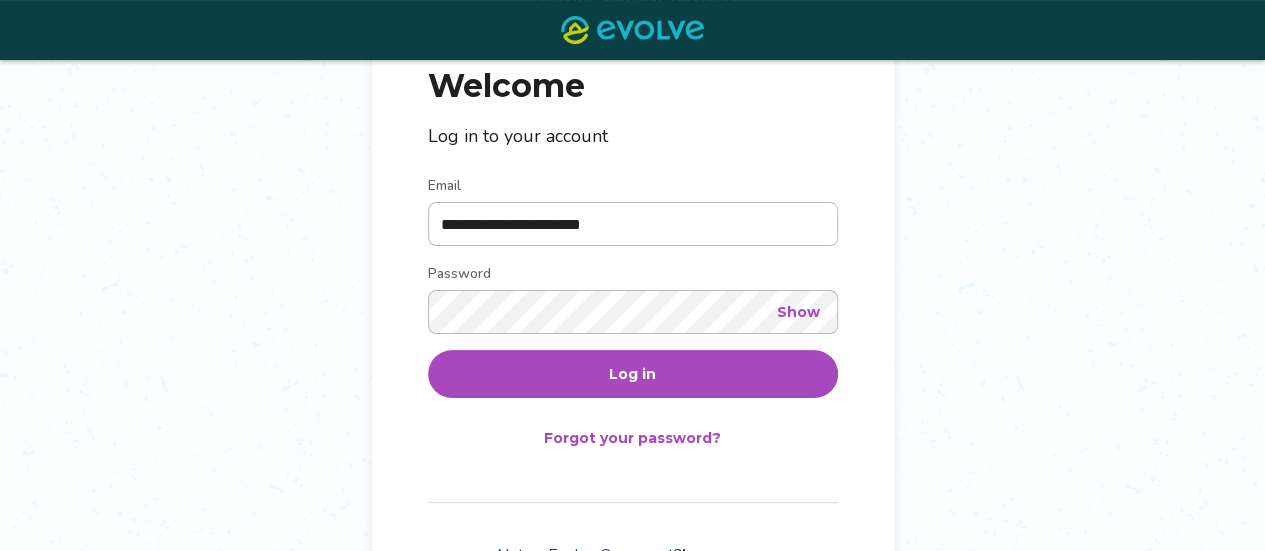 click on "**********" at bounding box center (633, 318) 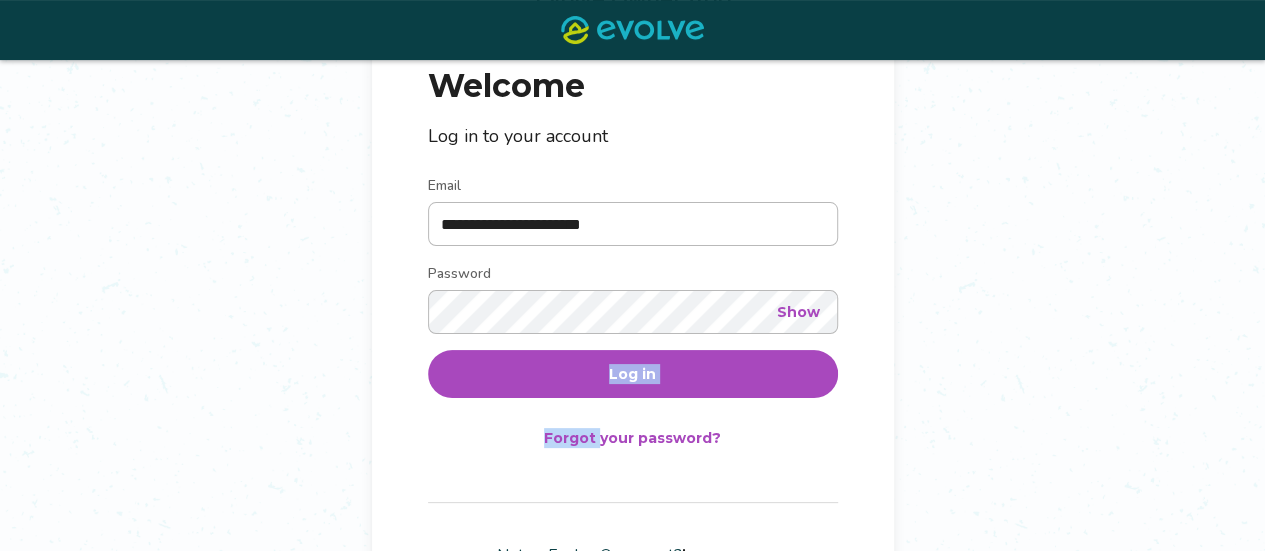 click on "Log in" at bounding box center (633, 374) 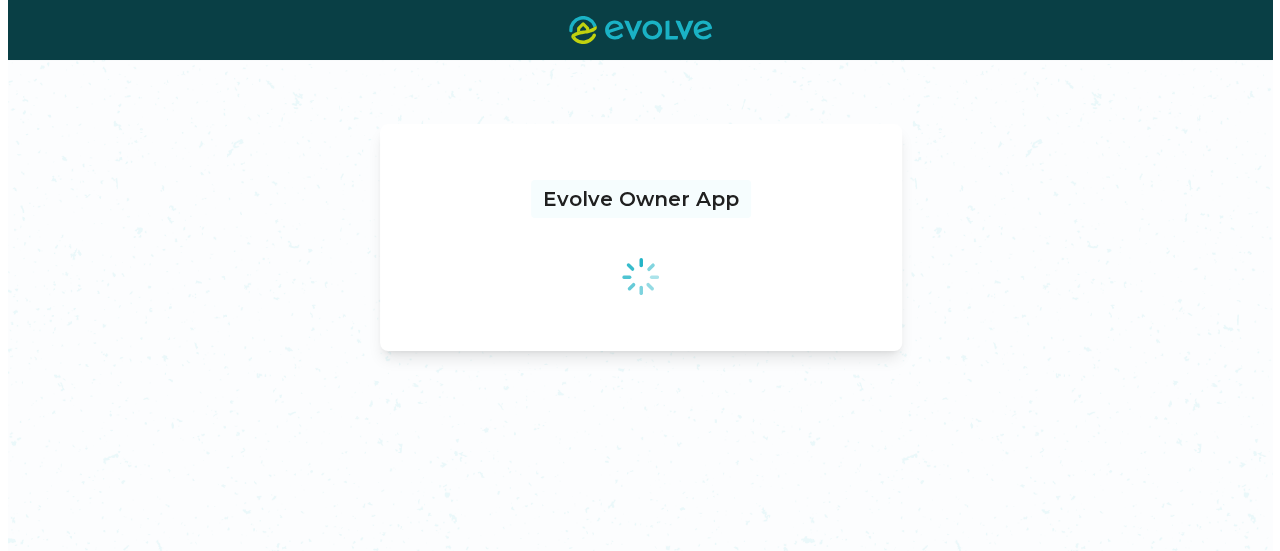 scroll, scrollTop: 0, scrollLeft: 0, axis: both 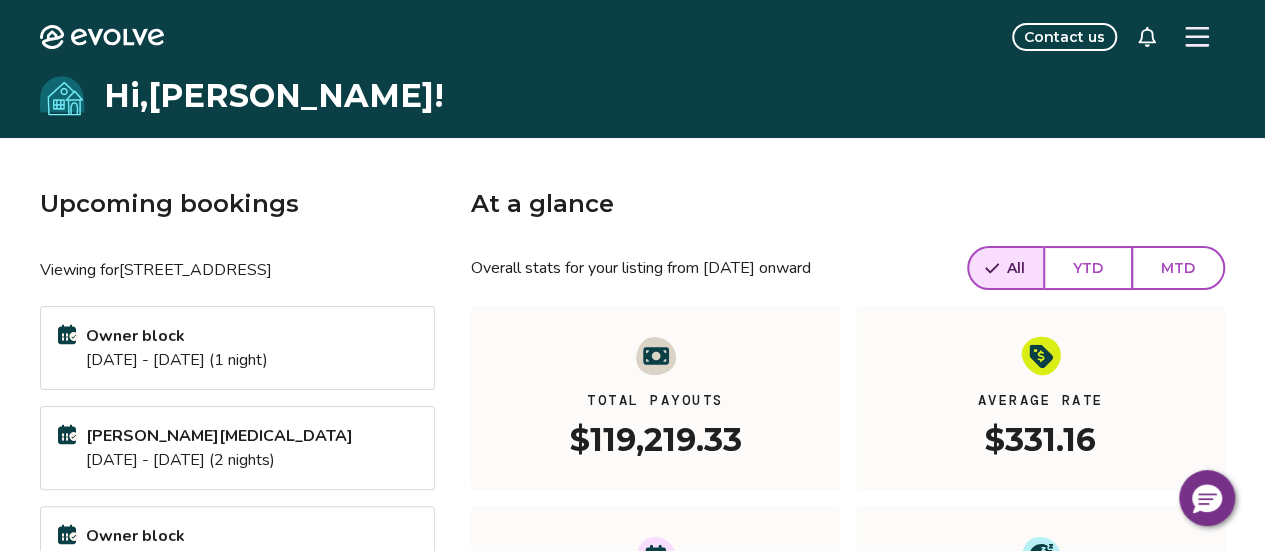 click 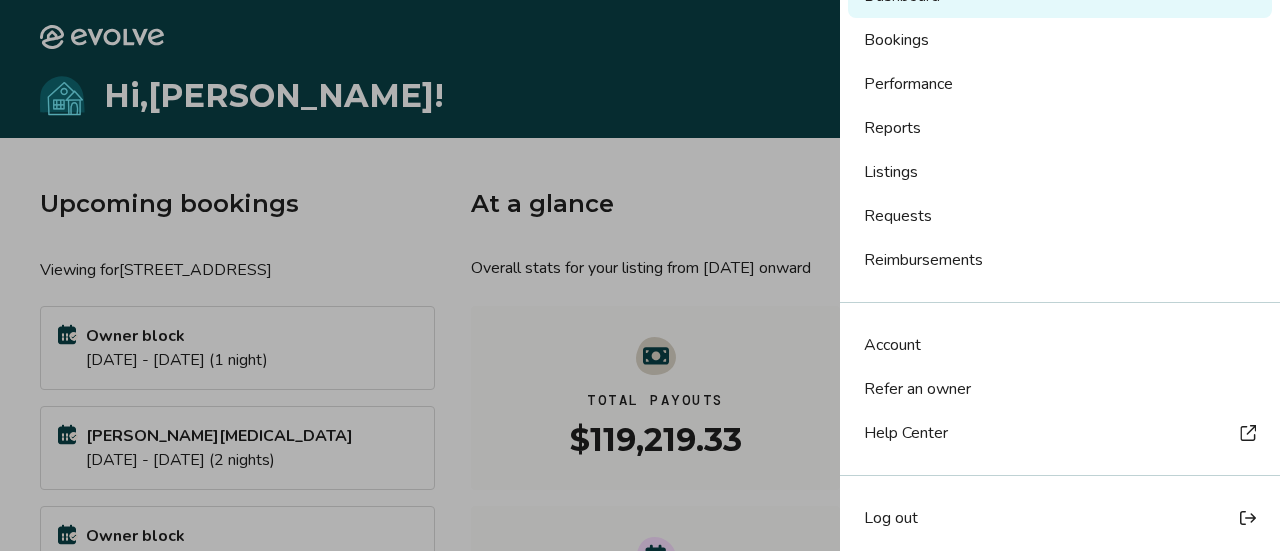 scroll, scrollTop: 128, scrollLeft: 0, axis: vertical 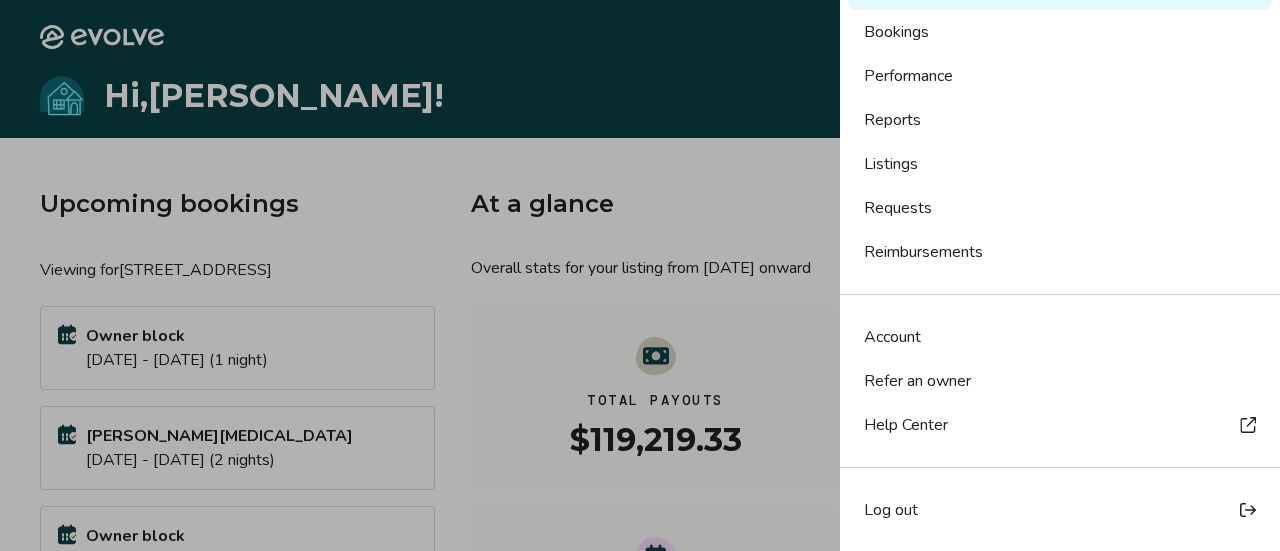 click on "Performance" at bounding box center [1060, 76] 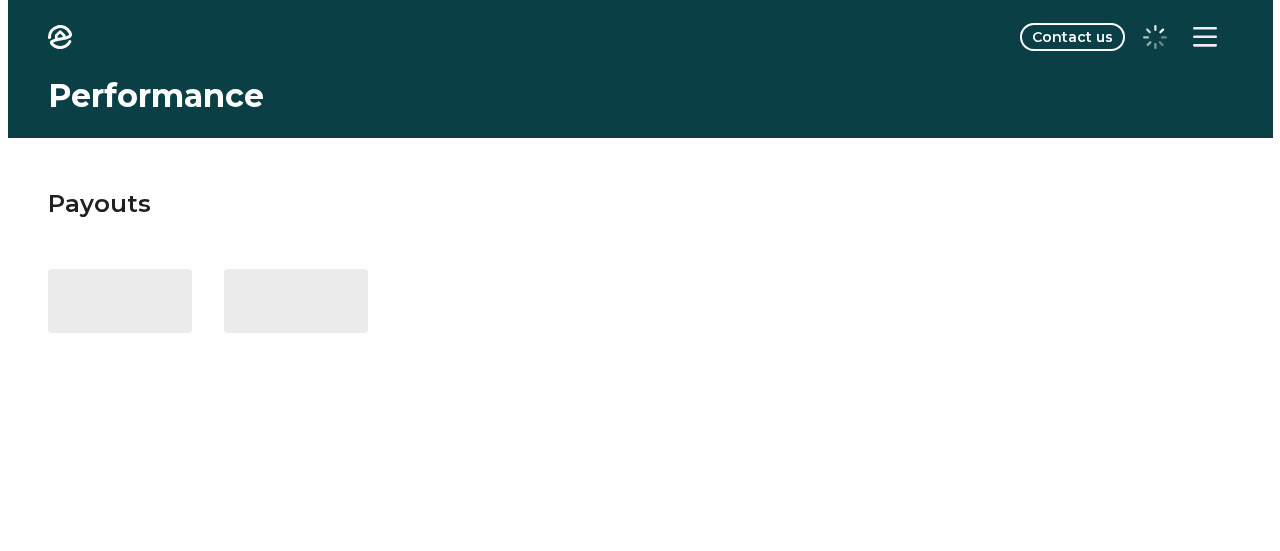 scroll, scrollTop: 0, scrollLeft: 0, axis: both 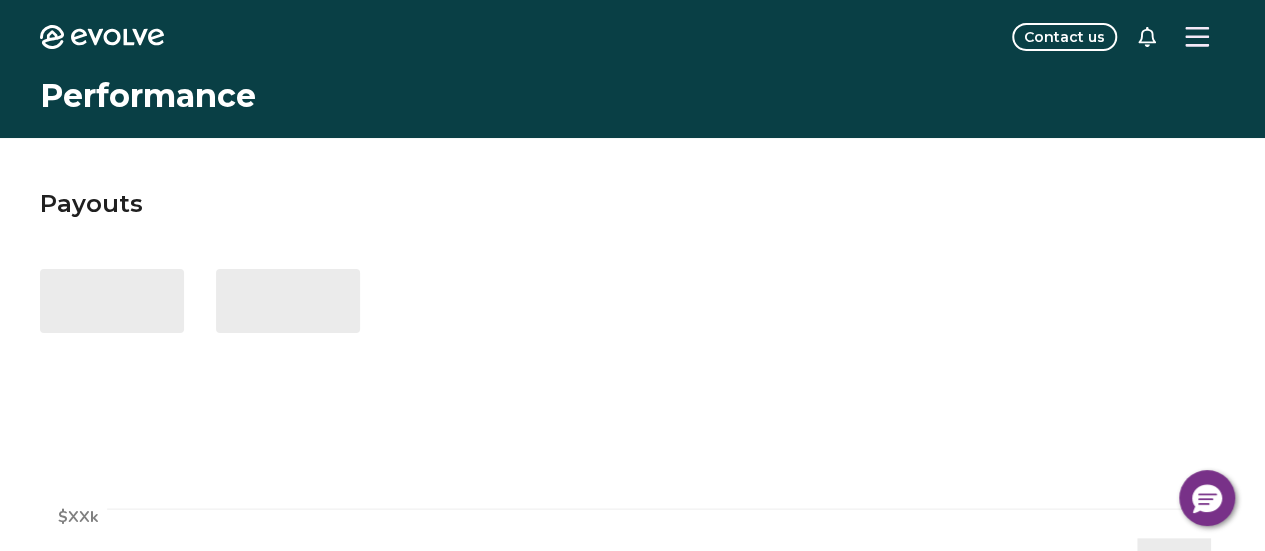 click 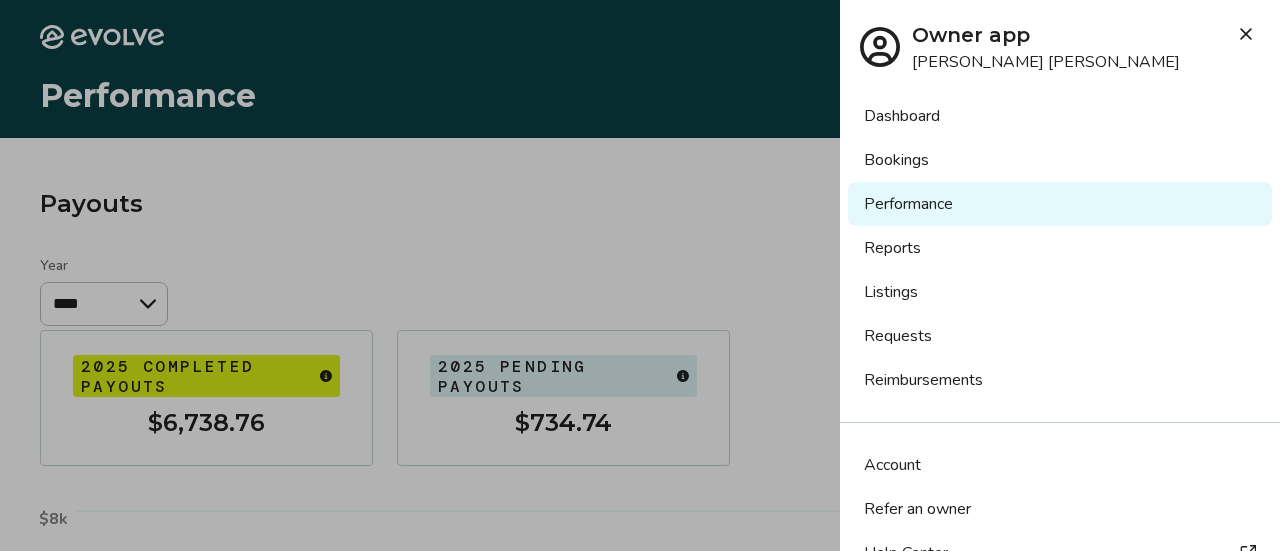 click on "Requests" at bounding box center [1060, 336] 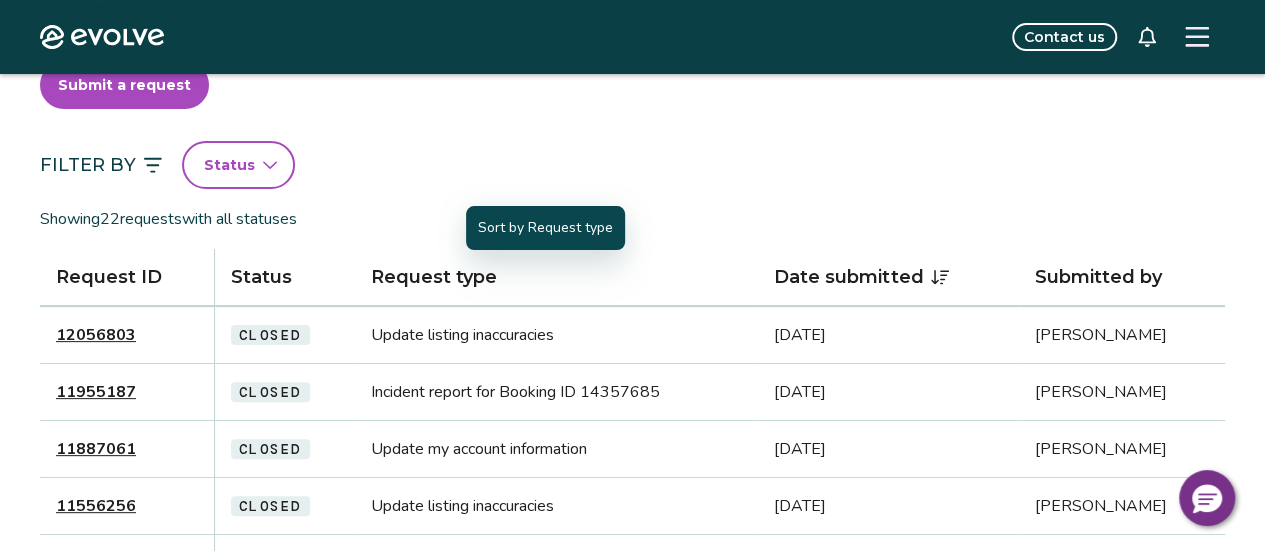 scroll, scrollTop: 100, scrollLeft: 0, axis: vertical 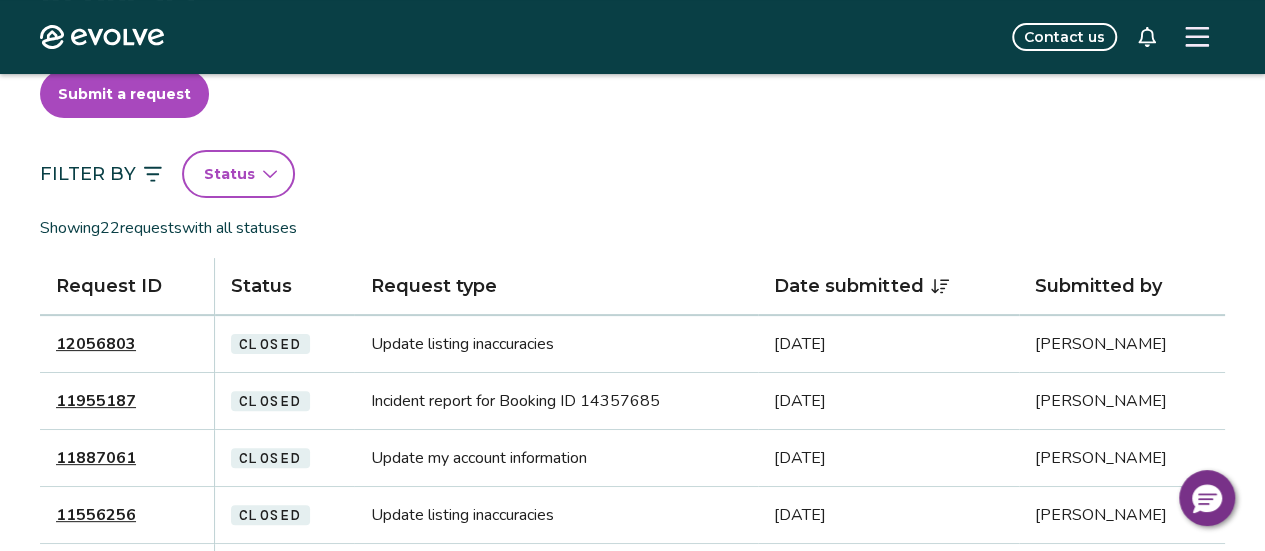 click on "Status" at bounding box center (238, 174) 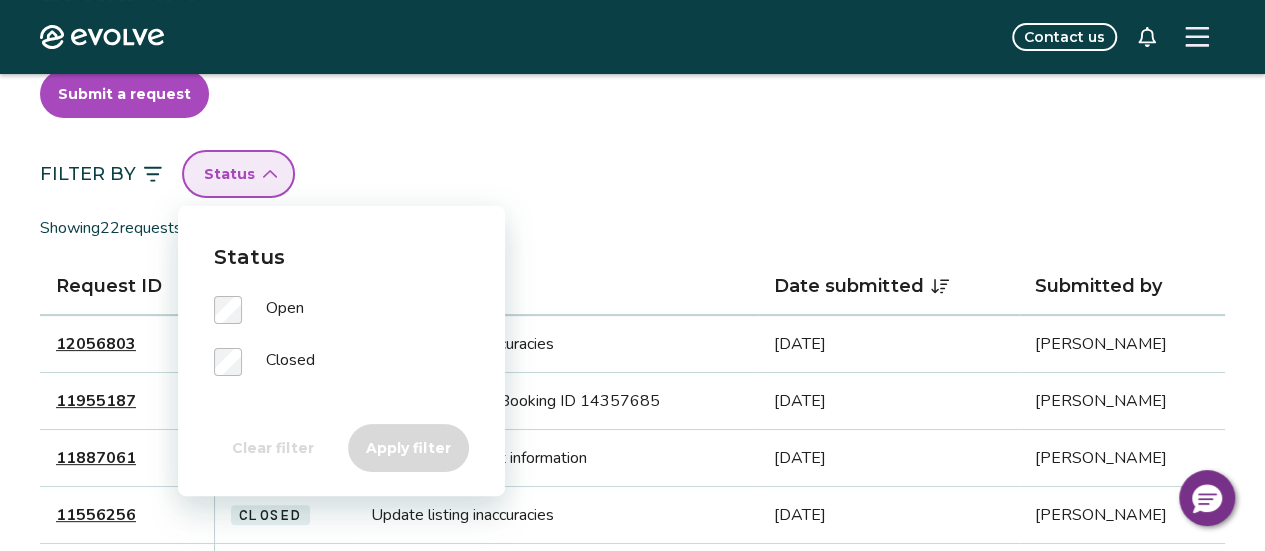 click on "Submit a request Filter By  Status Showing  22  requests  with all statuses Request ID Status Request type Date submitted Submitted by 12056803 Closed Update listing inaccuracies Apr 22, 2025 Suzanne Cavey 11955187 Closed Incident report for Booking ID 14357685 Mar 28, 2025 Suzanne Cavey 11887061 Closed Update my account information Mar 12, 2025 Suzanne Cavey 11556256 Closed Update listing inaccuracies Dec 18, 2024 Suzanne Cavey 10831518 Closed Incident report for Booking ID 13146669 Jul 2, 2024 Suzanne Cavey 10379657 Closed Incident report for Booking ID 12835421 Apr 8, 2024 Suzanne Cavey 09801071 Closed Incident report for Booking ID 12404111 Dec 7, 2023 Suzanne Cavey 09282212 Closed Incident report for Booking ID 11864105 Aug 16, 2023 Suzanne Cavey 09080387 Closed Incident report for Booking ID 11831240 Jul 14, 2023 Suzanne Cavey 08916981 Closed Incident report for Booking ID 11838300 Jun 18, 2023 Suzanne Cavey 08915243 Closed Change my Guest Contact/cleaner Jun 18, 2023 Suzanne Cavey 08885497 Closed 1 2 1" at bounding box center [632, 847] 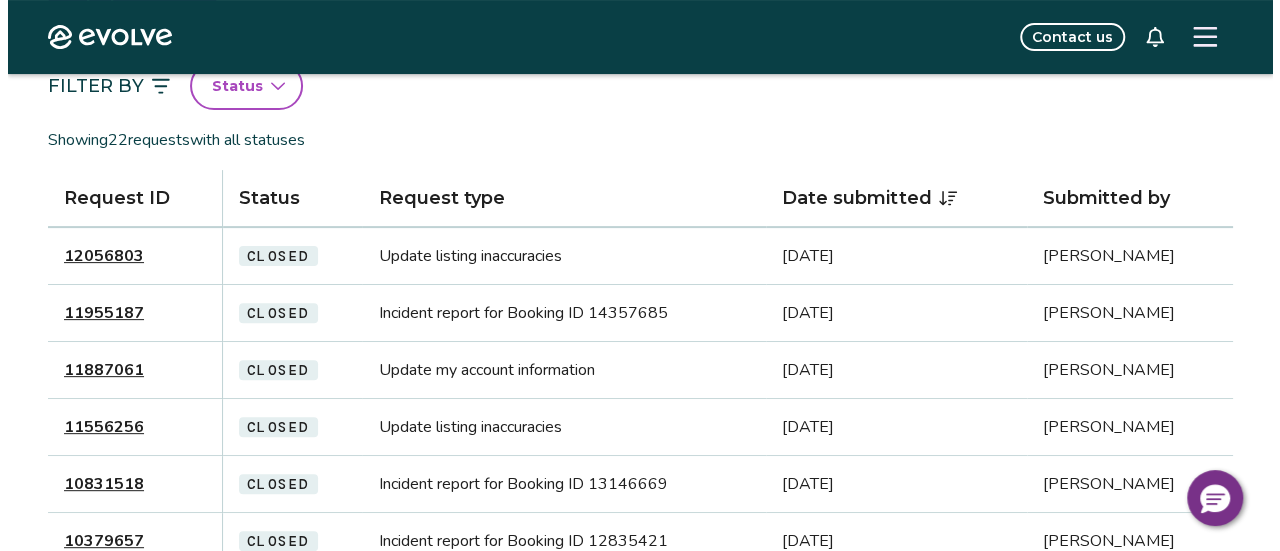 scroll, scrollTop: 0, scrollLeft: 0, axis: both 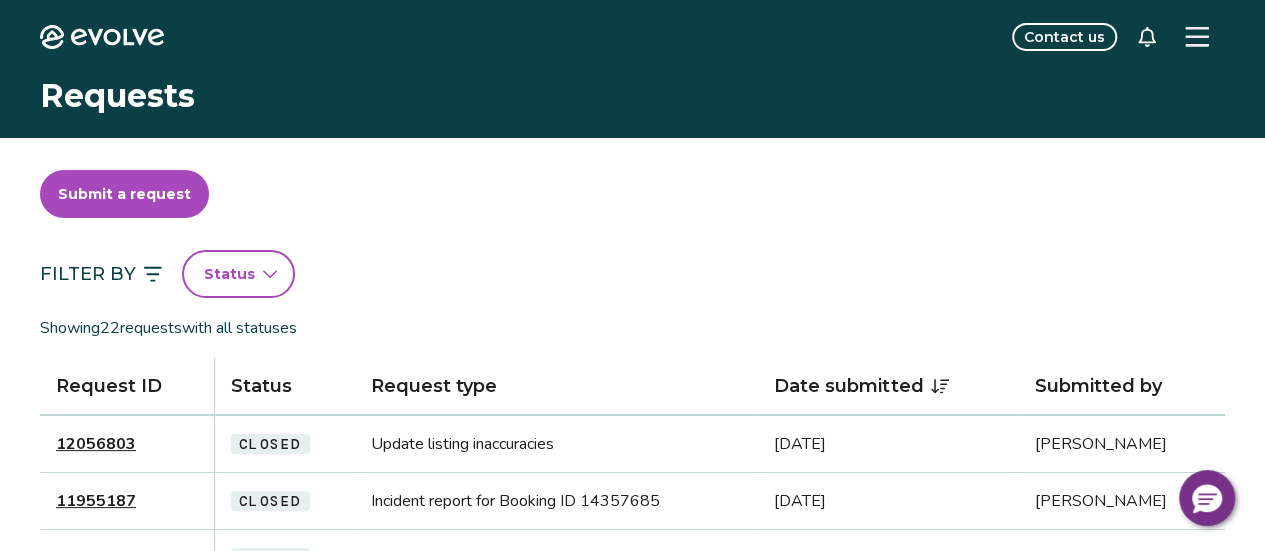 click on "Submit a request" at bounding box center (124, 194) 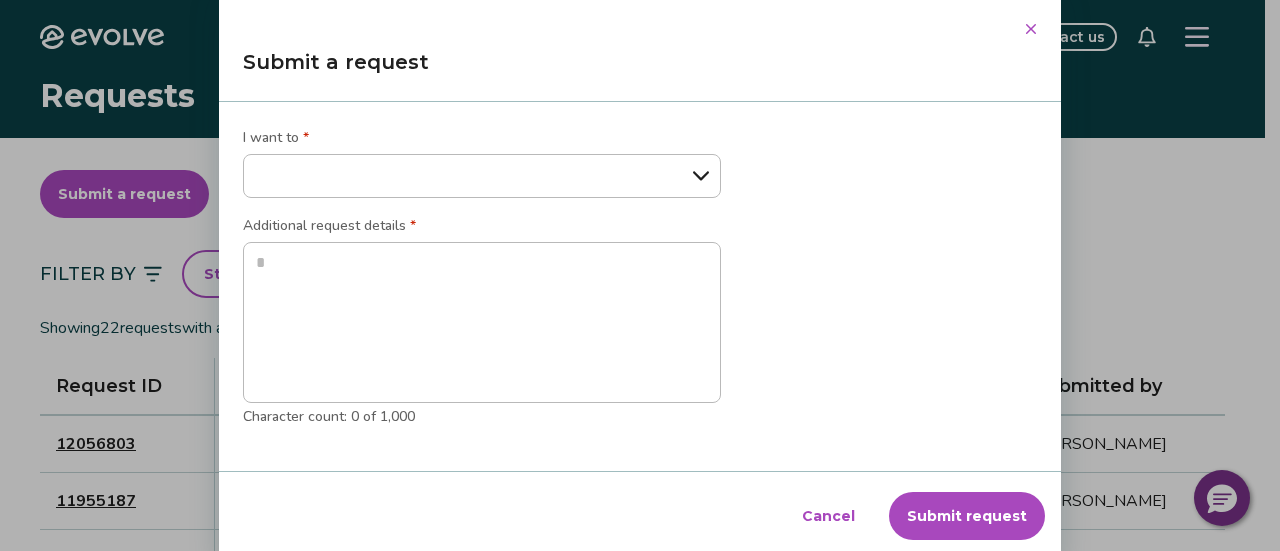 click on "**********" at bounding box center (482, 176) 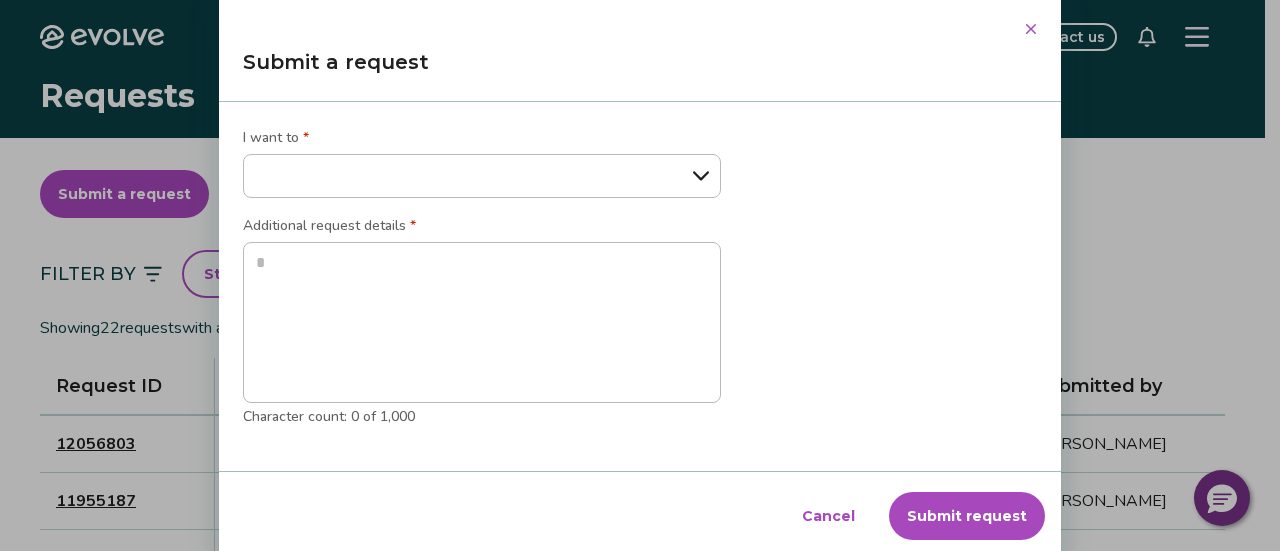 click on "Cancel" at bounding box center [828, 516] 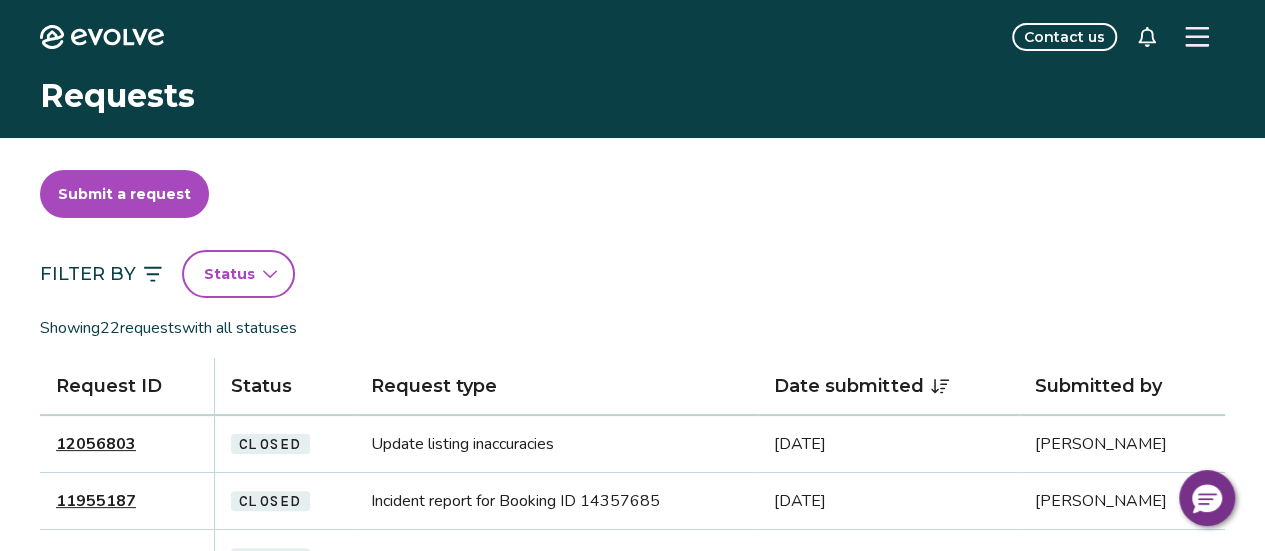 click 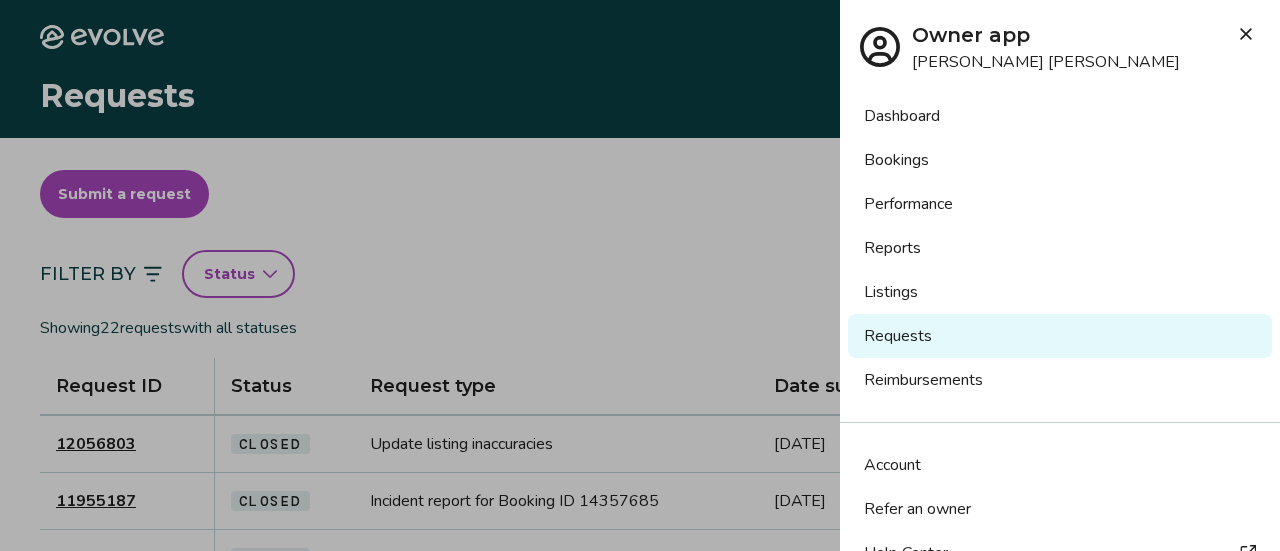 scroll, scrollTop: 100, scrollLeft: 0, axis: vertical 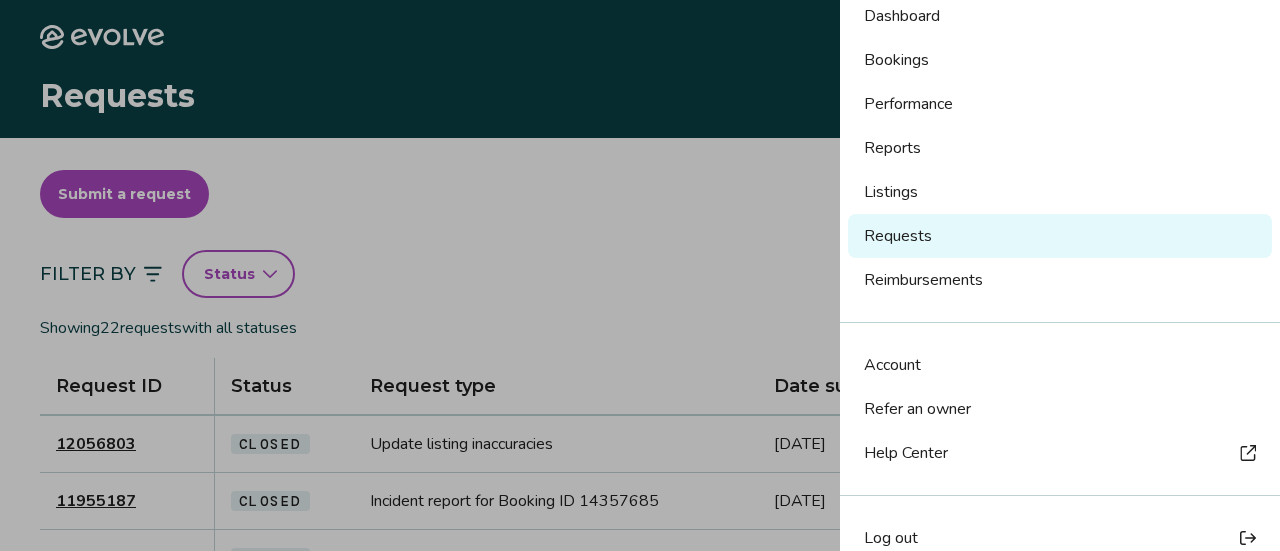click on "Reimbursements" at bounding box center (1060, 280) 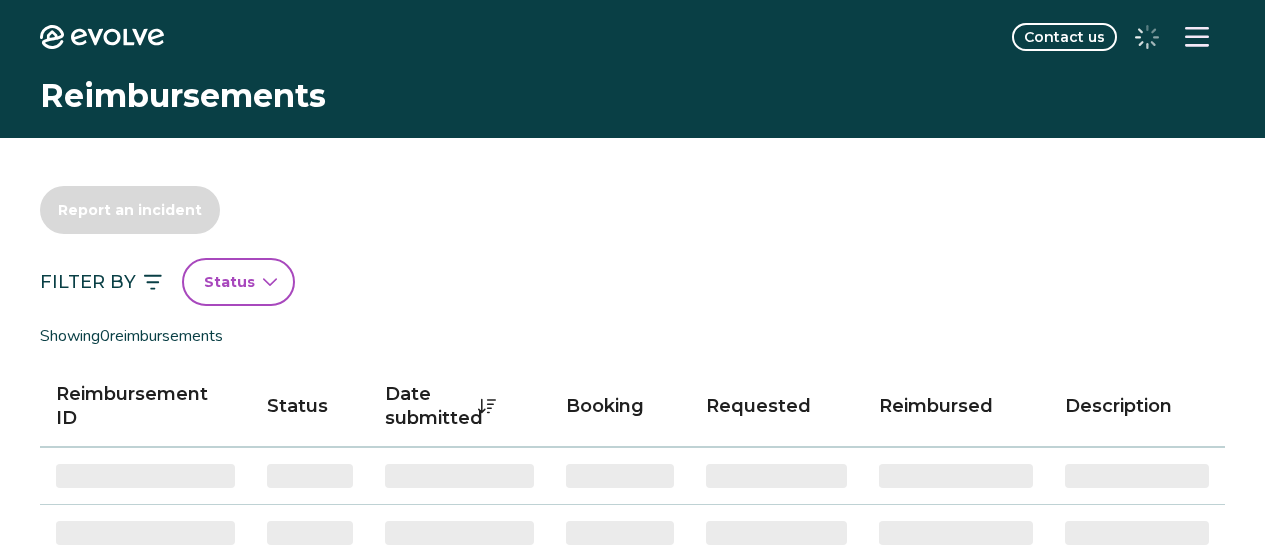 scroll, scrollTop: 0, scrollLeft: 0, axis: both 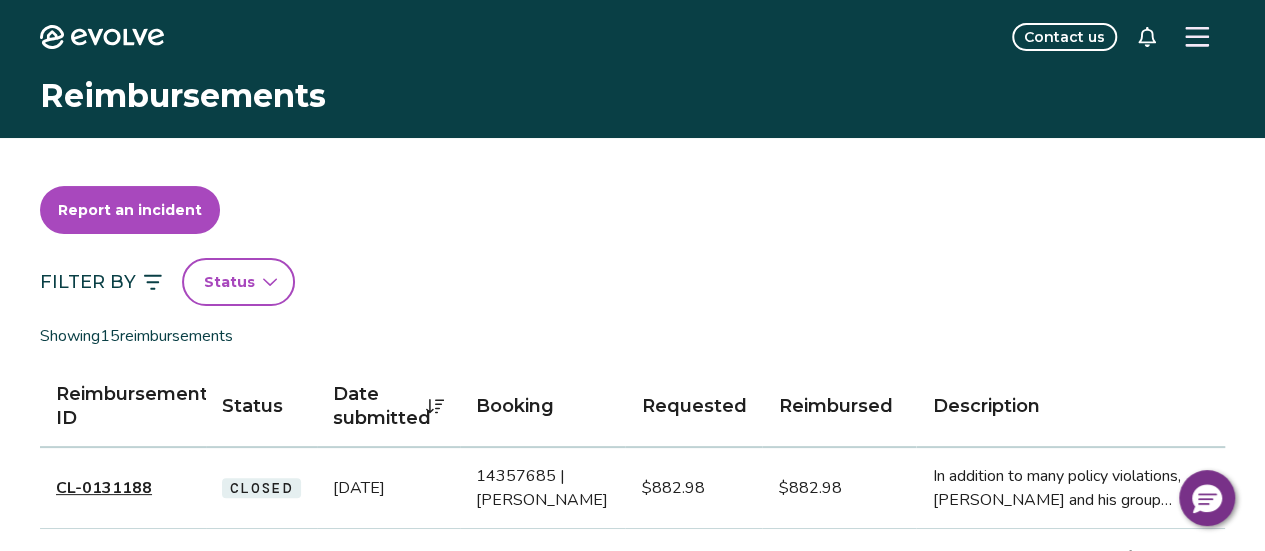 click on "Report an incident" at bounding box center [130, 210] 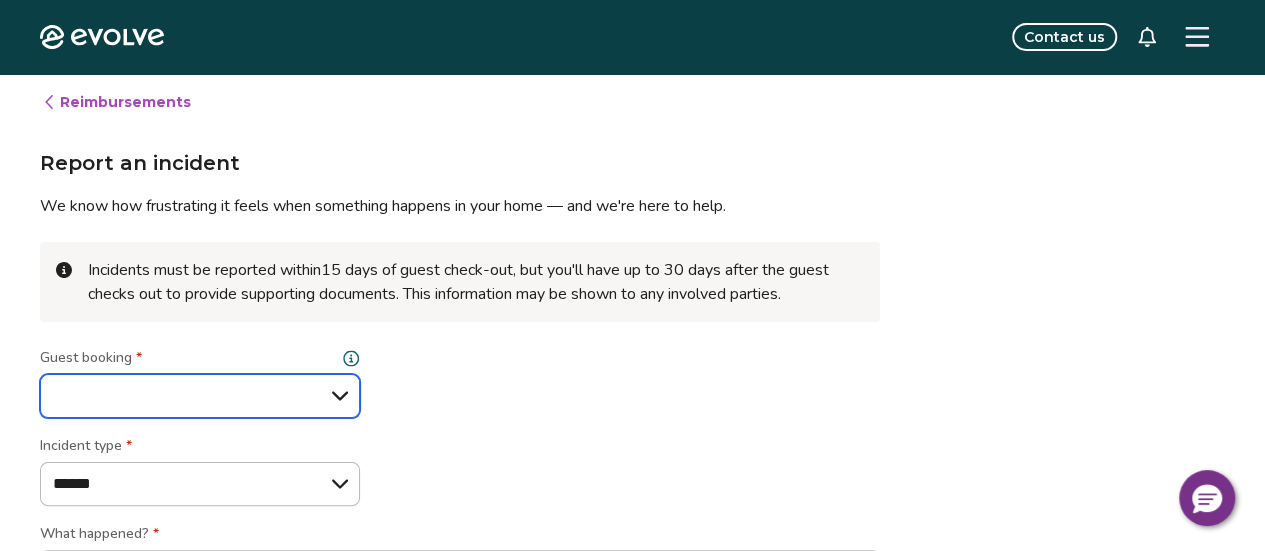 click on "**********" at bounding box center (200, 396) 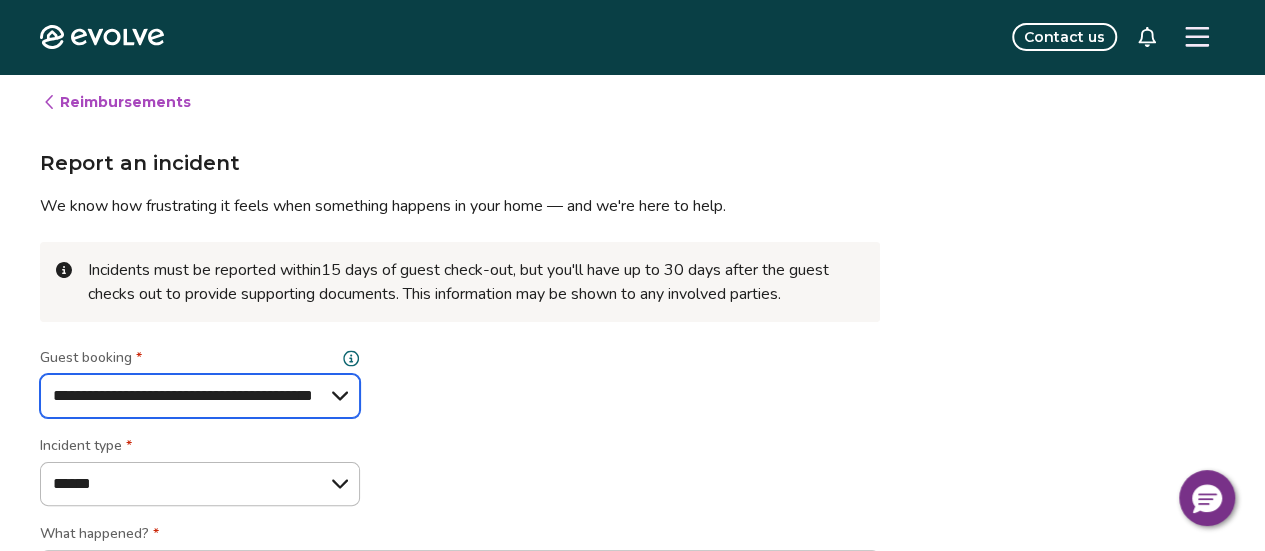 click on "**********" at bounding box center (200, 396) 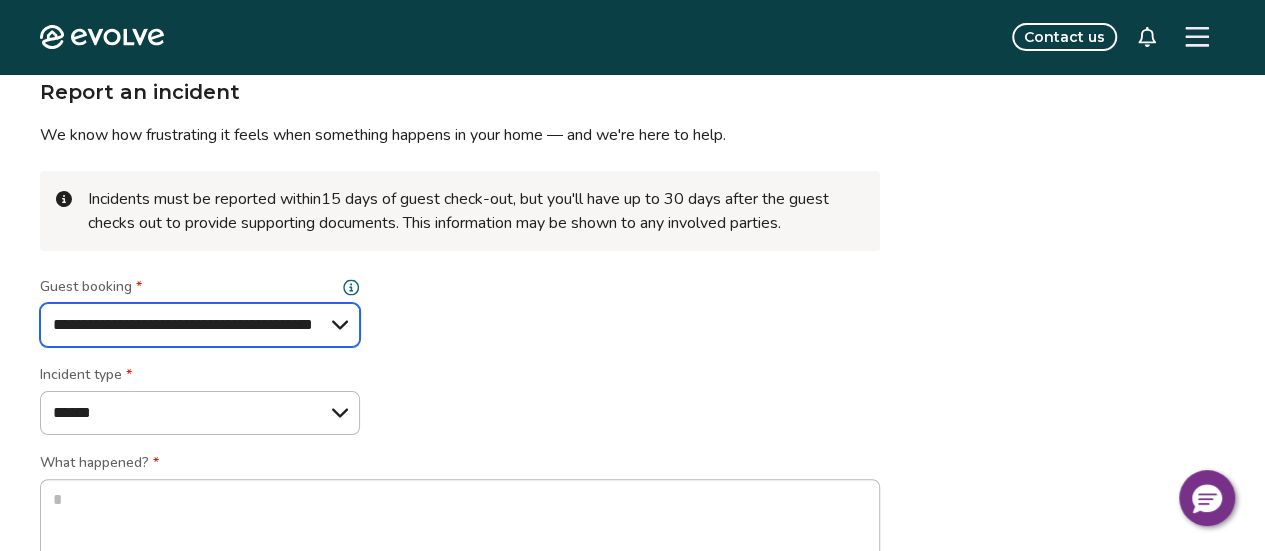 scroll, scrollTop: 100, scrollLeft: 0, axis: vertical 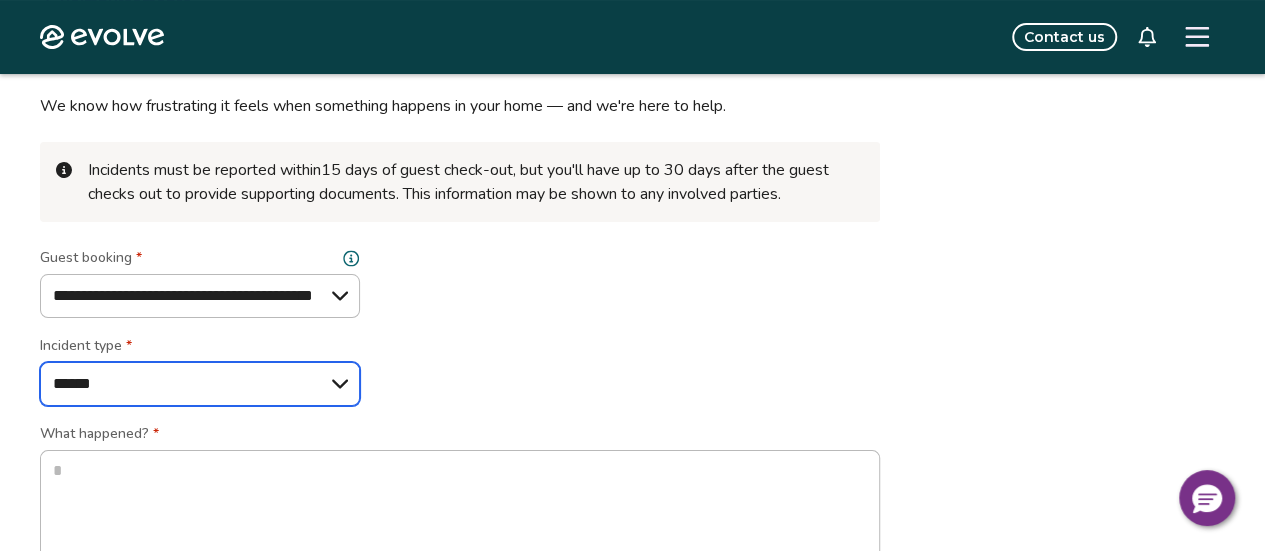 click on "**********" at bounding box center (200, 384) 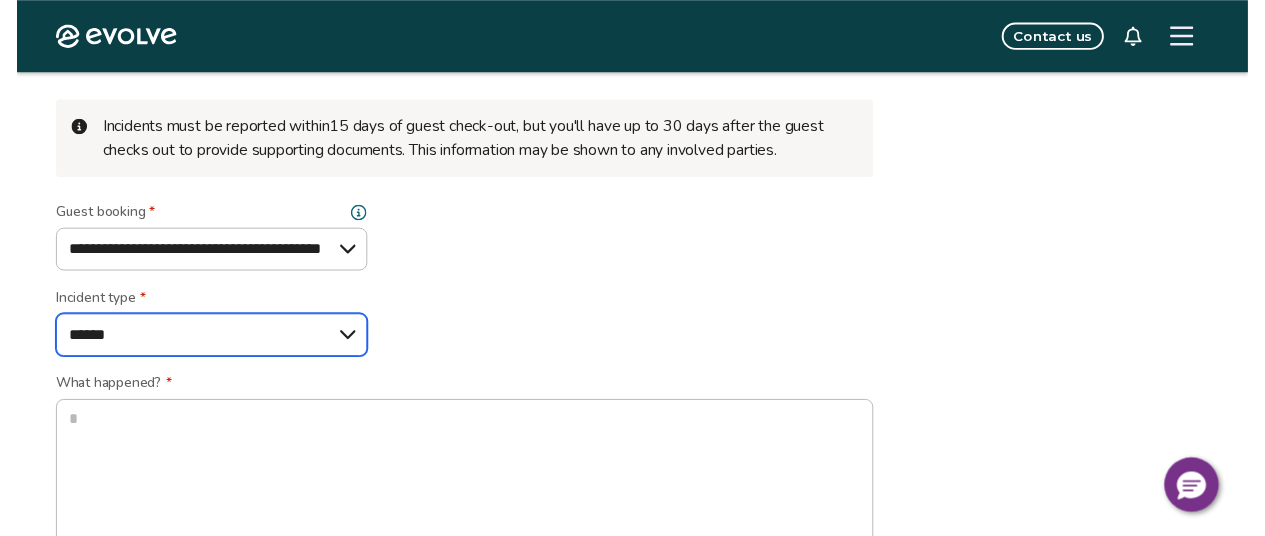 scroll, scrollTop: 200, scrollLeft: 0, axis: vertical 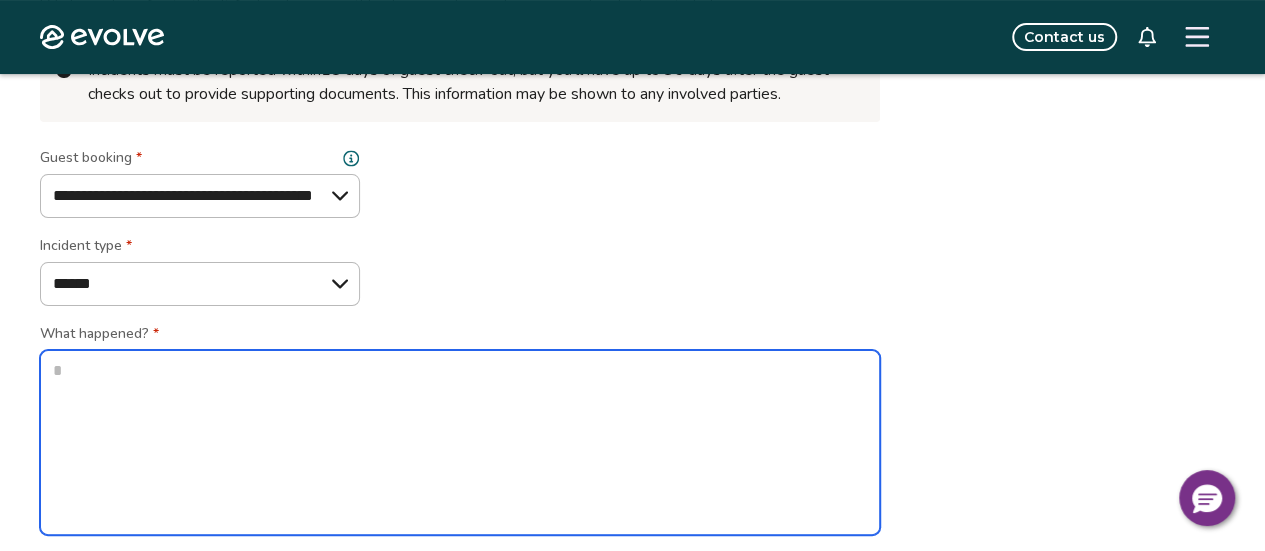 click at bounding box center (460, 442) 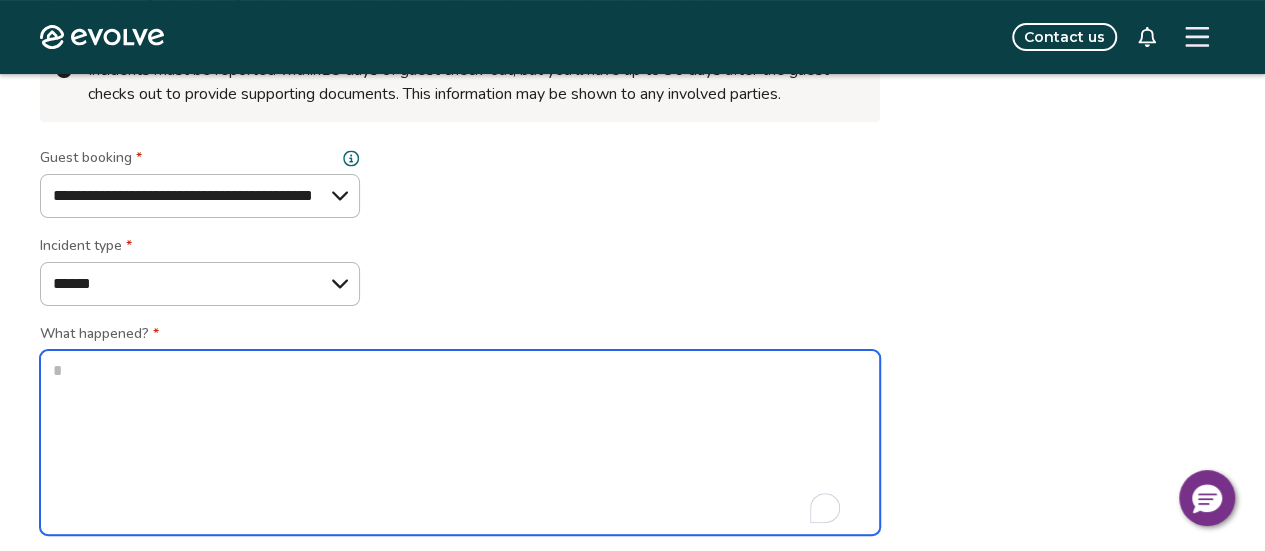 type on "*" 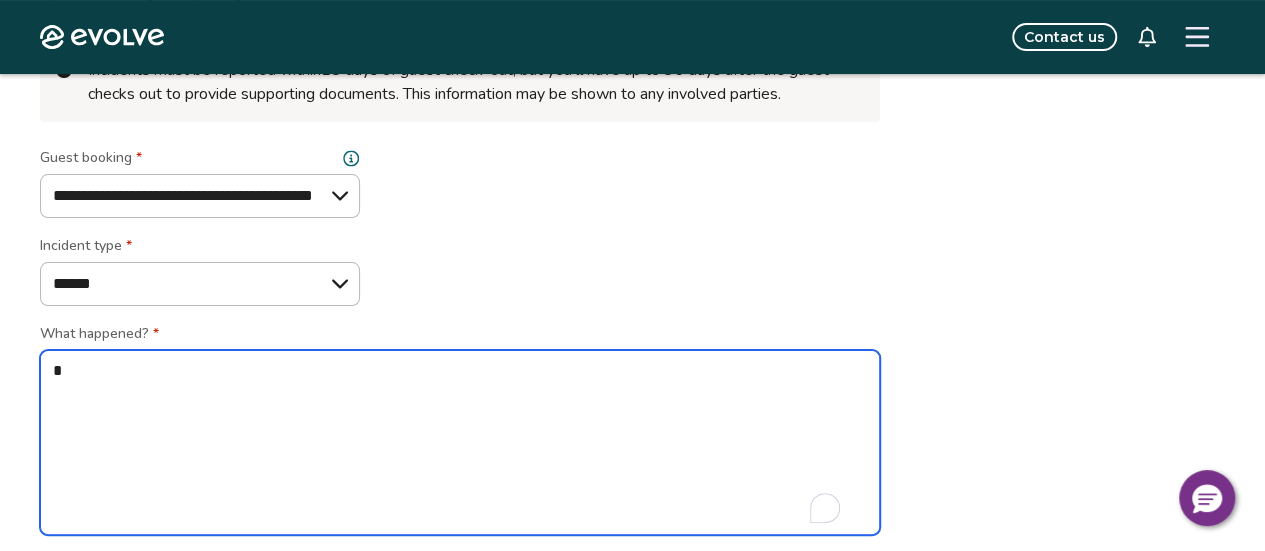 type on "*" 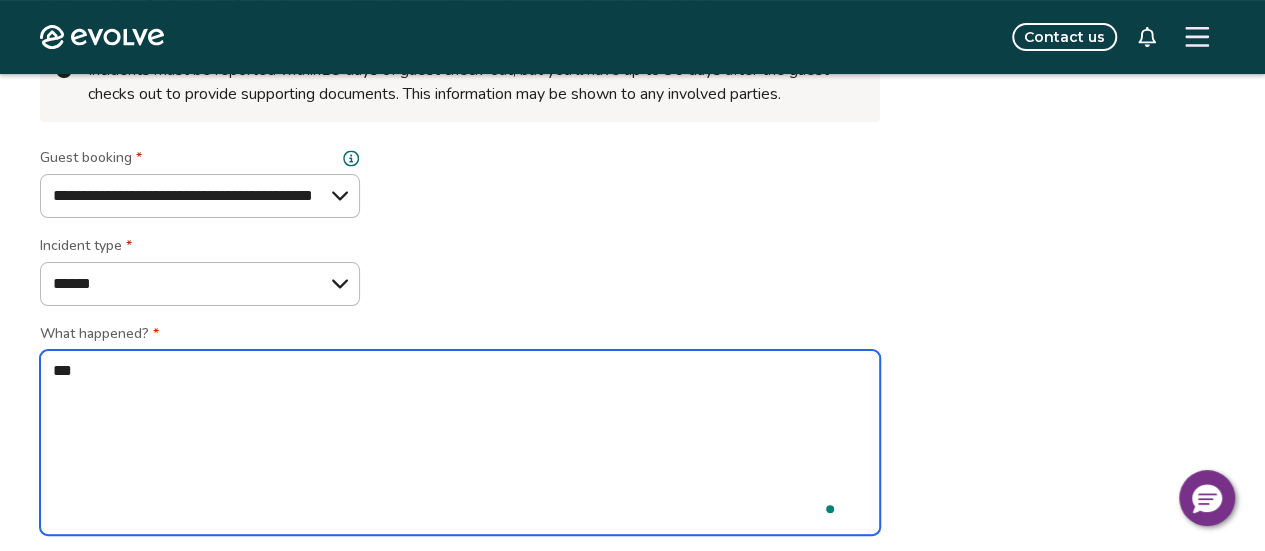 type on "***" 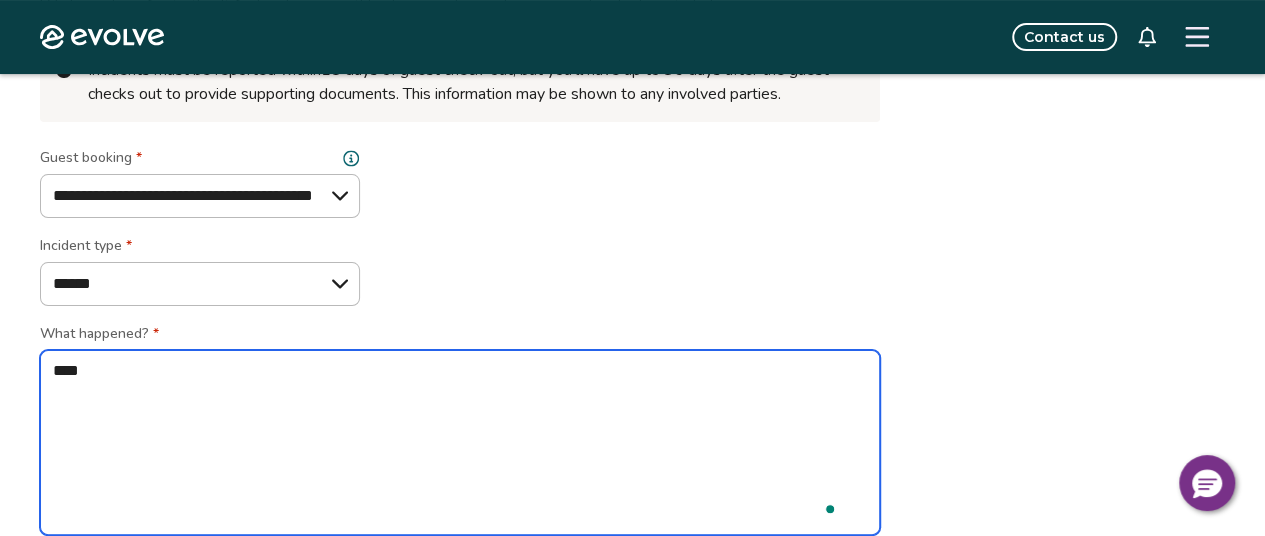 type on "*" 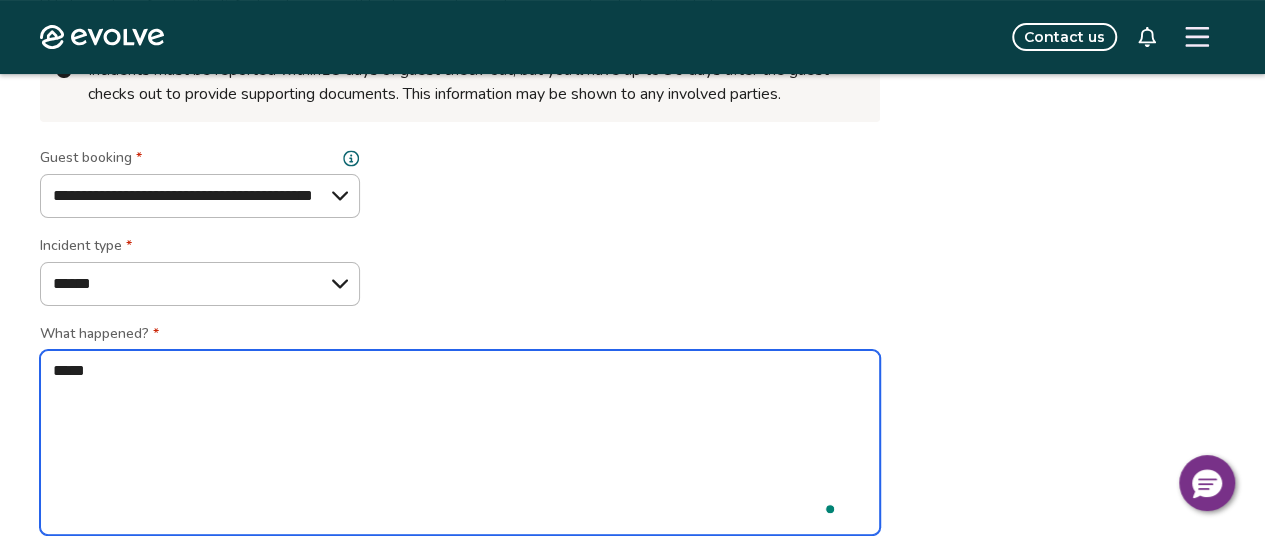 type on "*" 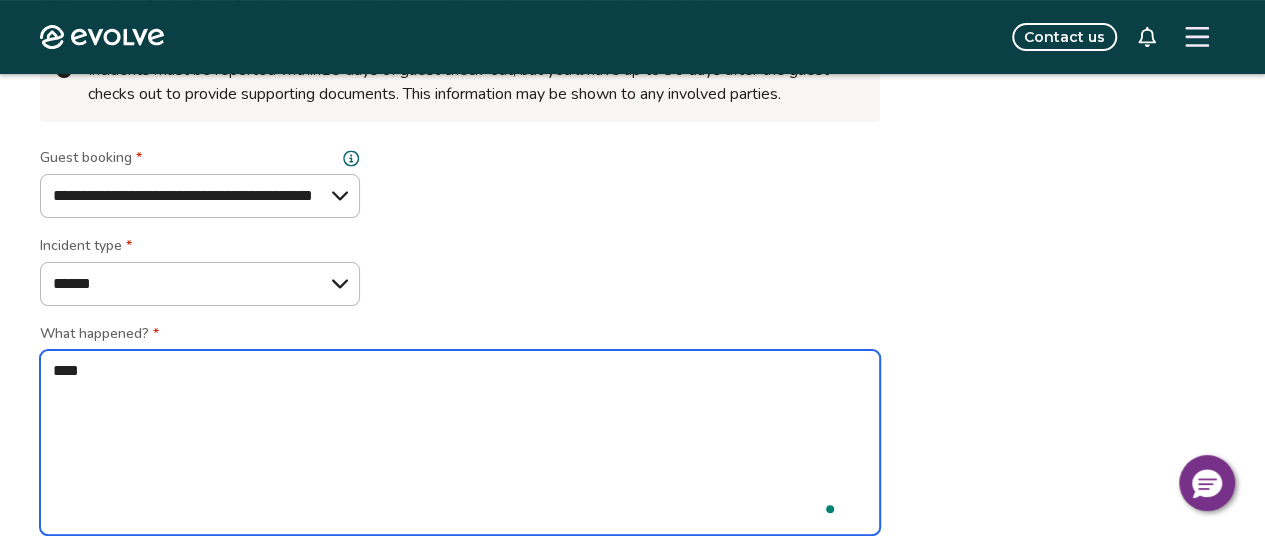 type on "*" 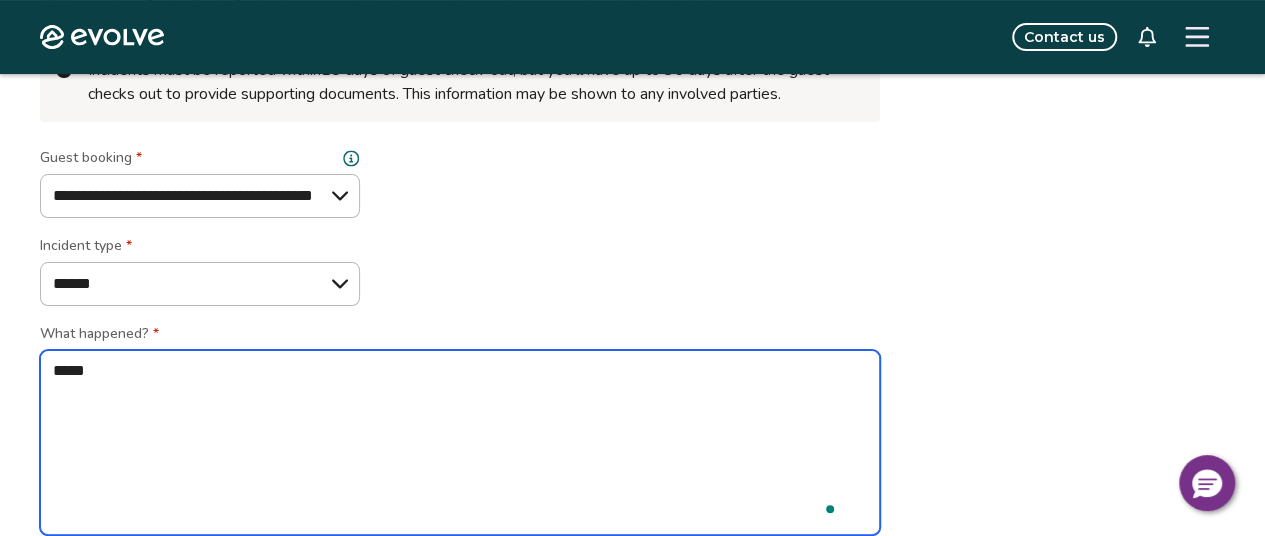 type on "*" 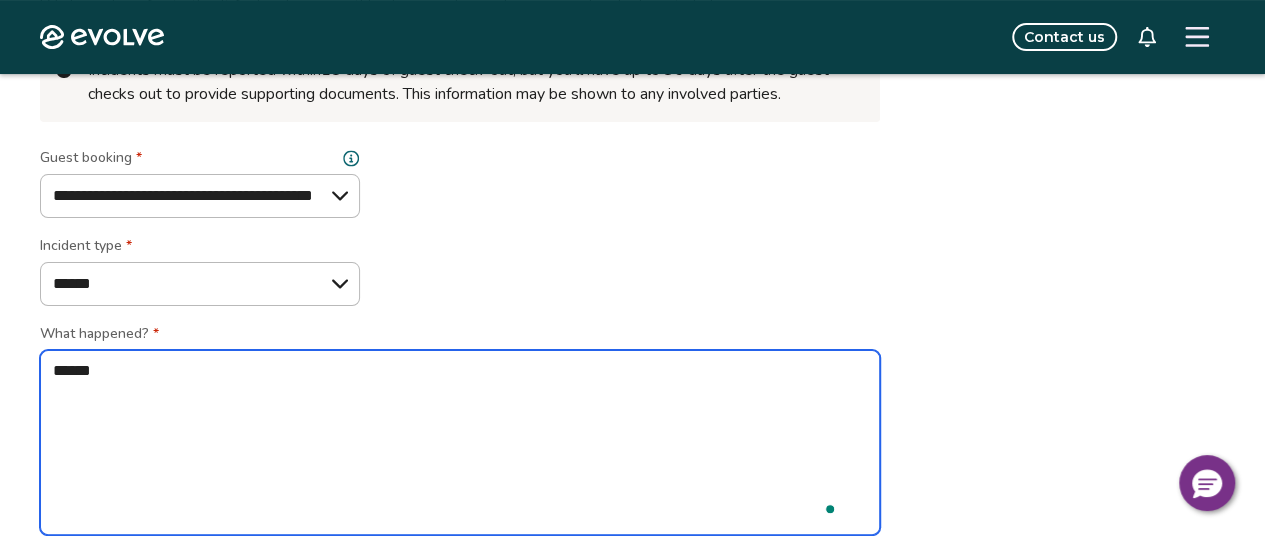 type on "*" 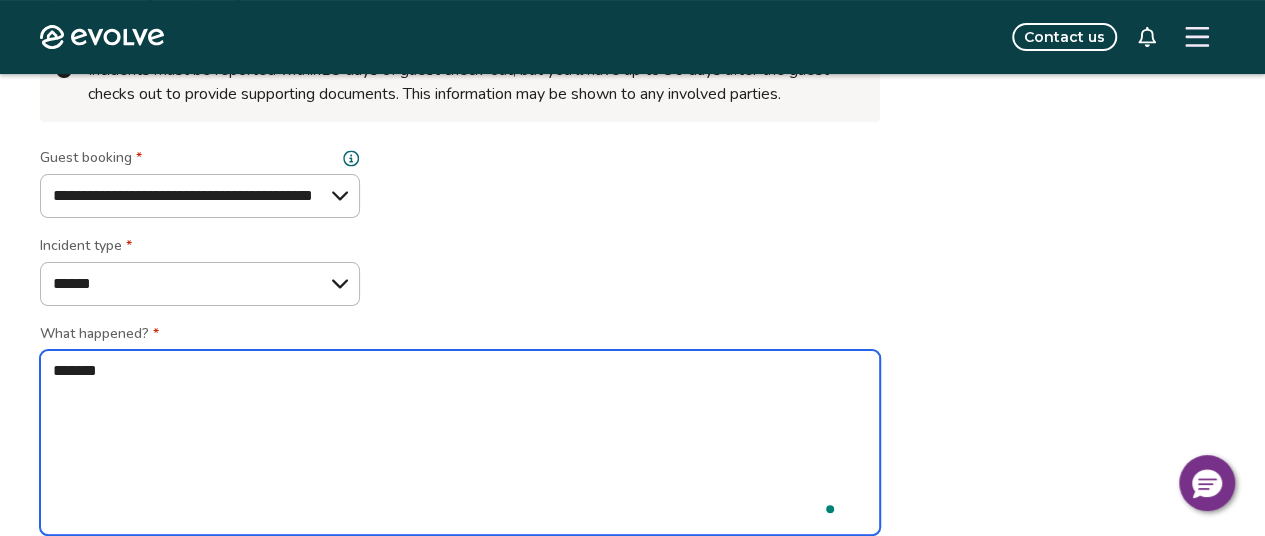 type on "*" 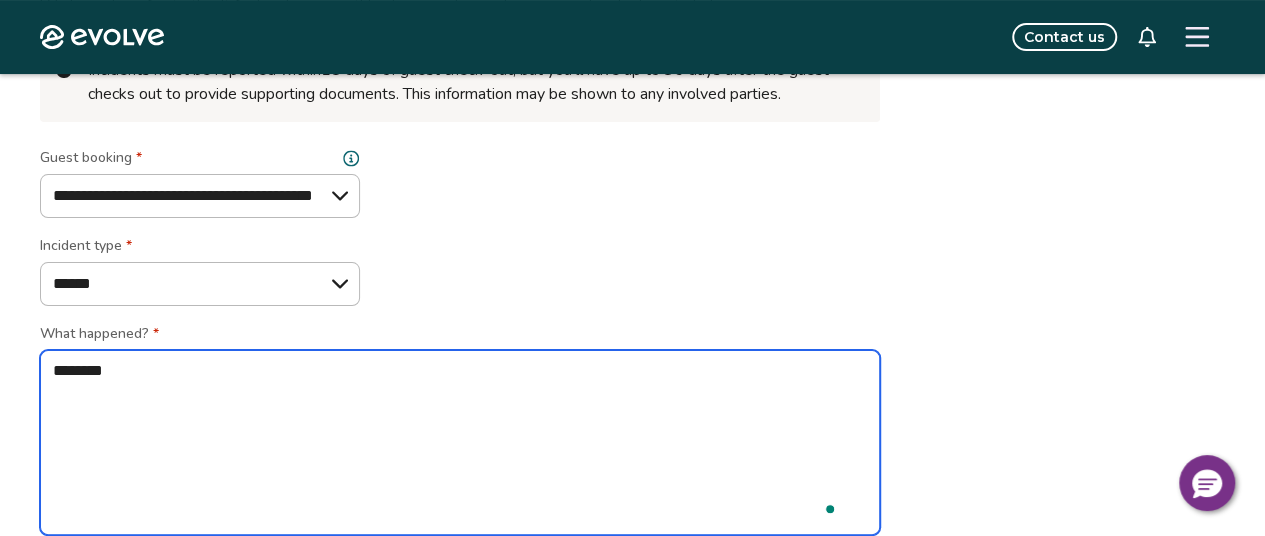type on "*" 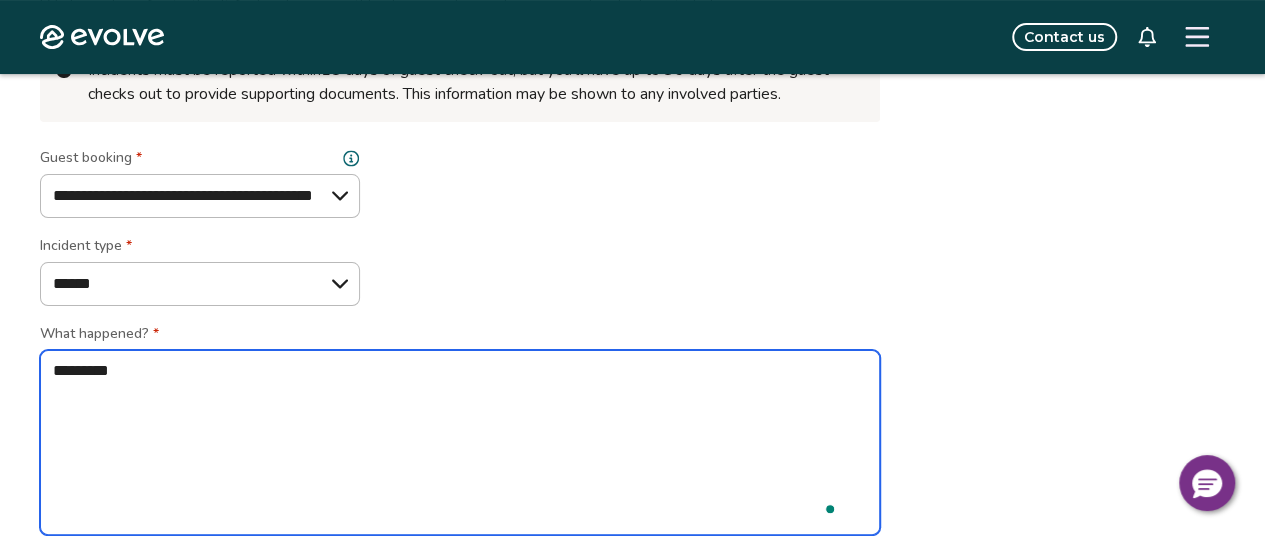 type on "*" 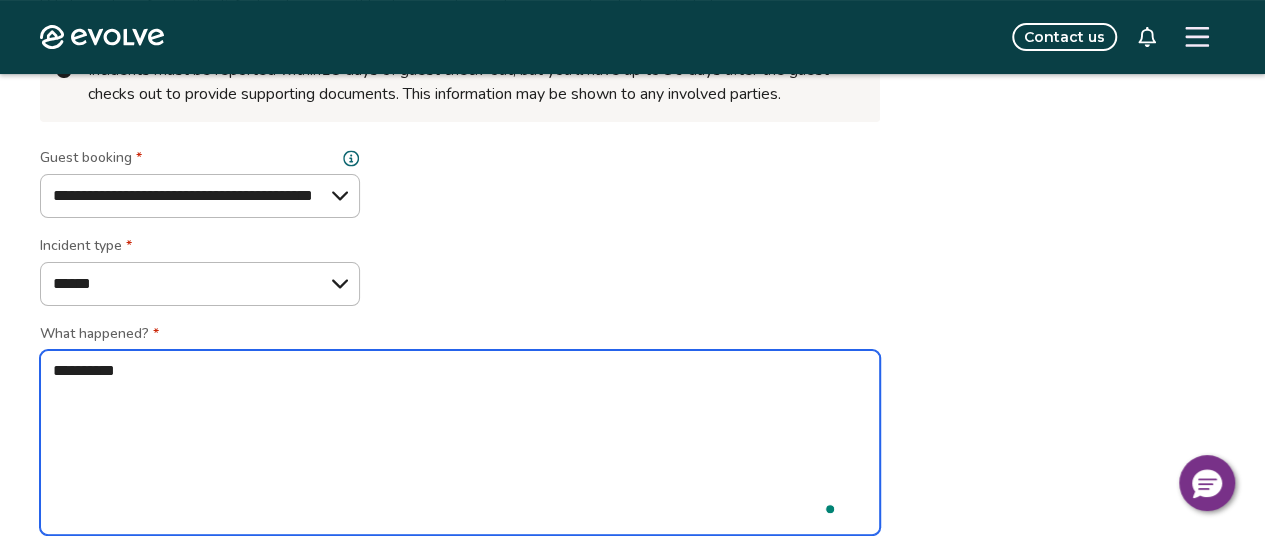 type on "*" 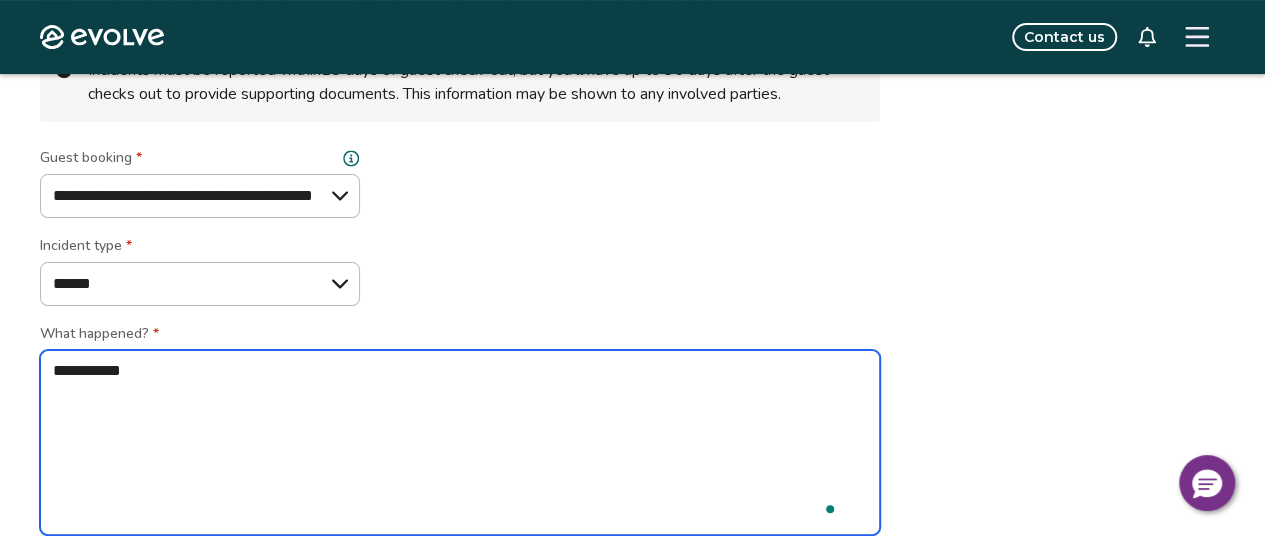 type on "*" 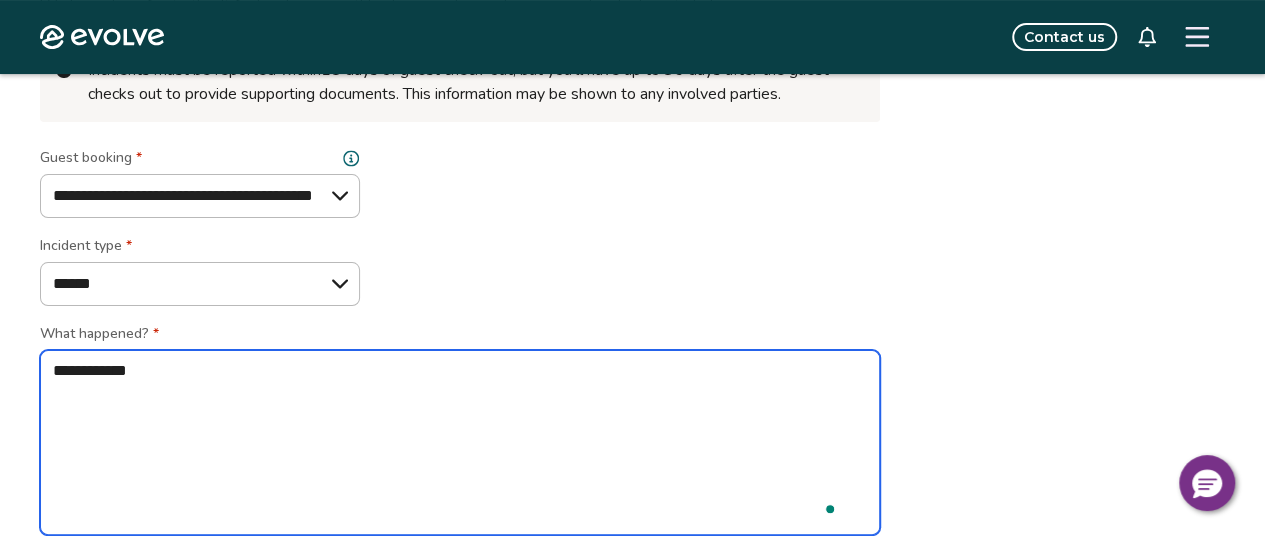 type on "*" 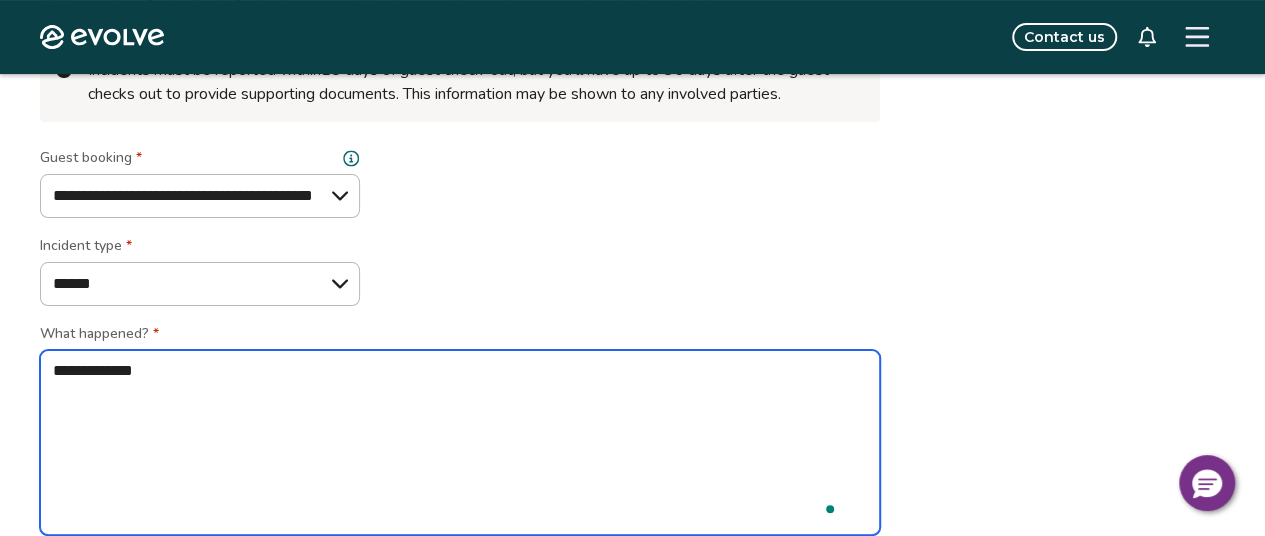 type on "*" 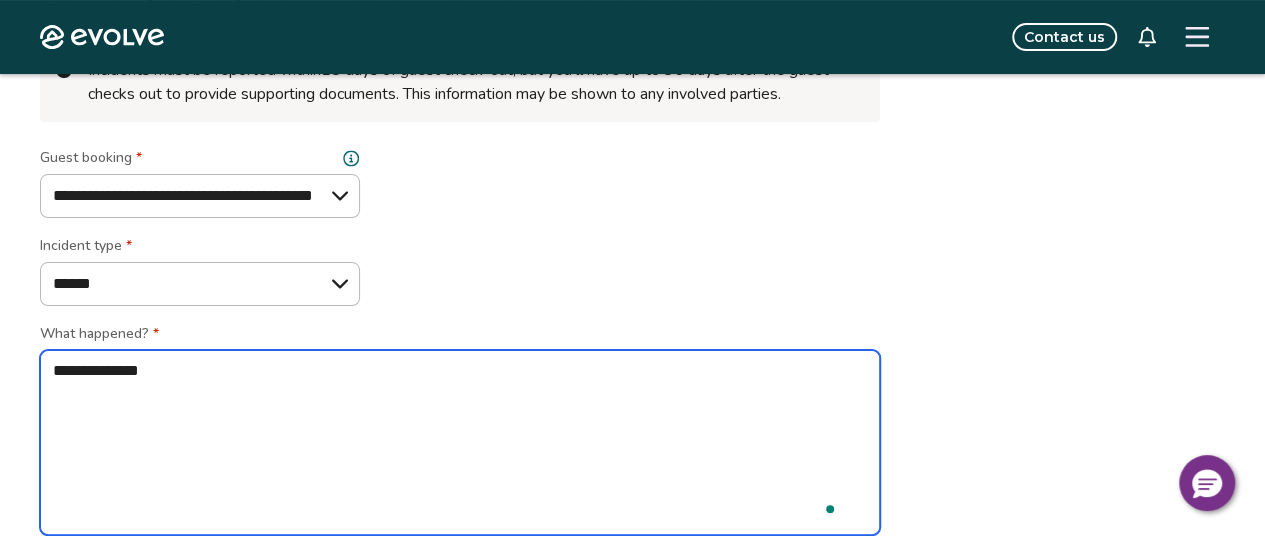 type on "*" 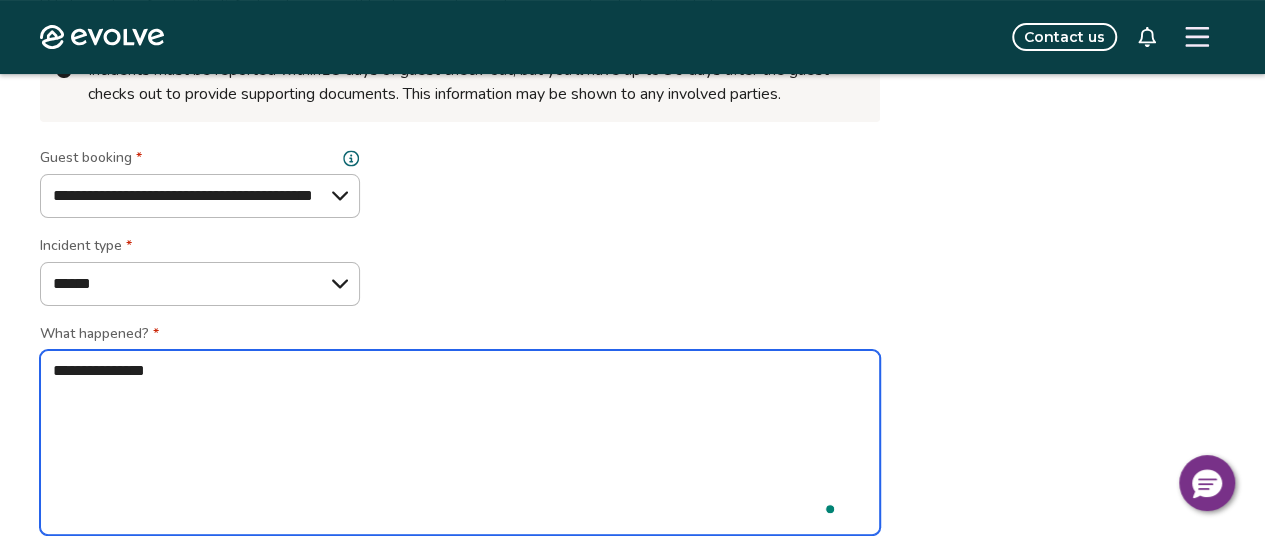 type on "*" 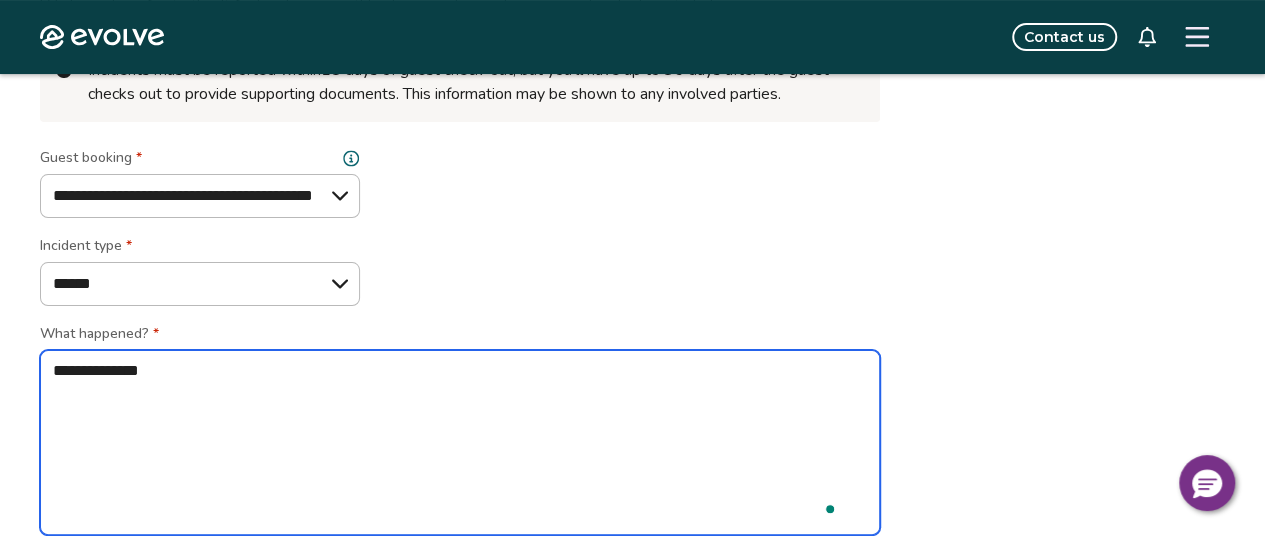 type on "*" 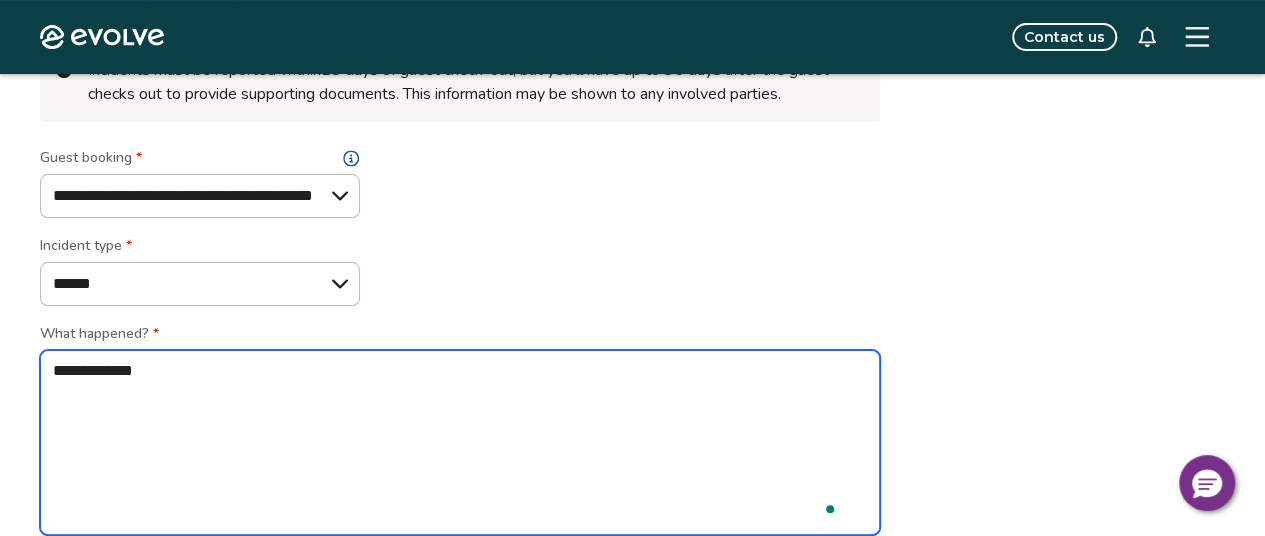 type on "*" 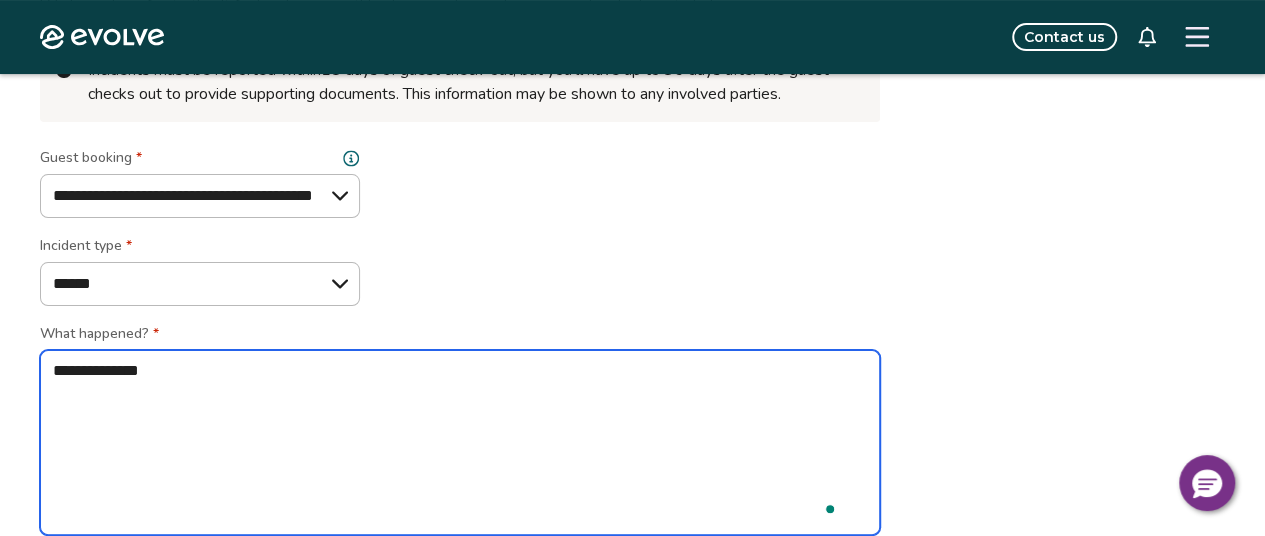 type on "*" 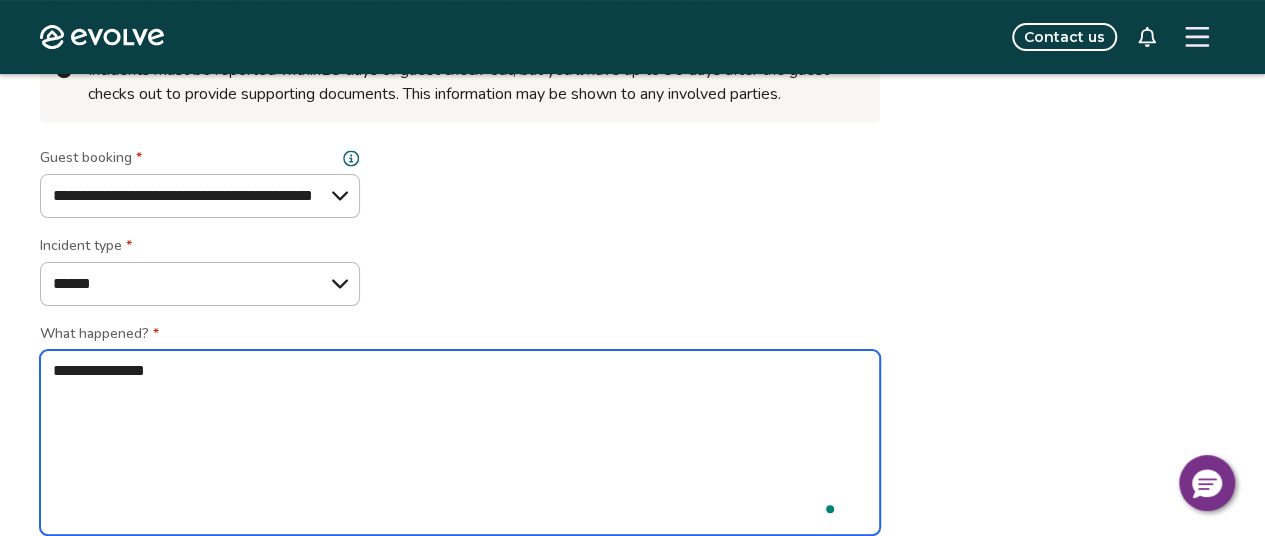 type on "*" 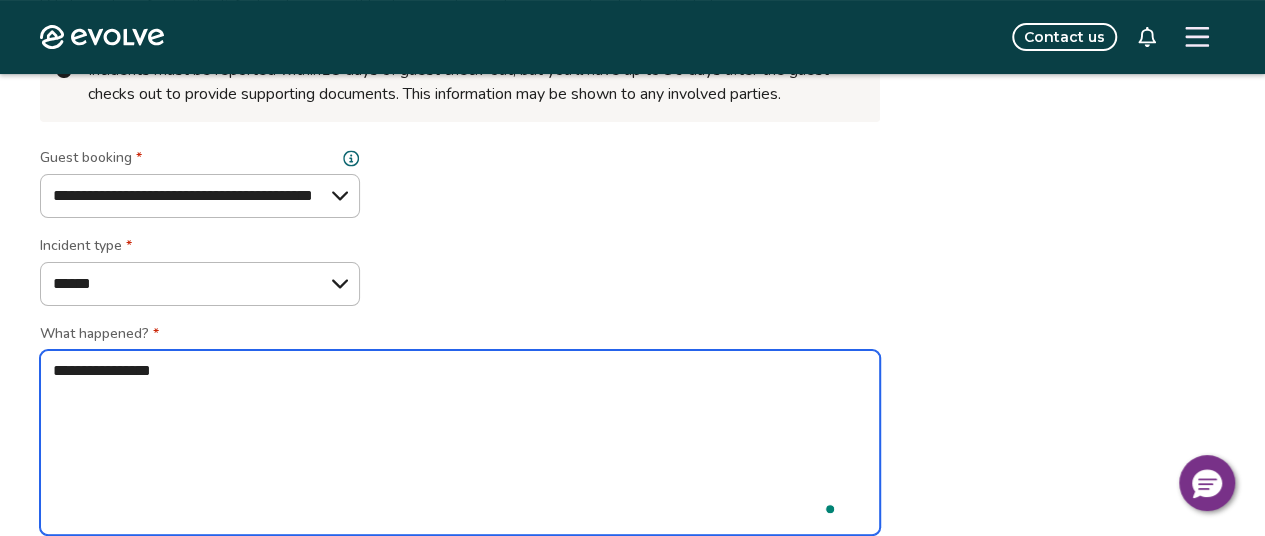 type on "*" 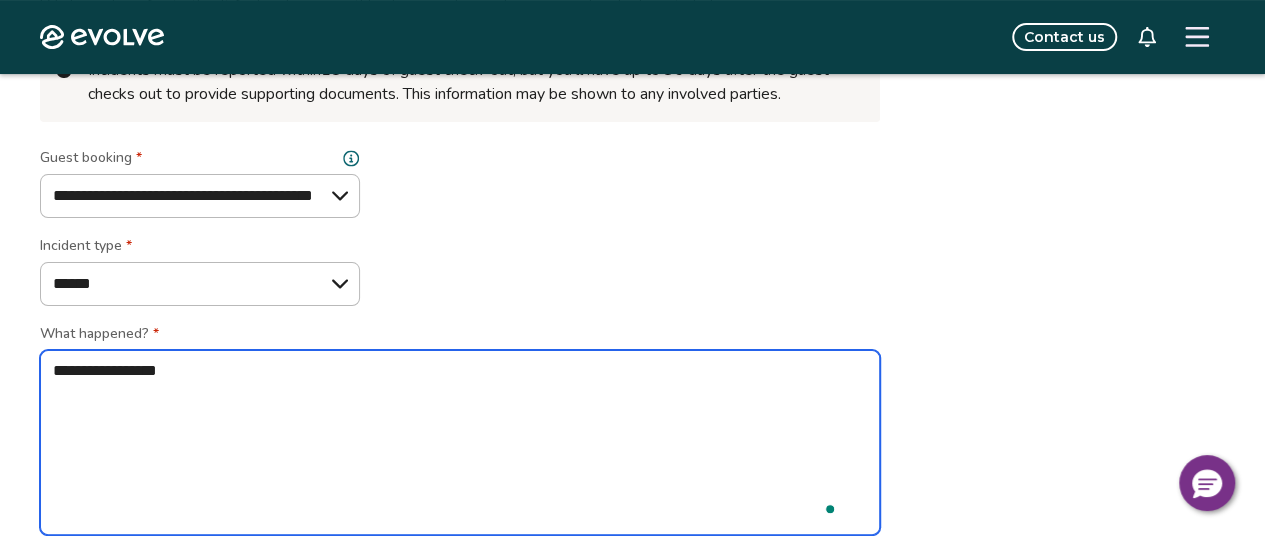 type on "*" 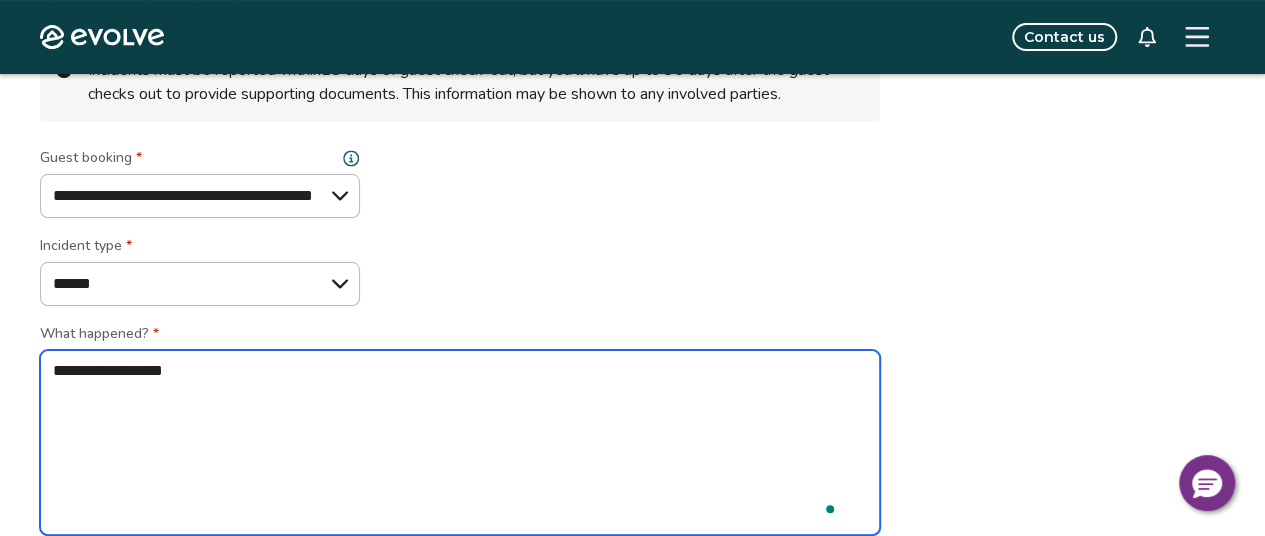 type on "*" 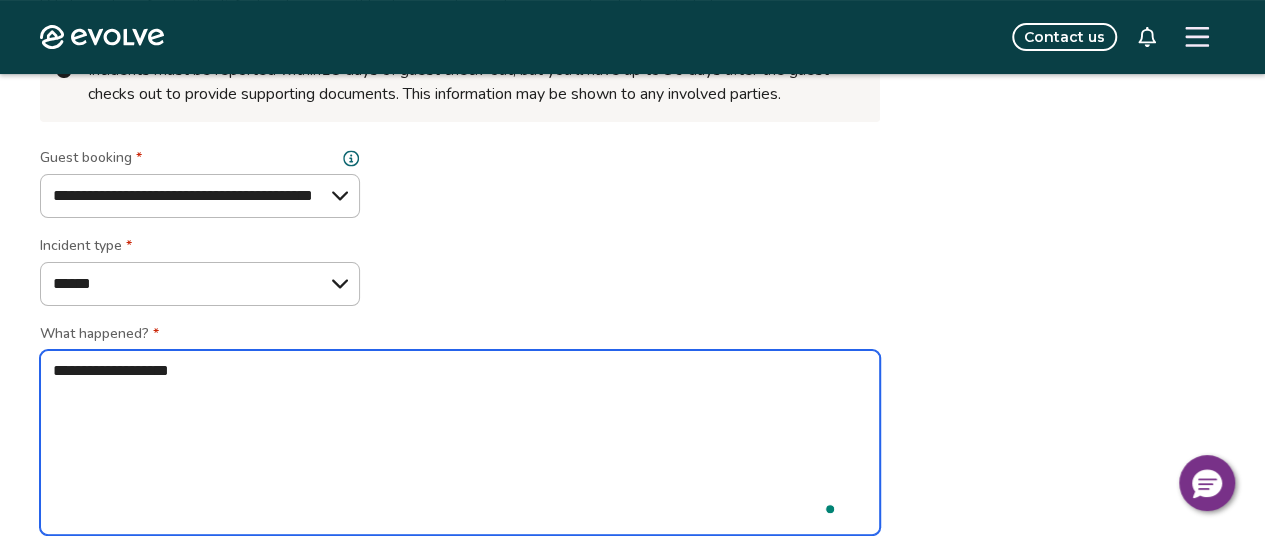 type on "*" 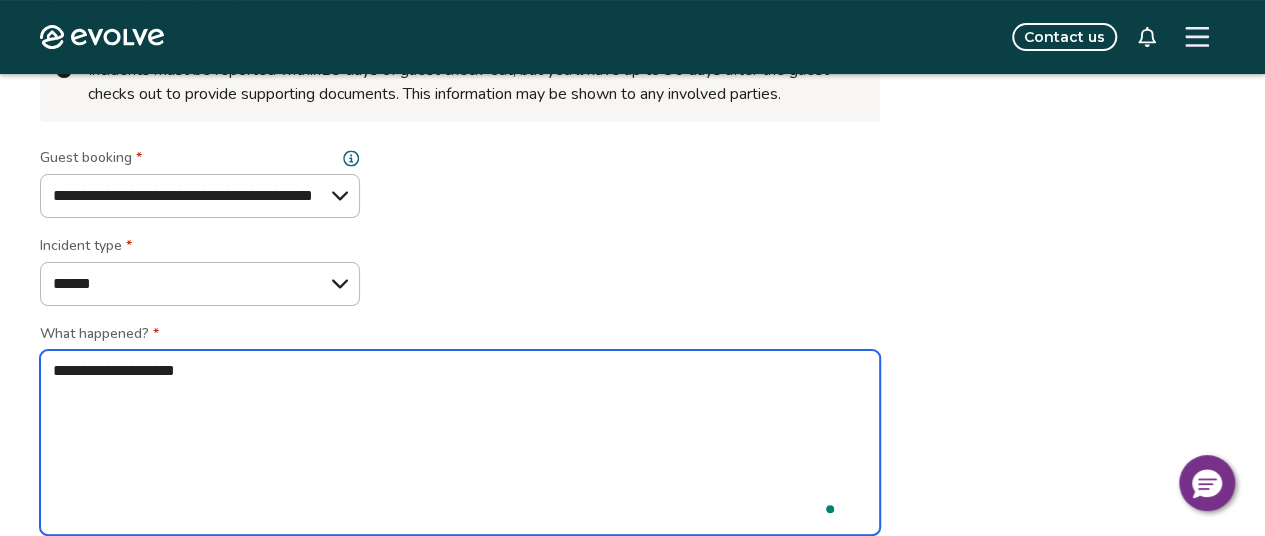 type on "*" 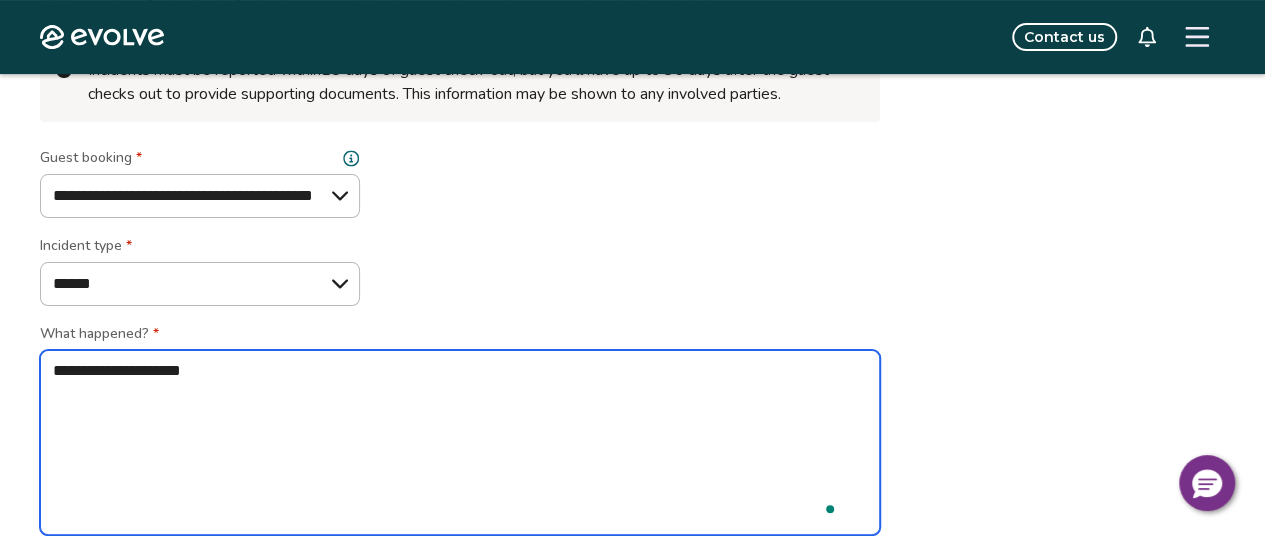 type on "*" 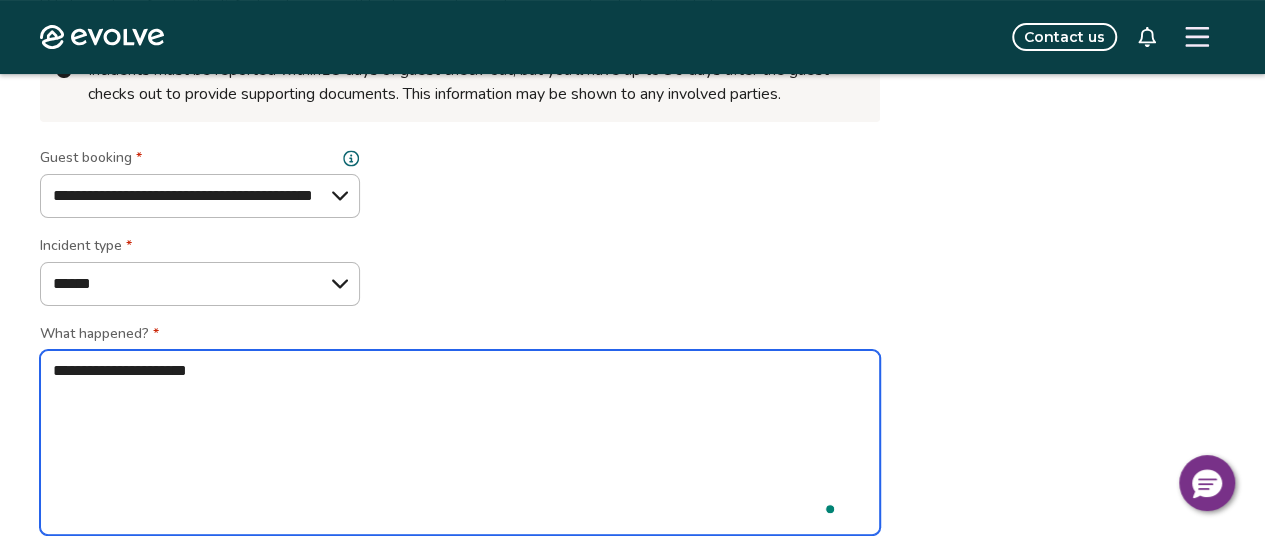 type on "*" 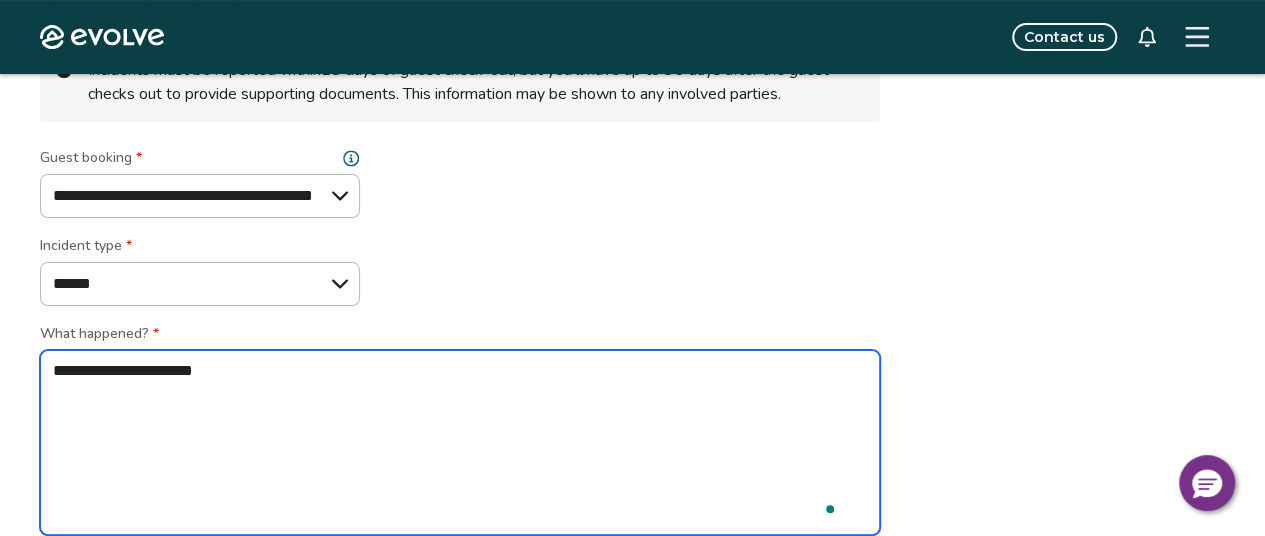 type on "*" 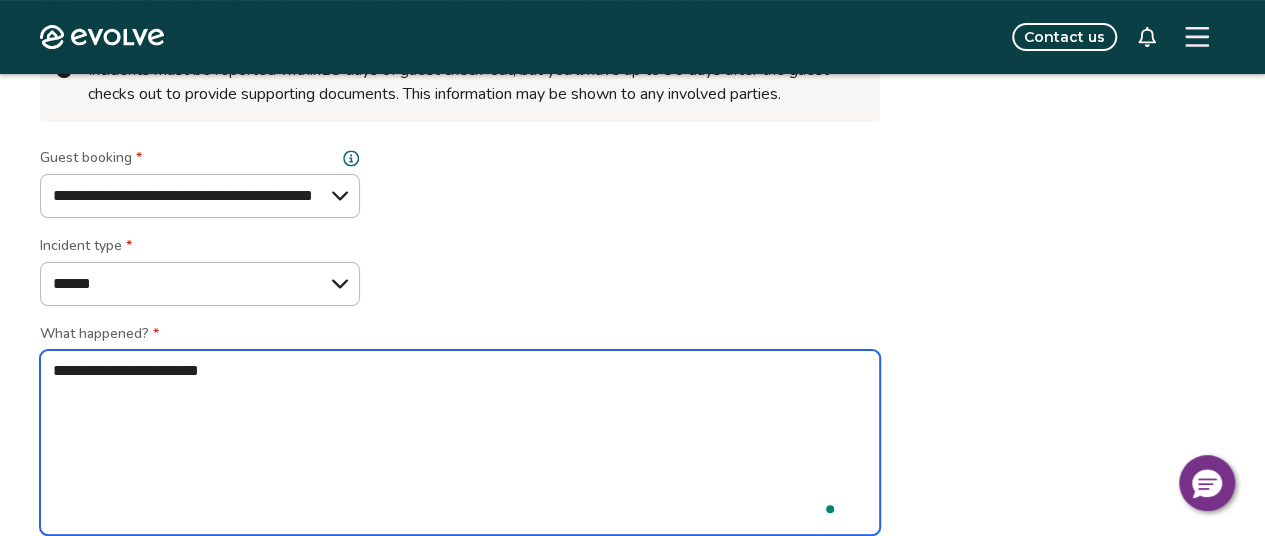 type on "*" 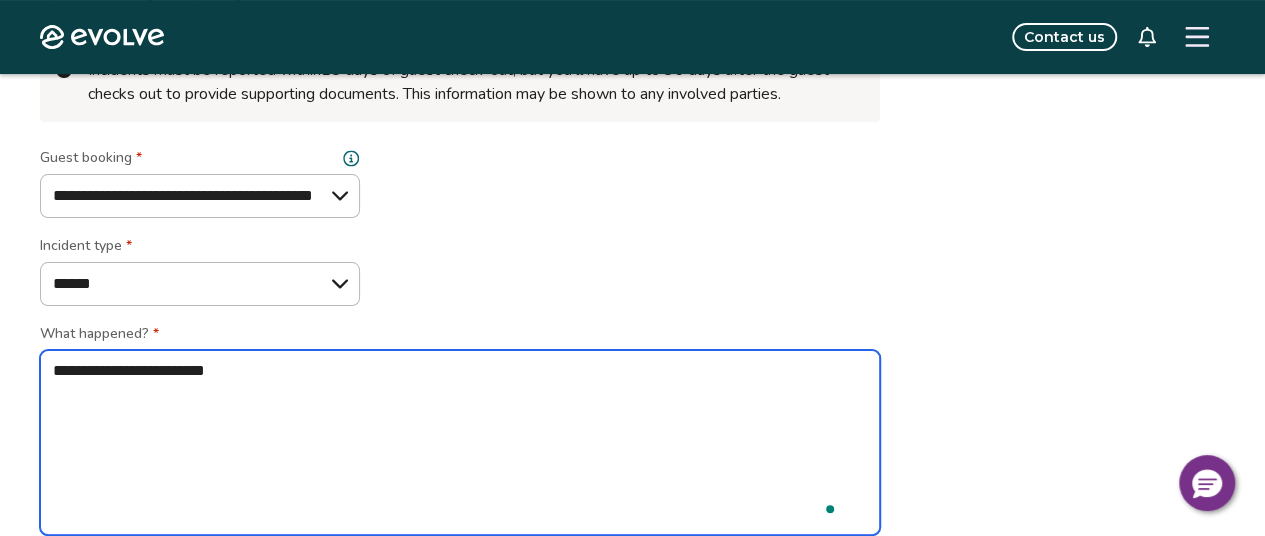type on "*" 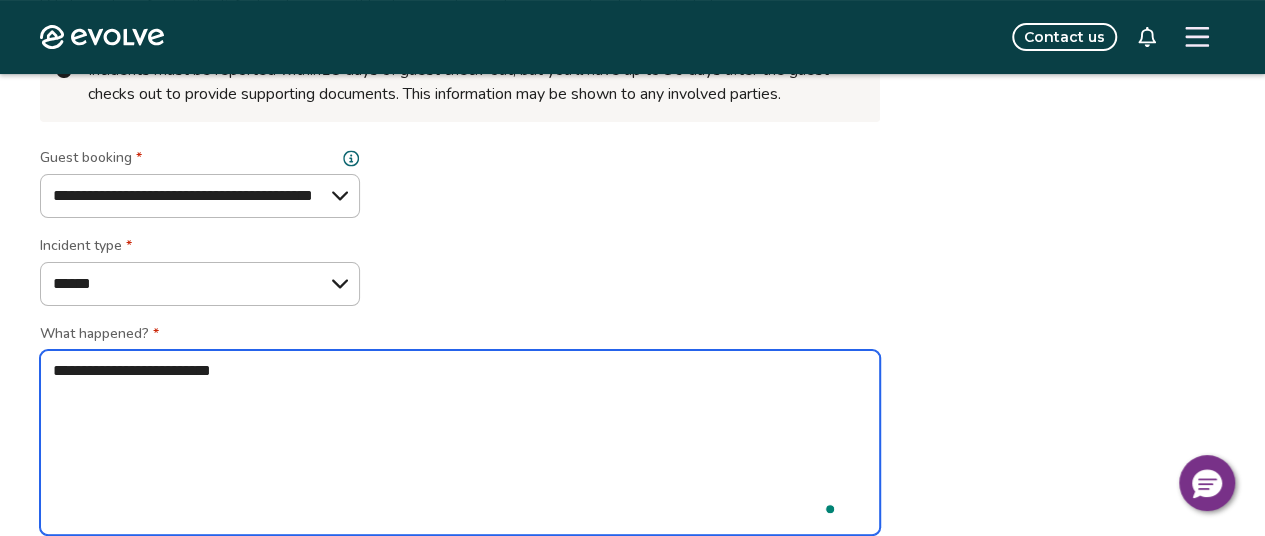 type on "*" 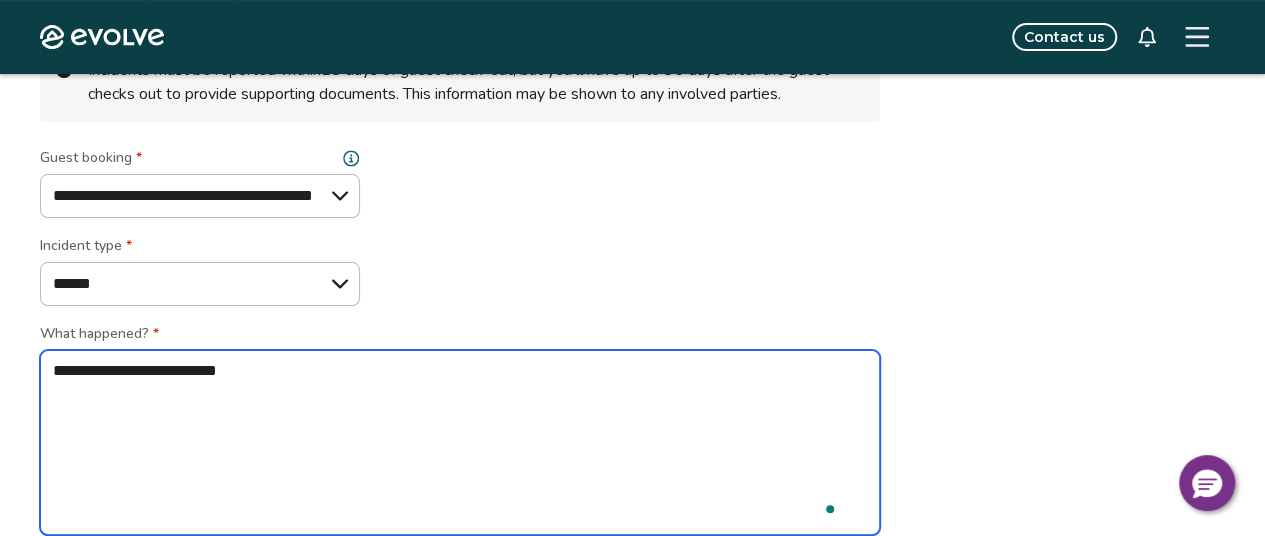 type on "*" 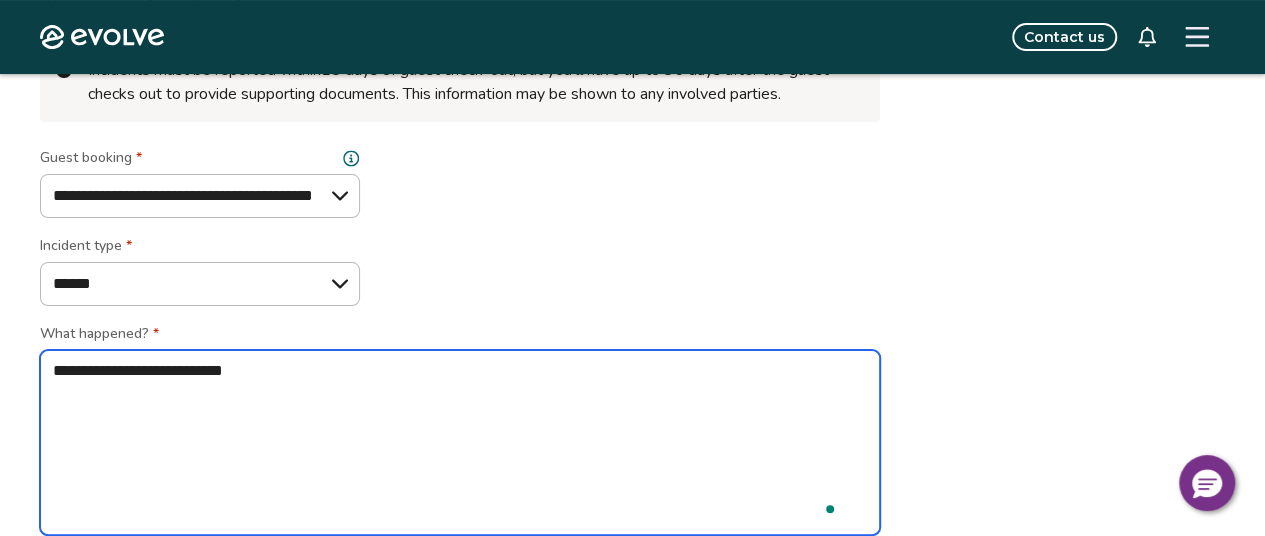 type on "*" 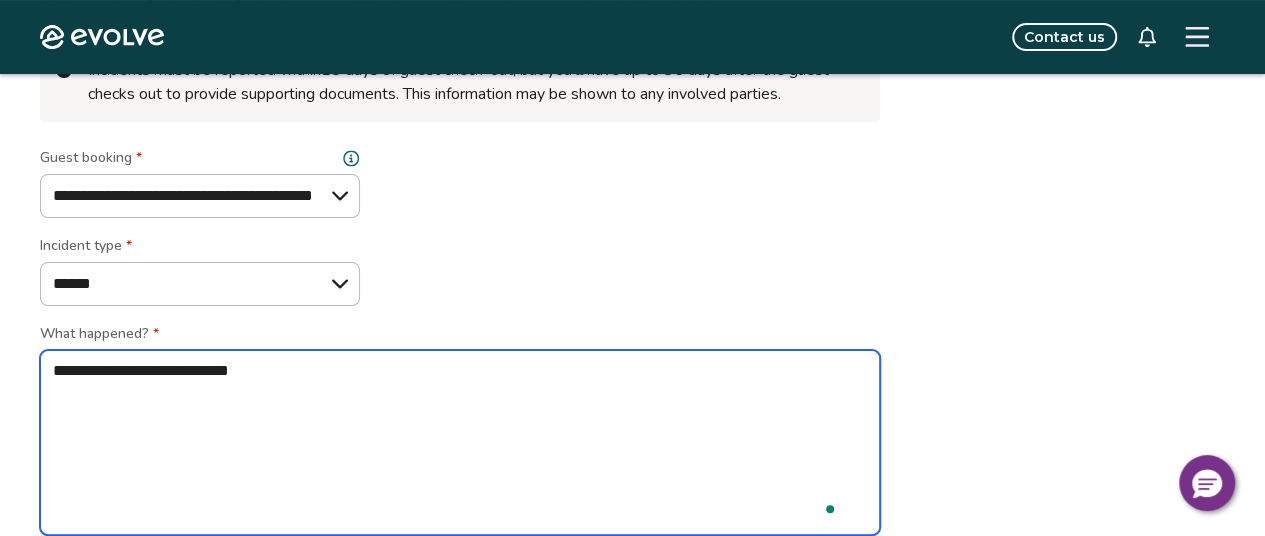 type on "*" 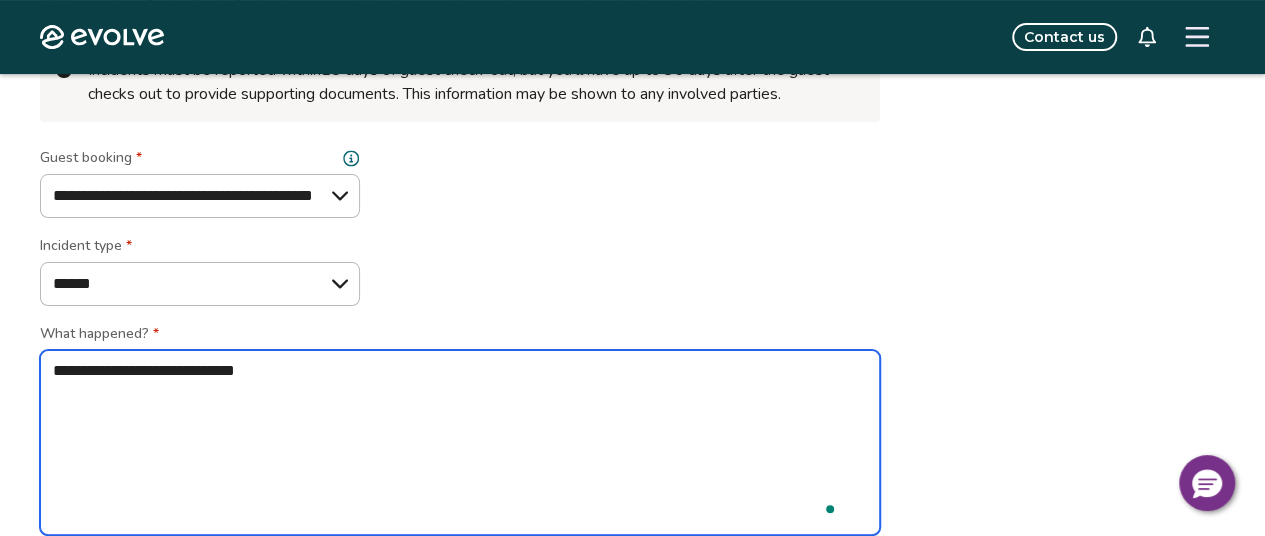 type on "*" 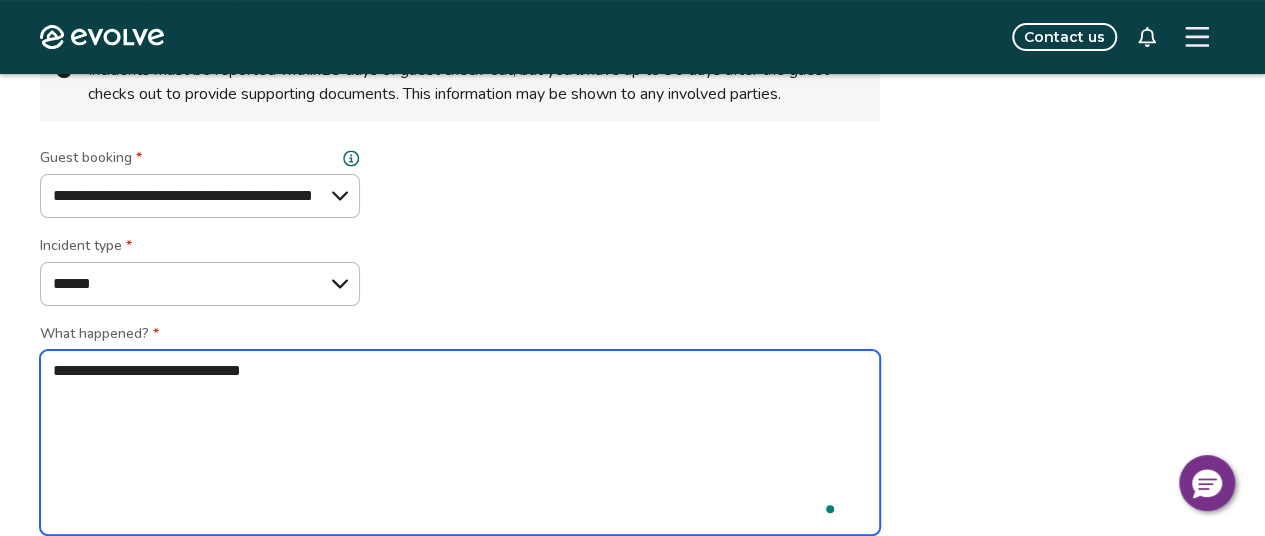 type on "*" 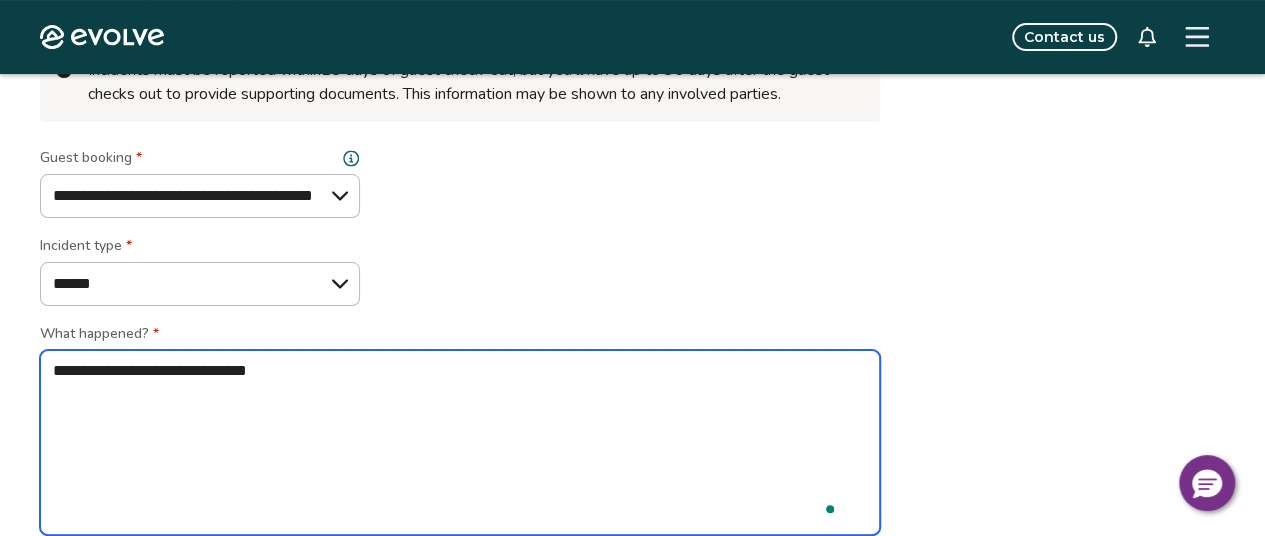 type on "*" 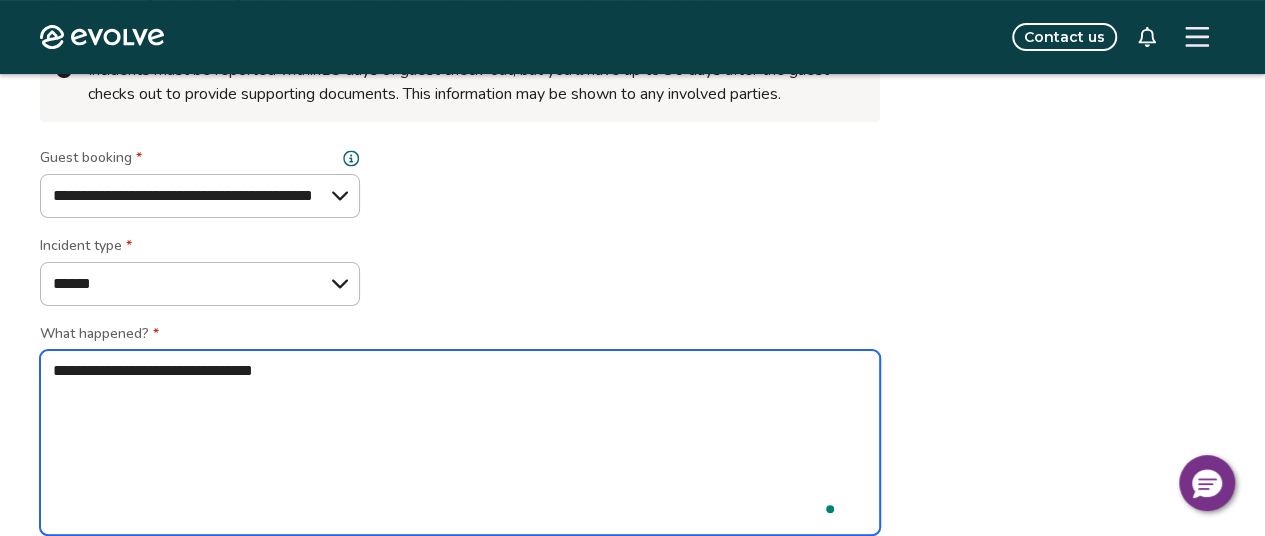type on "*" 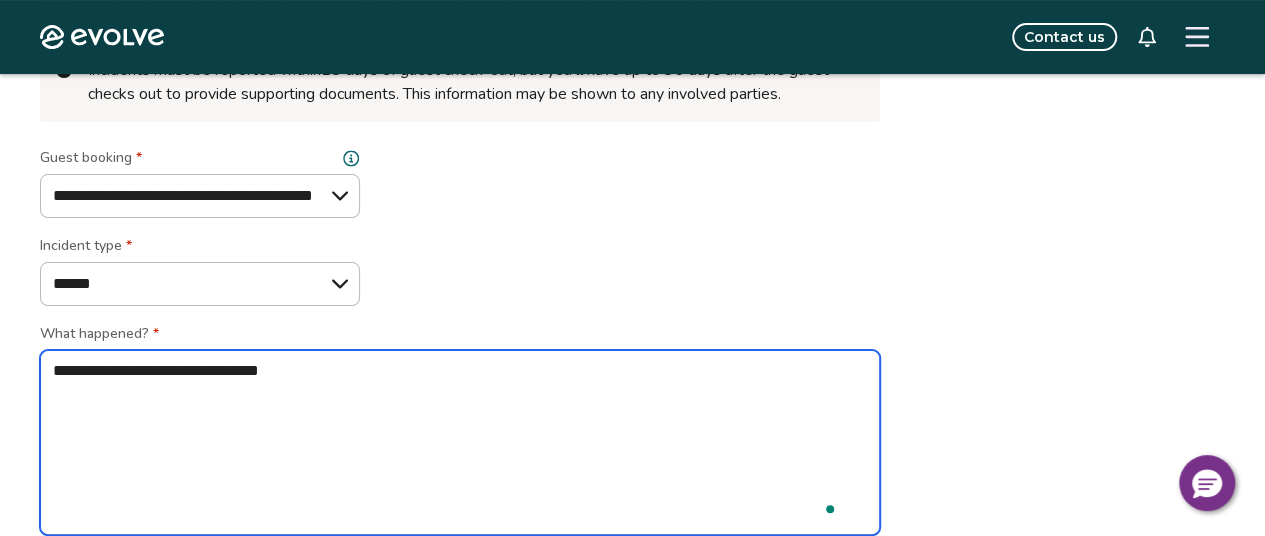 type on "*" 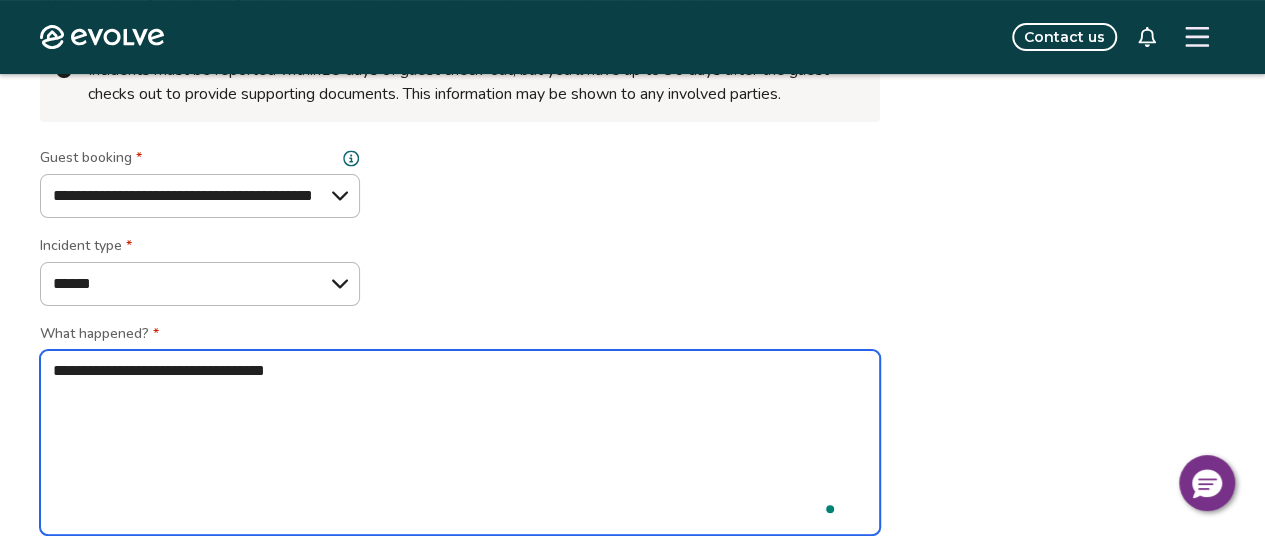 type on "*" 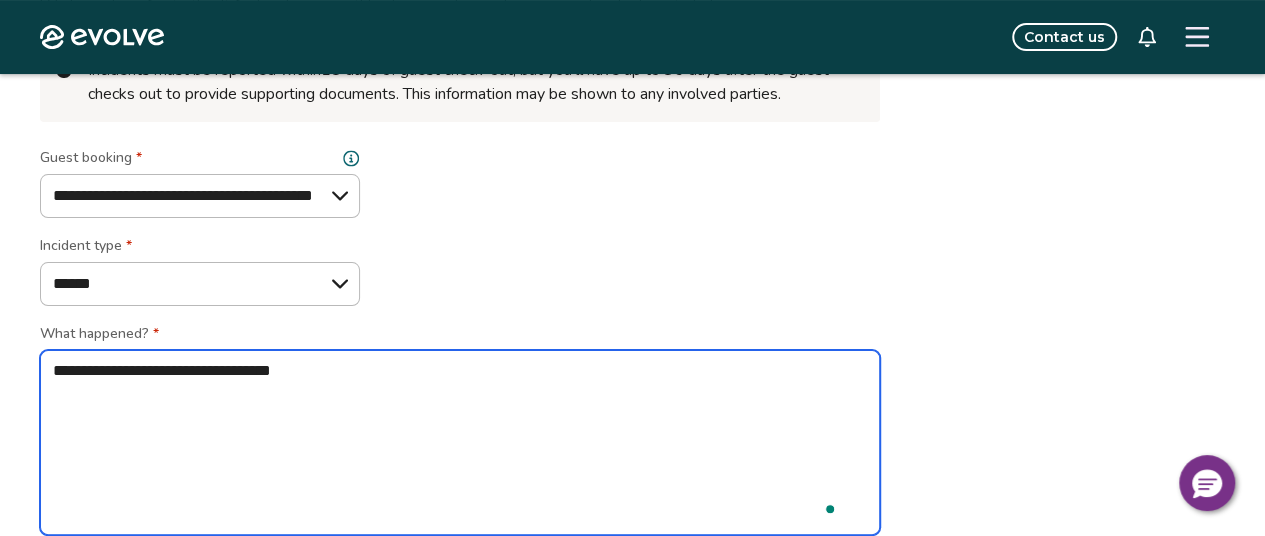 type on "*" 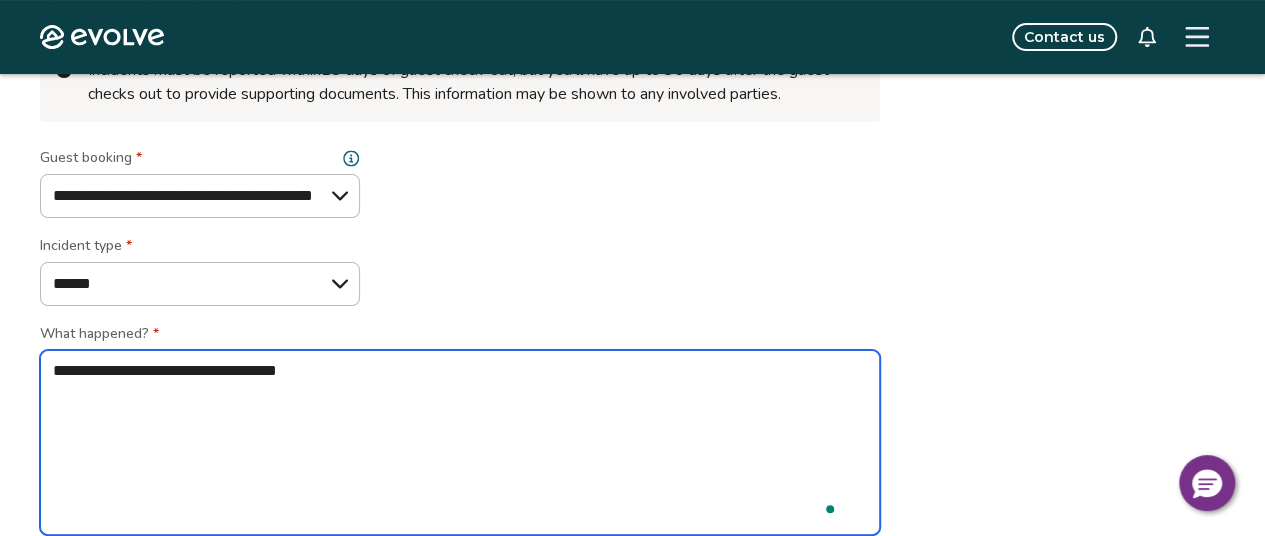 type on "*" 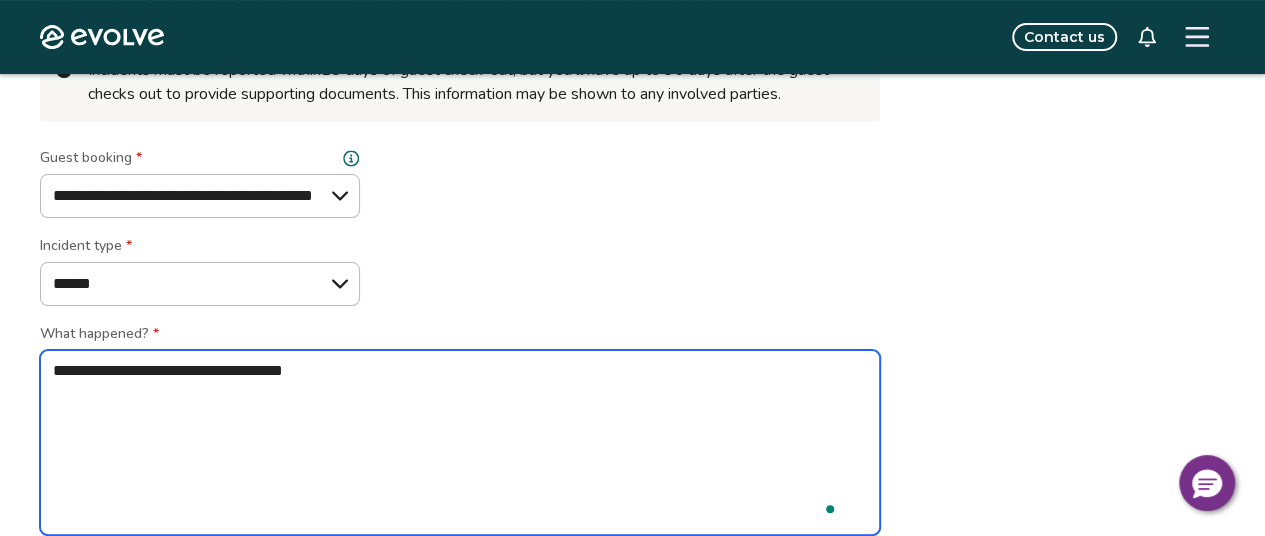 type on "*" 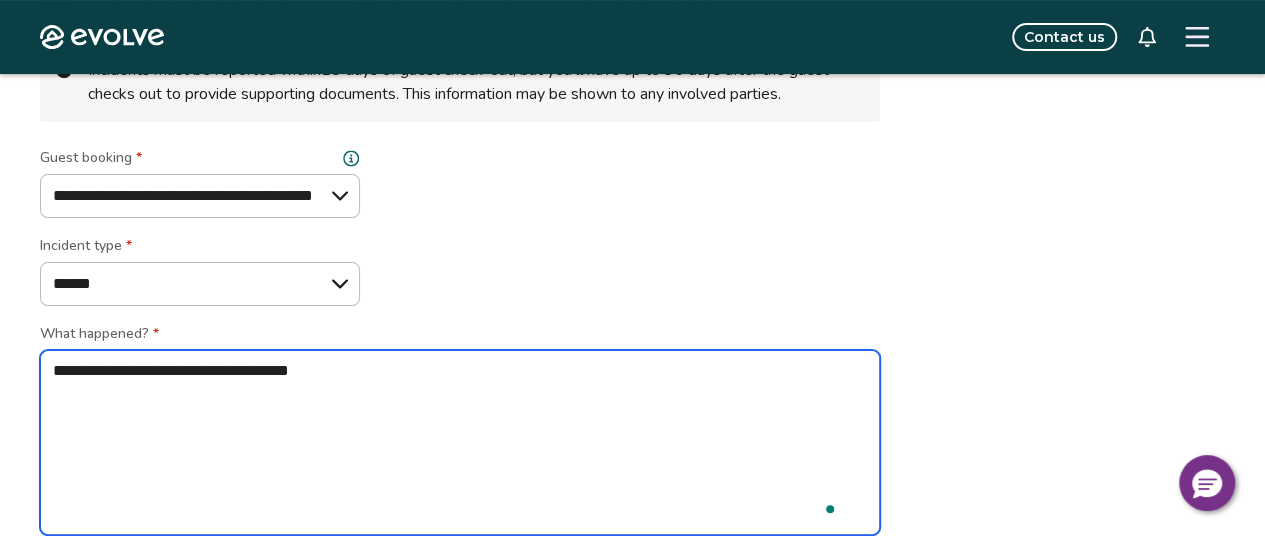 type on "*" 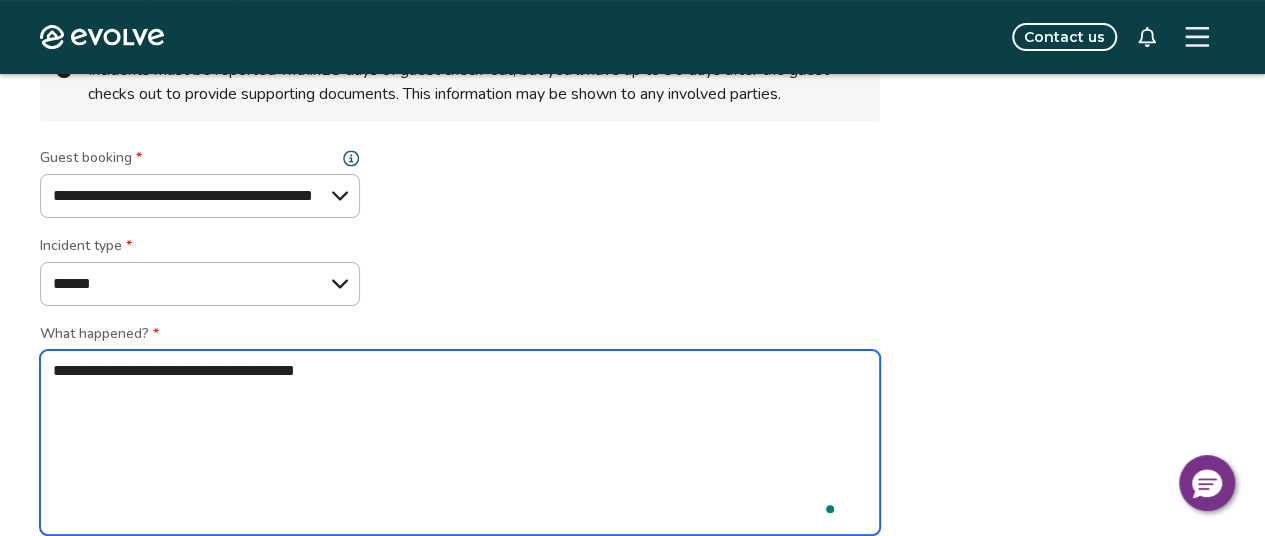 type on "*" 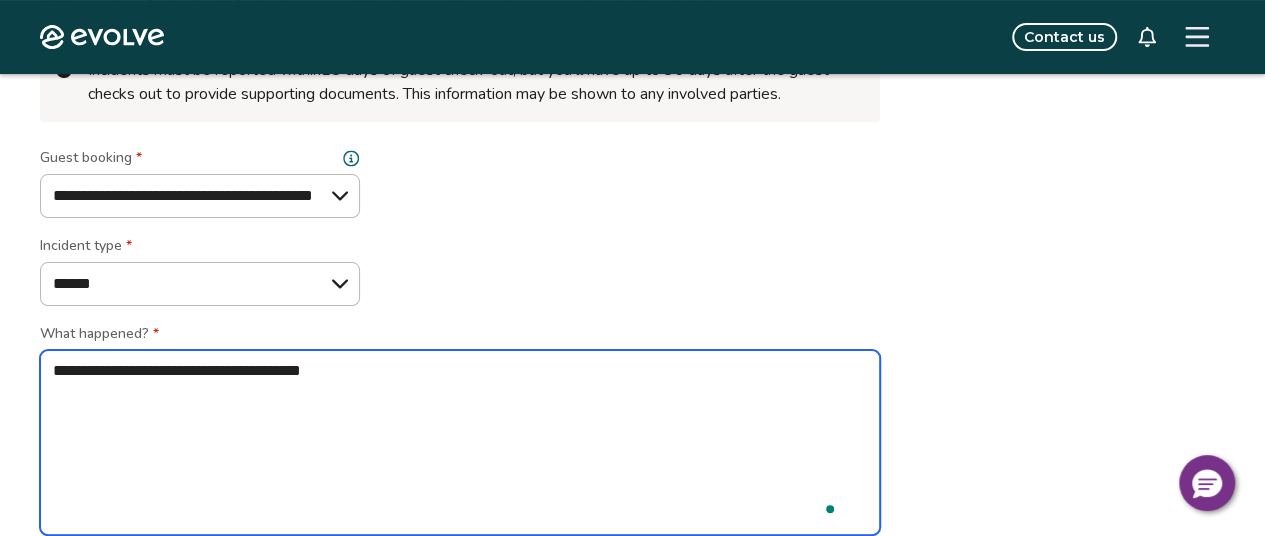 type on "**********" 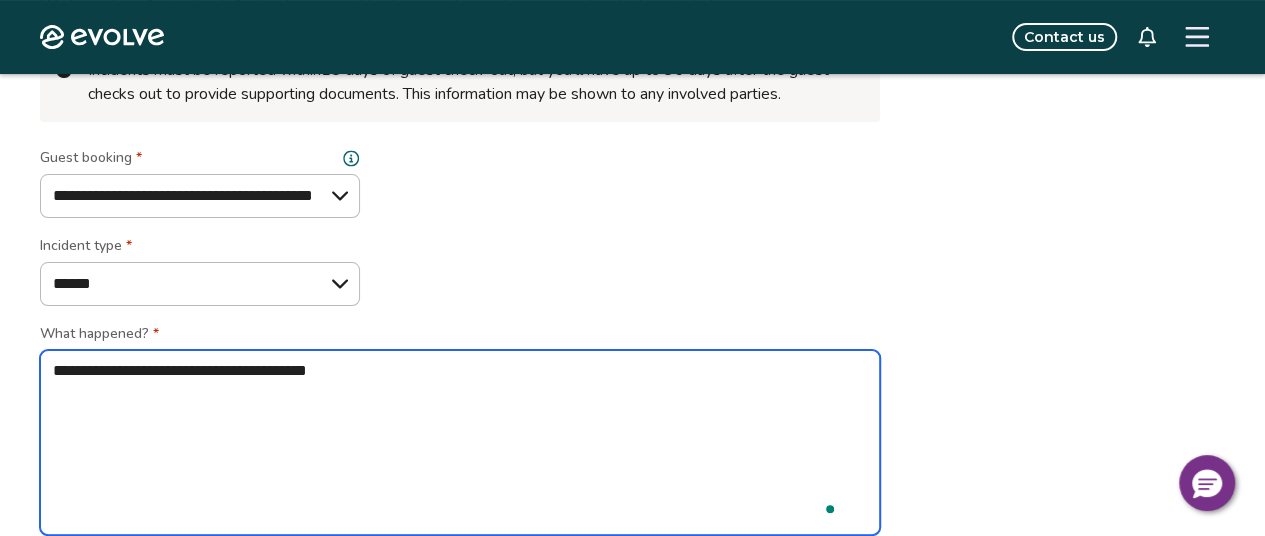 type on "*" 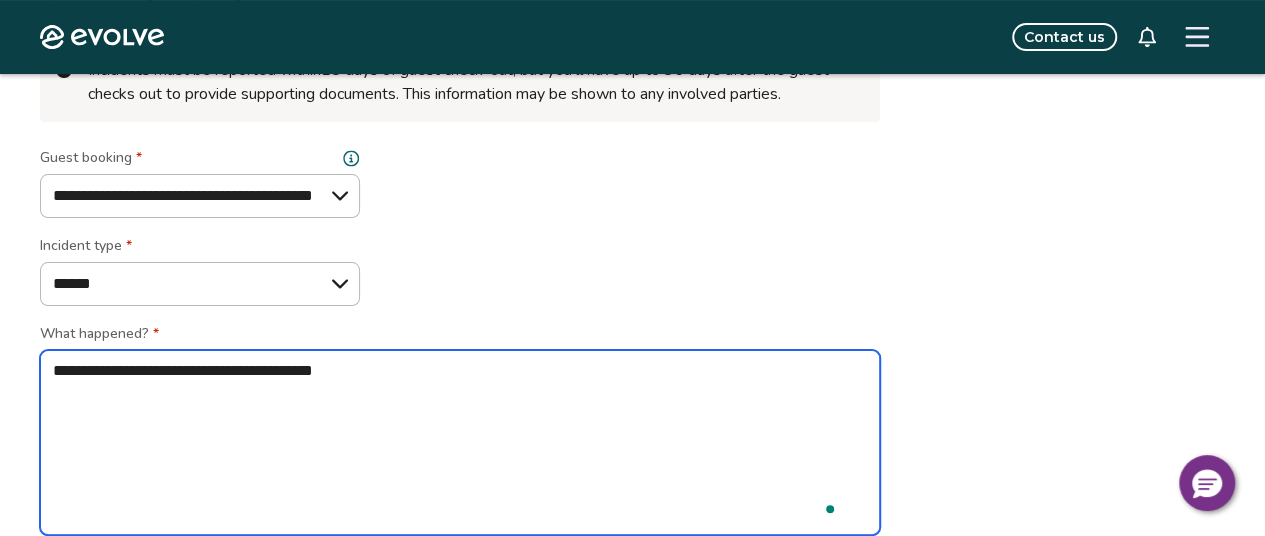 type on "*" 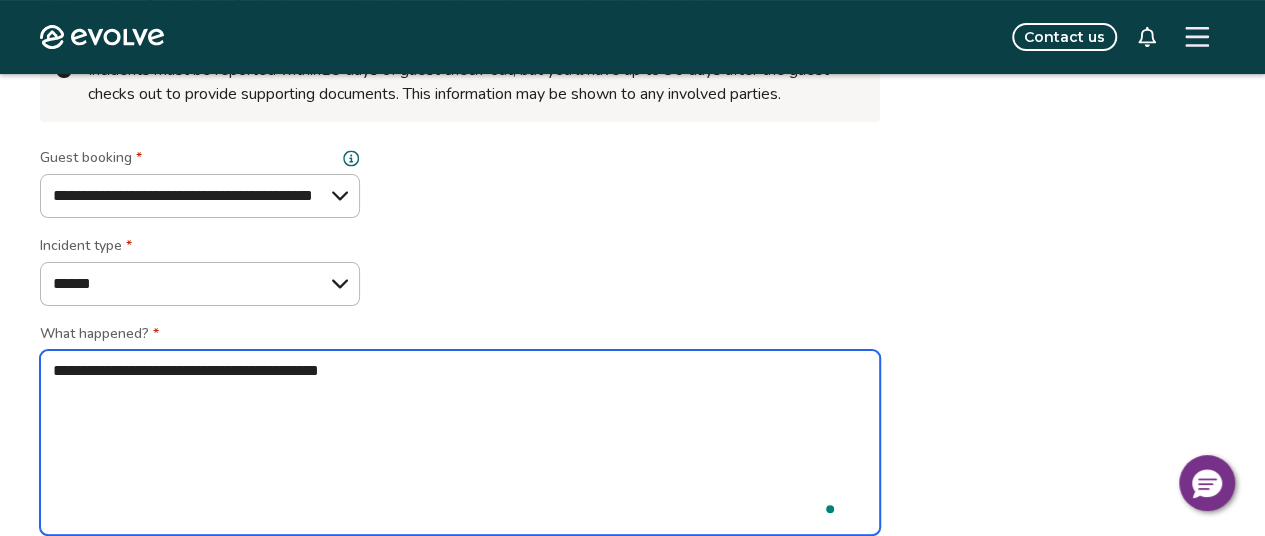type on "*" 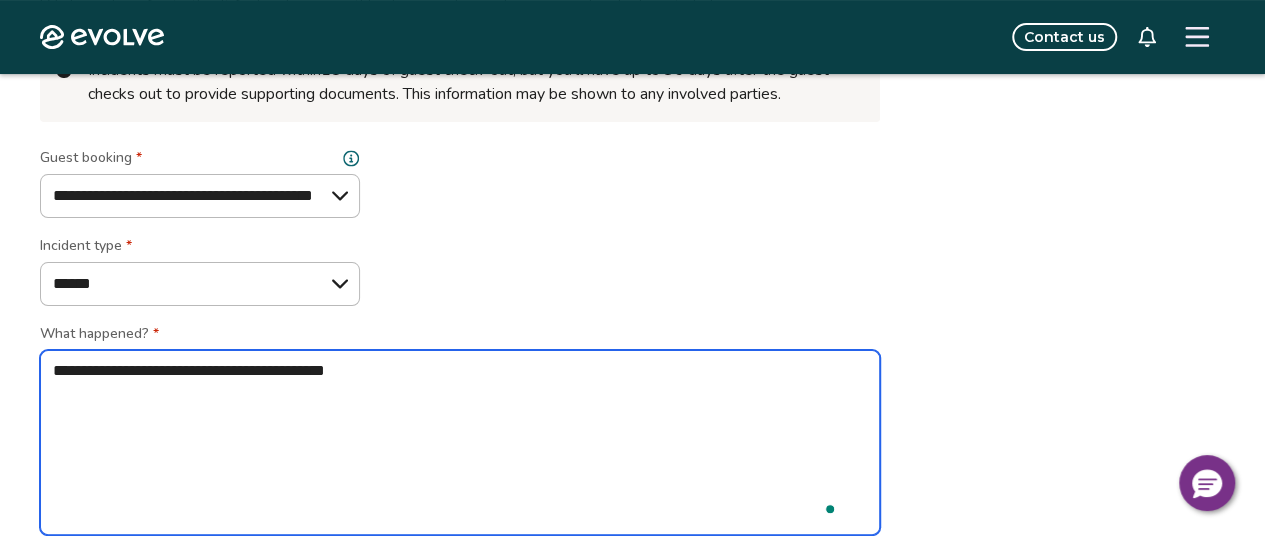 type on "*" 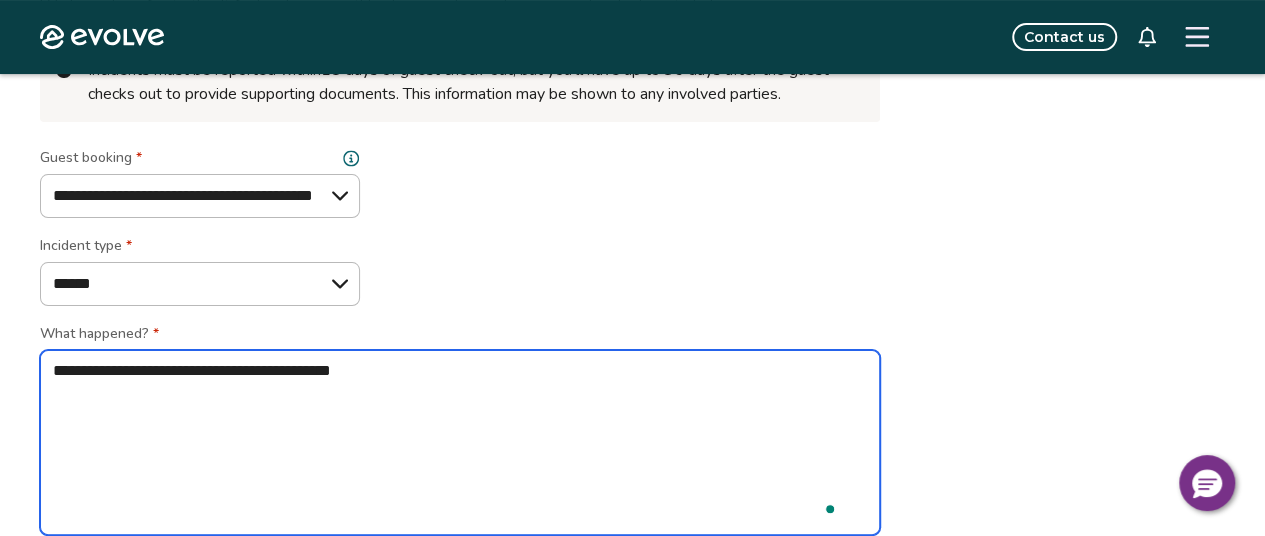 type on "*" 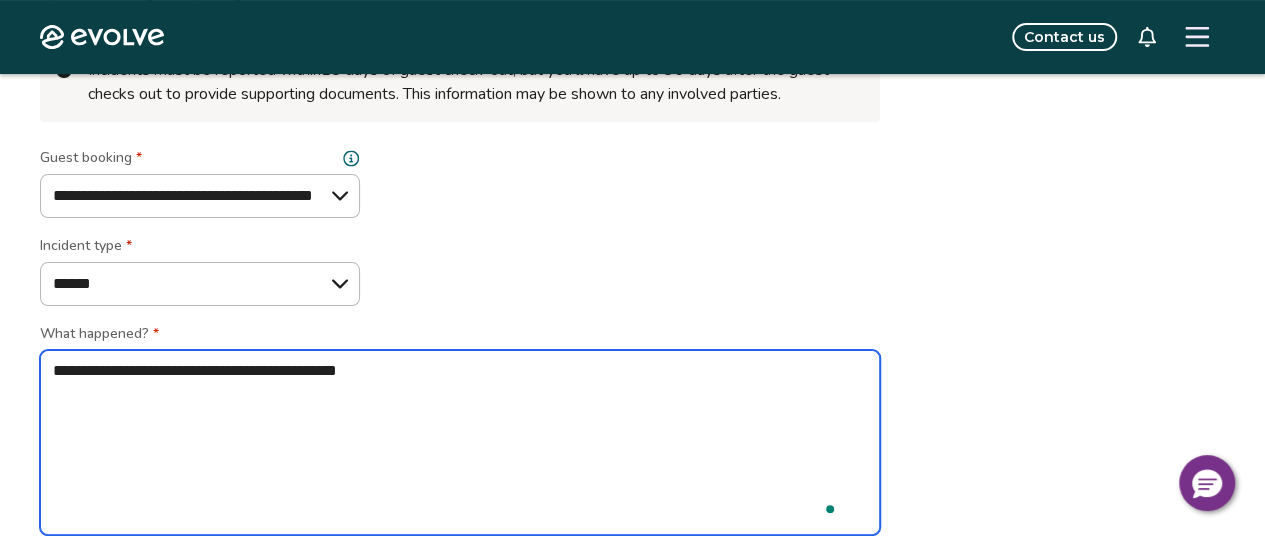 type on "*" 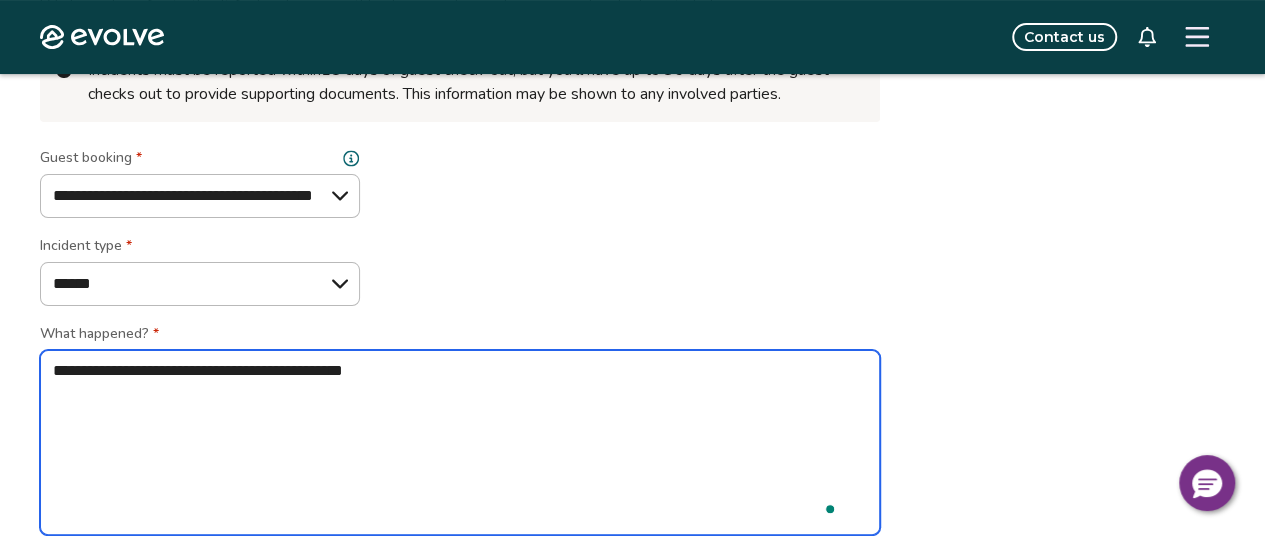 type on "*" 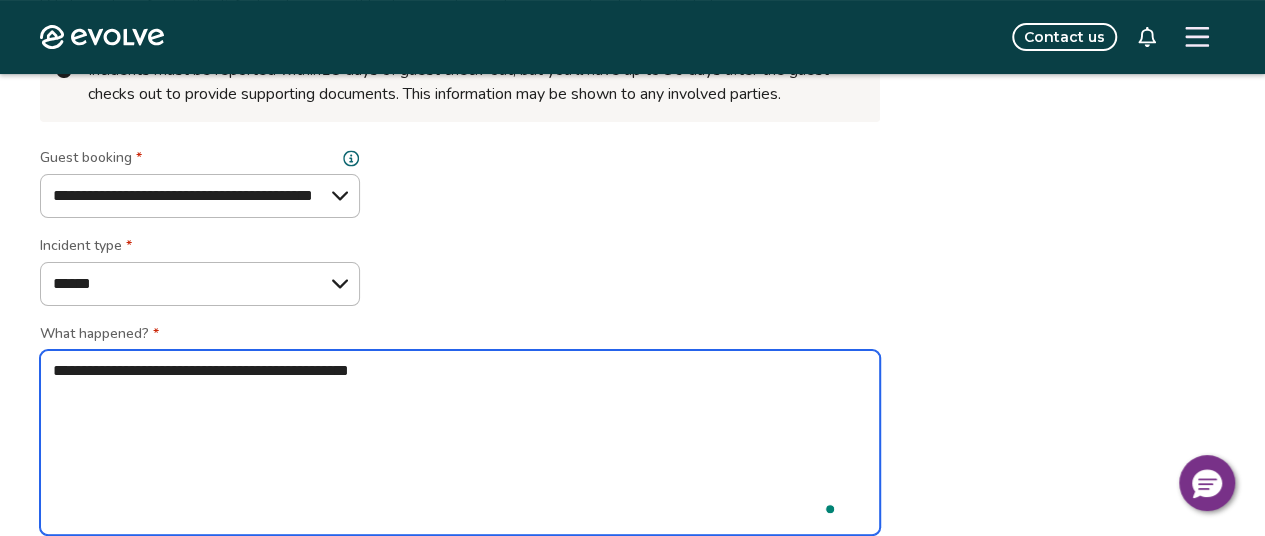 type on "*" 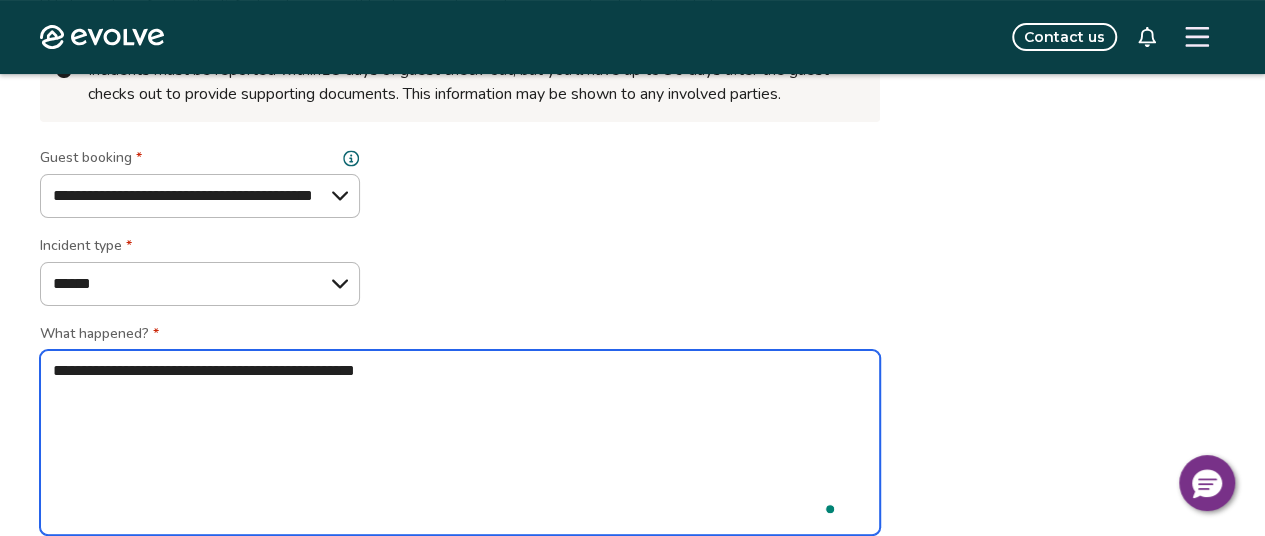 type on "*" 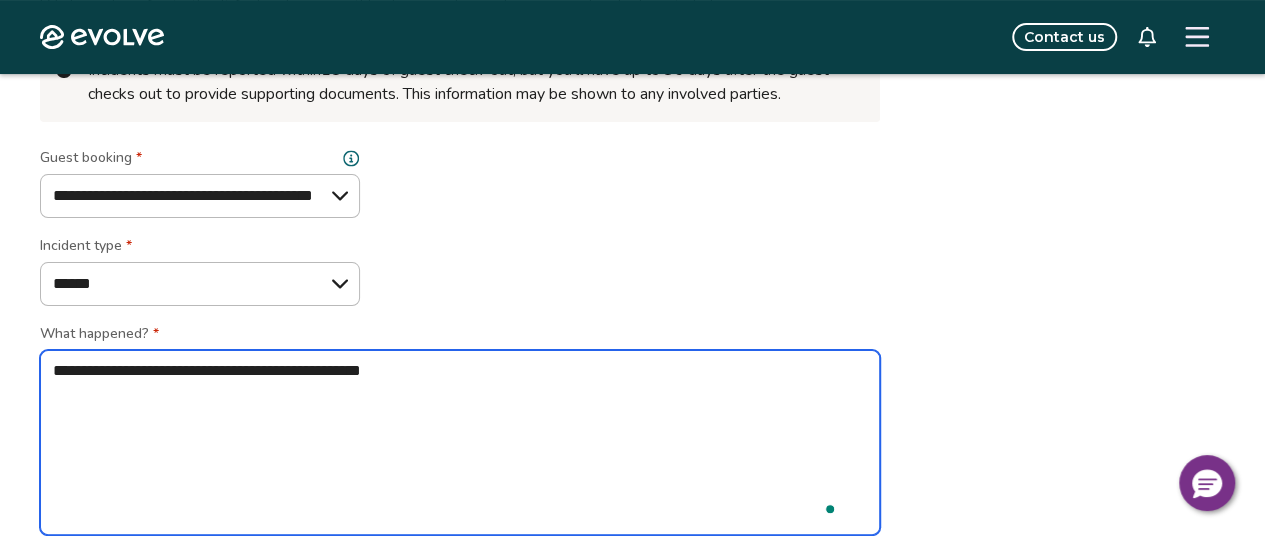 type on "*" 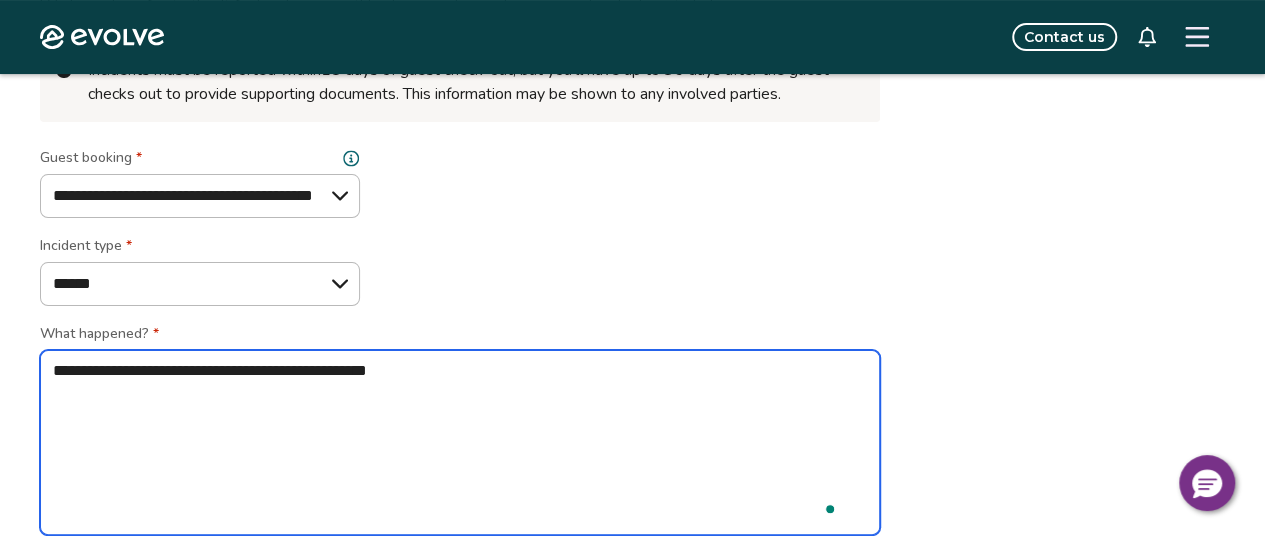 type on "*" 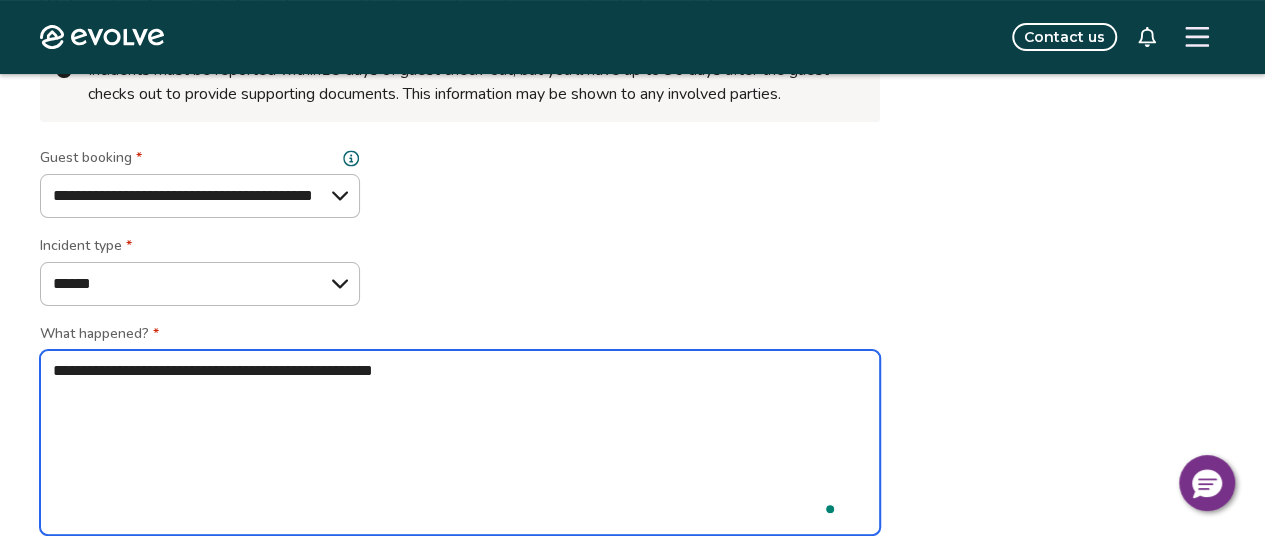 type on "*" 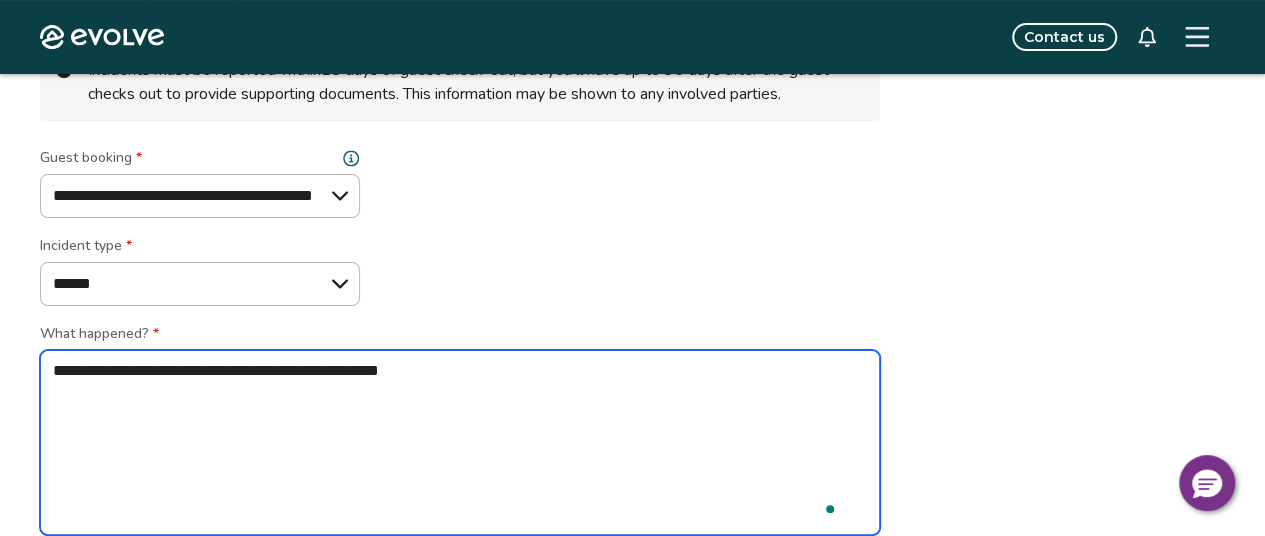 type on "*" 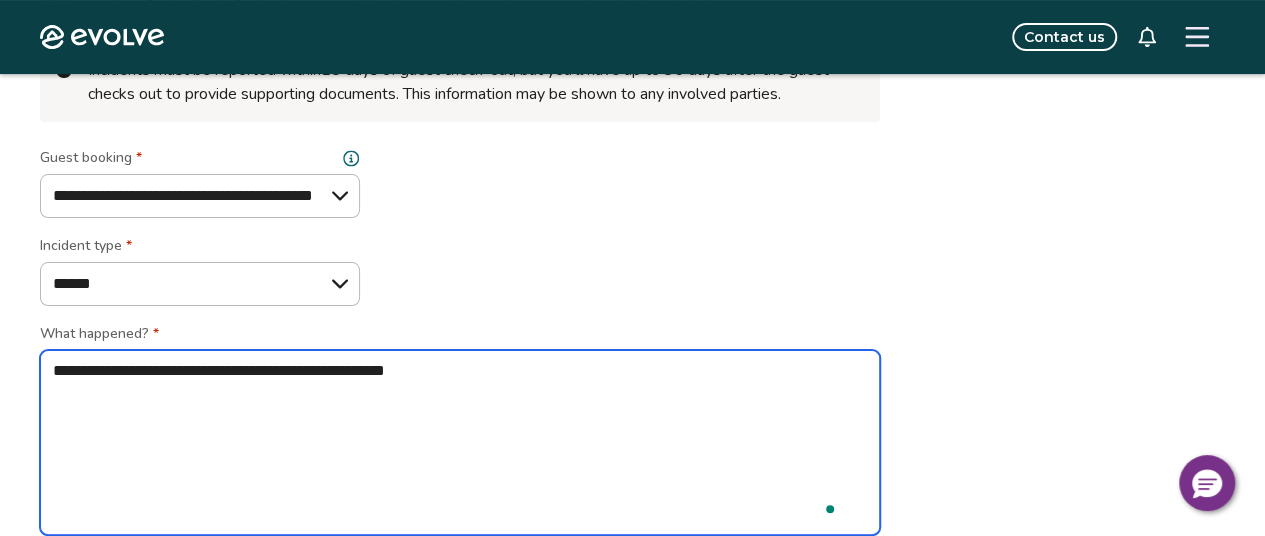 type on "*" 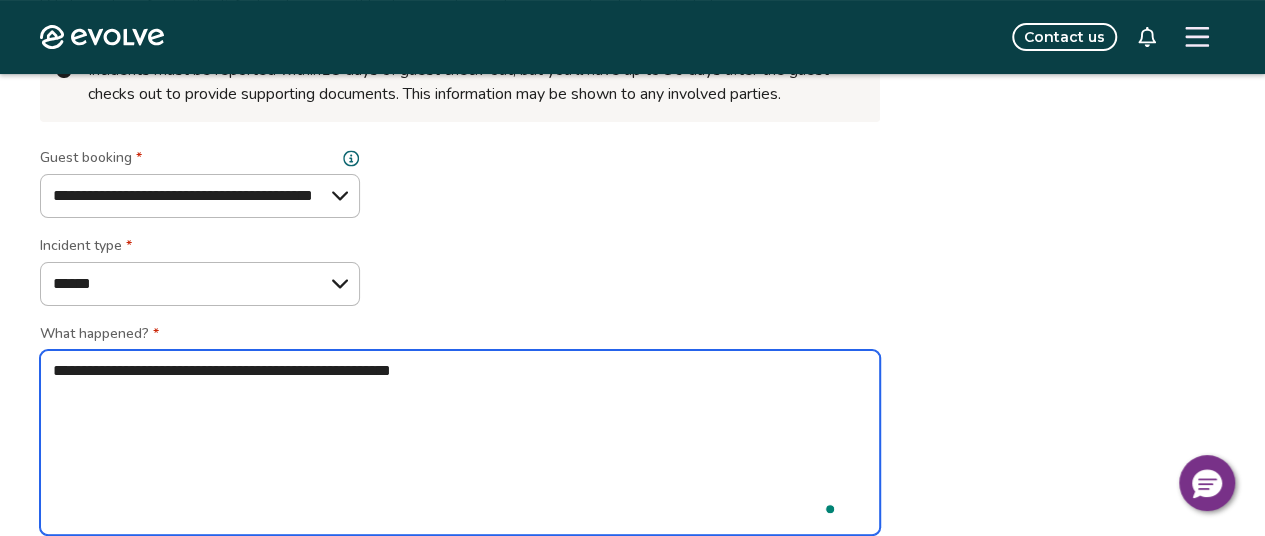 type on "*" 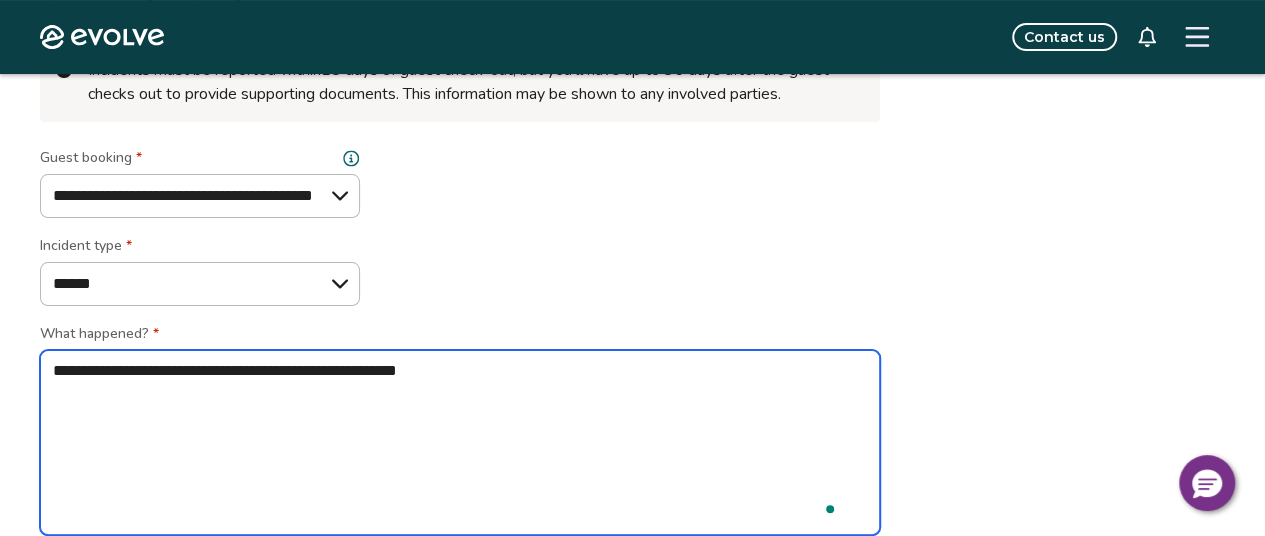 type on "*" 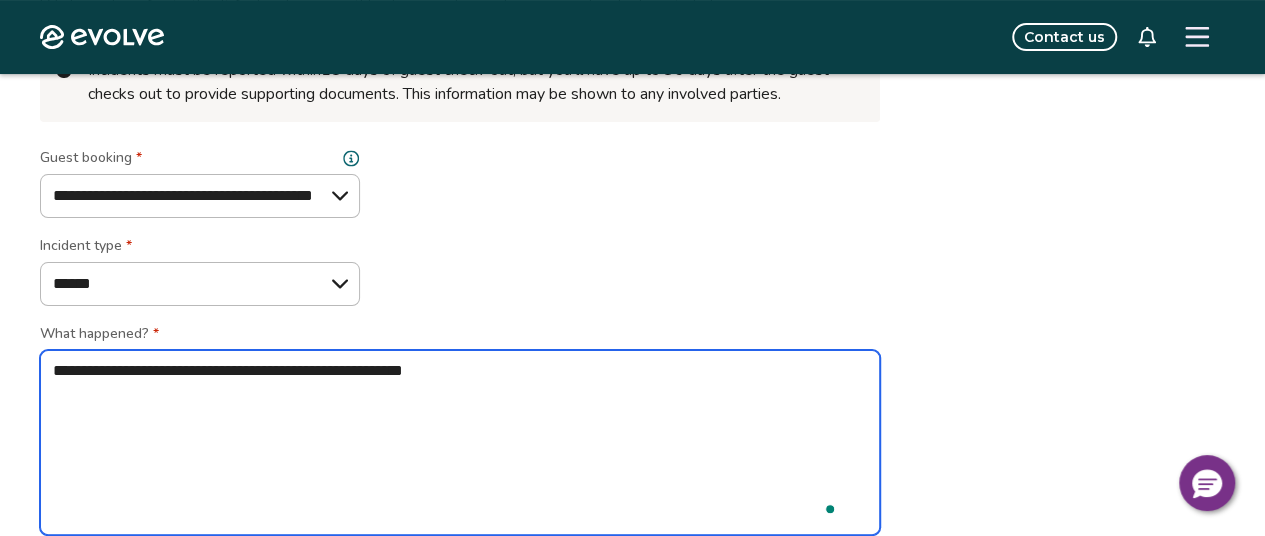 type on "*" 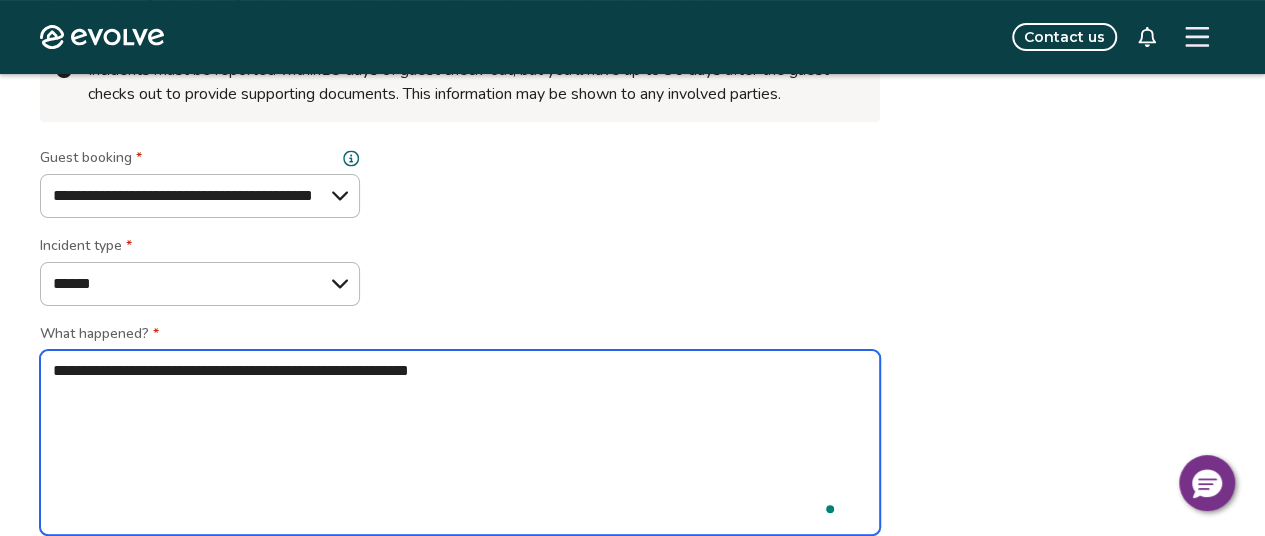 type on "*" 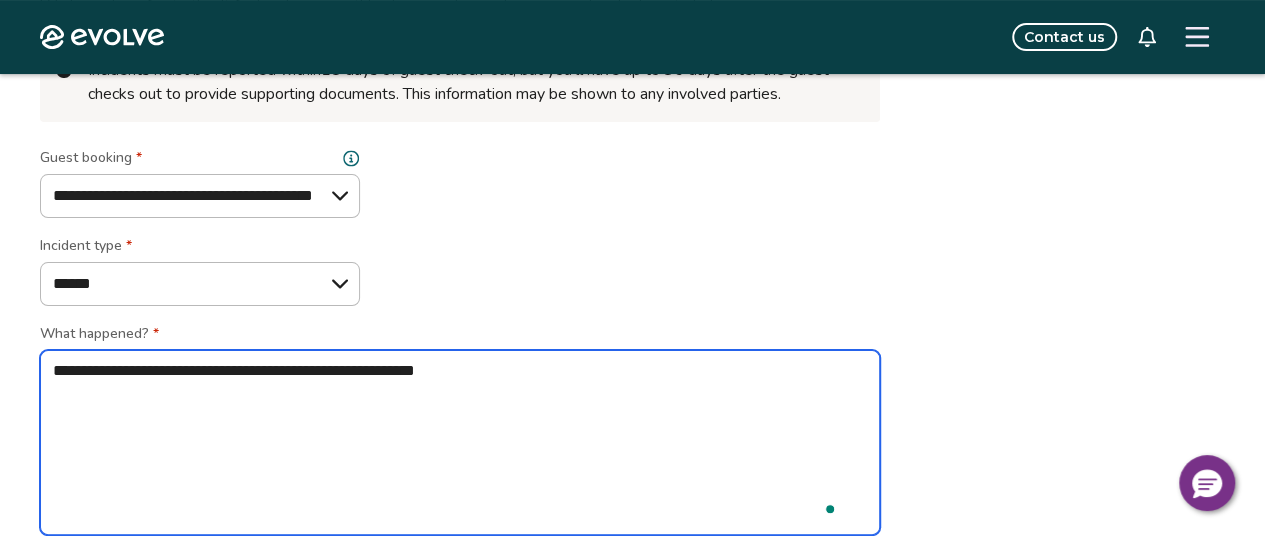 type on "*" 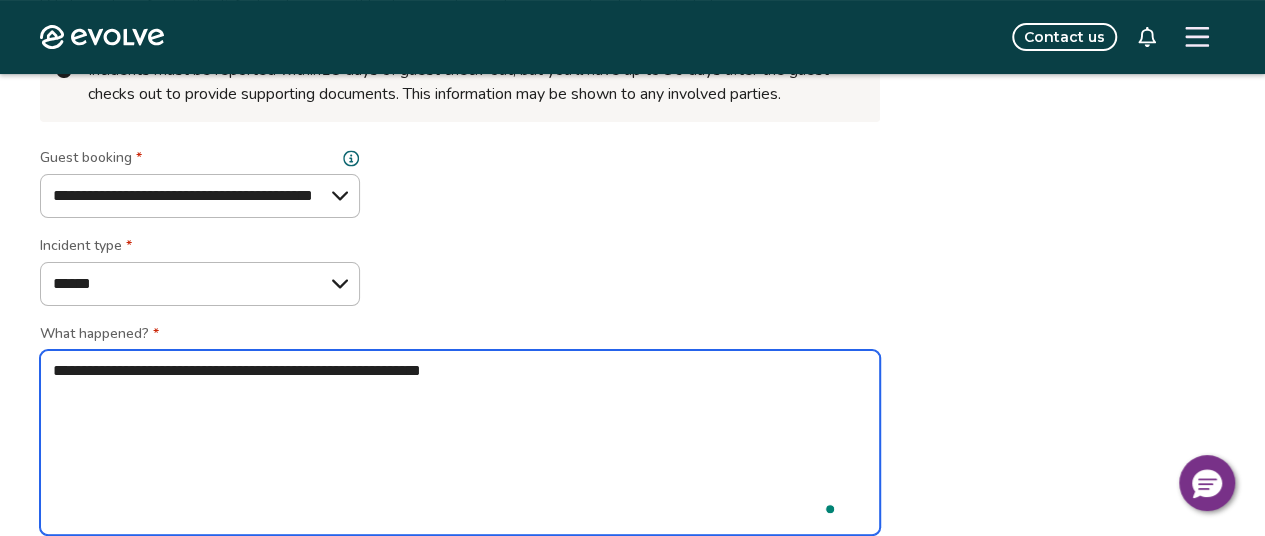 type on "*" 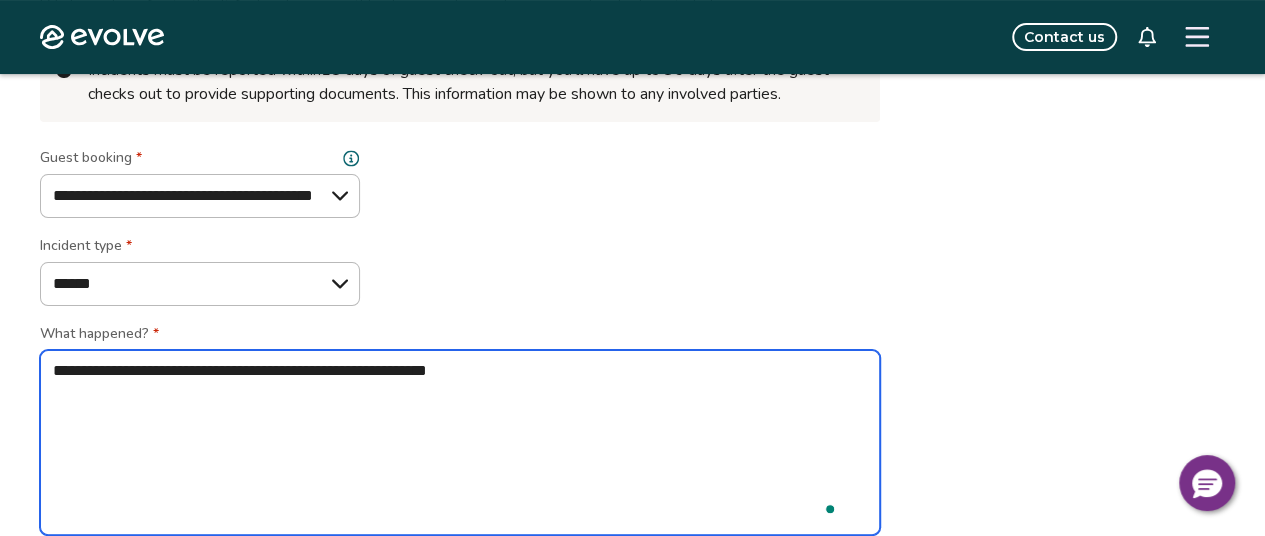 type on "*" 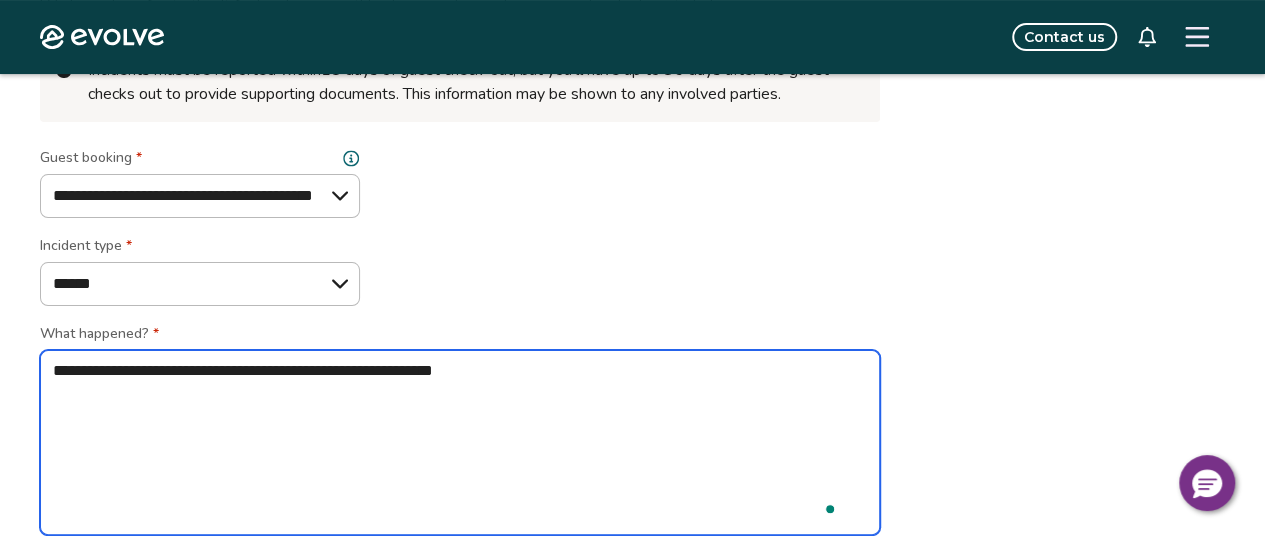 type on "*" 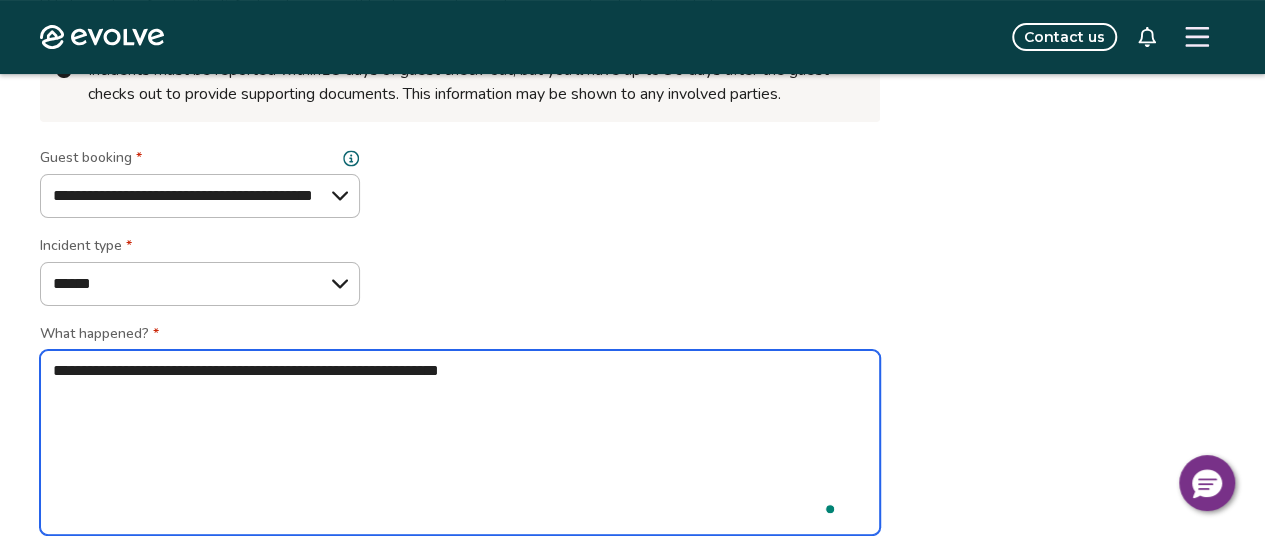 type on "*" 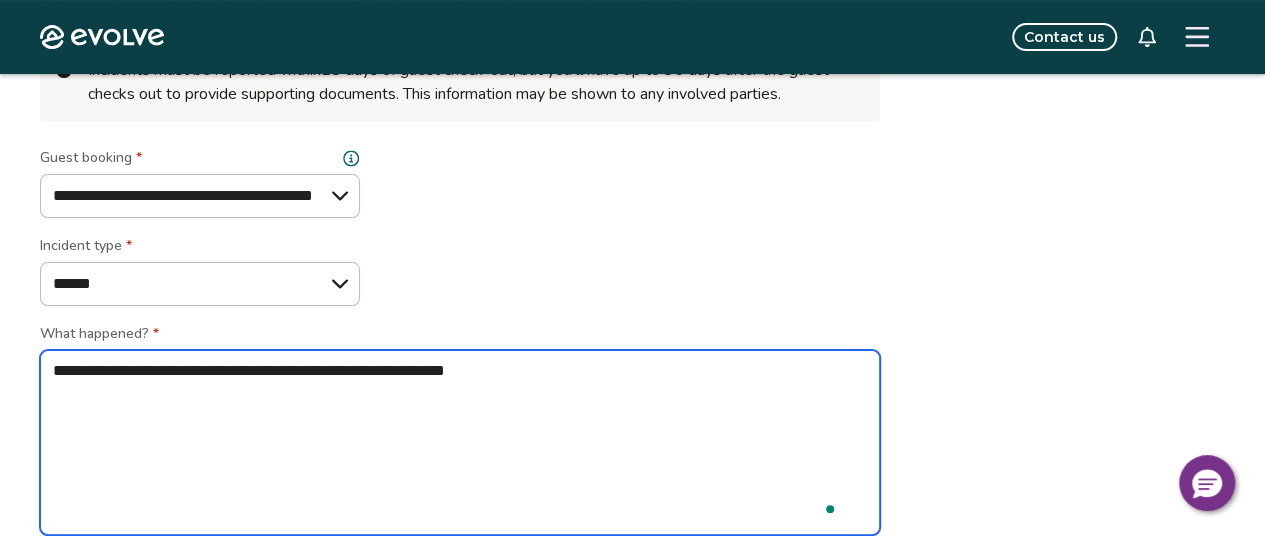 type on "*" 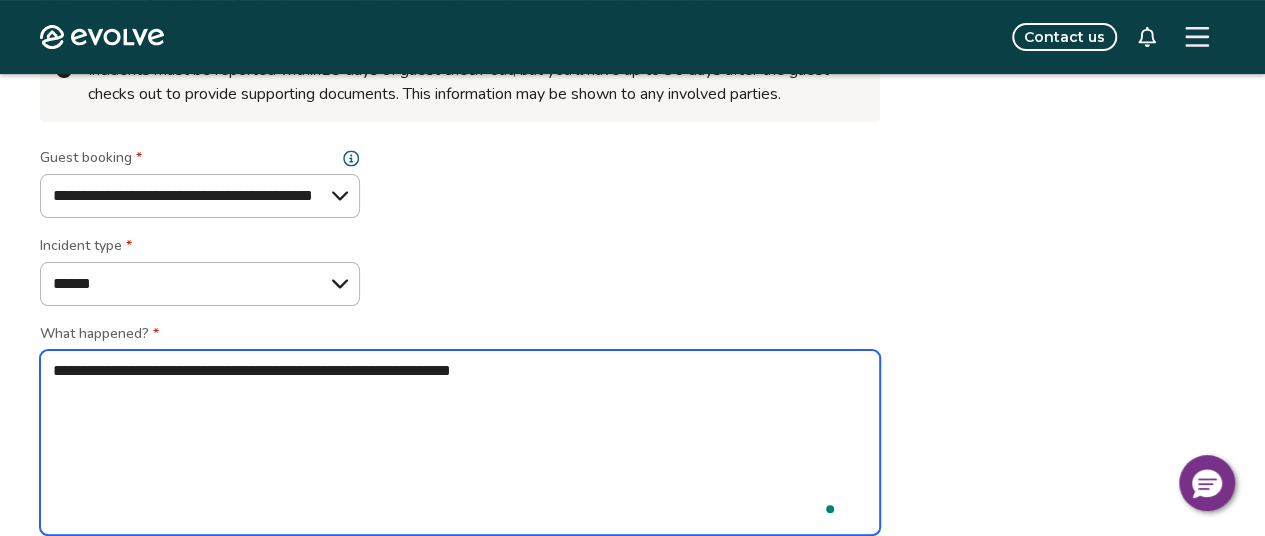 type on "*" 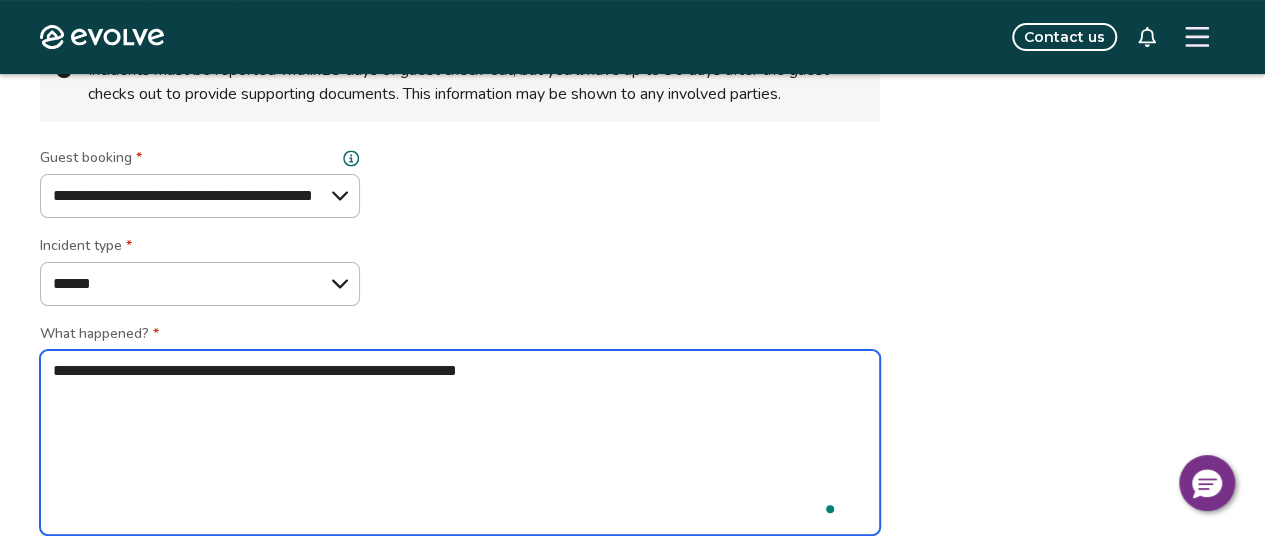 type on "*" 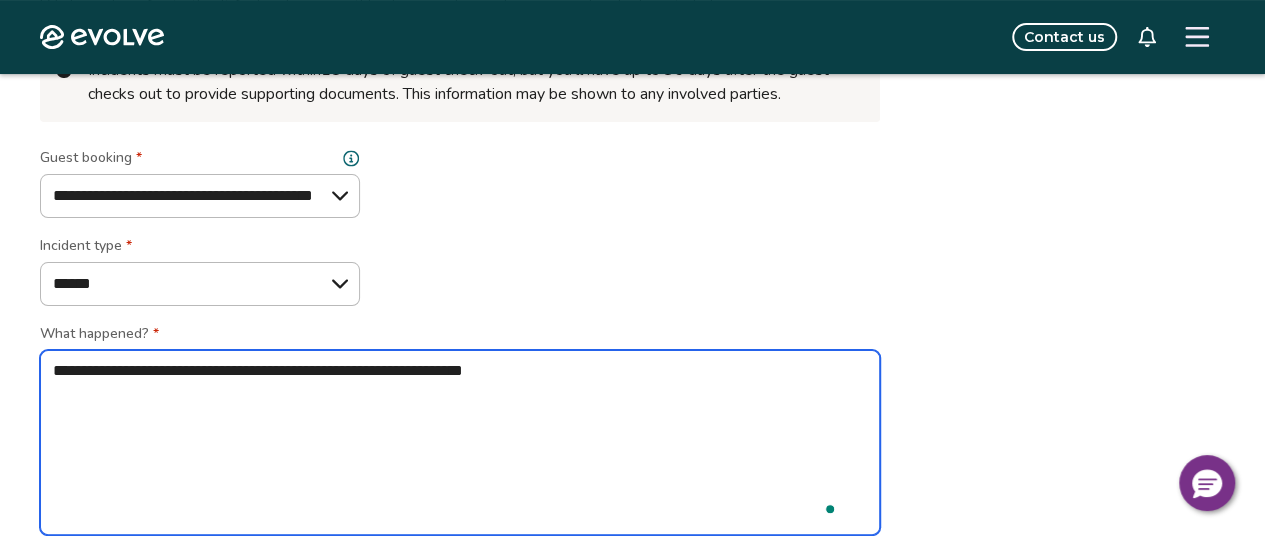 type on "*" 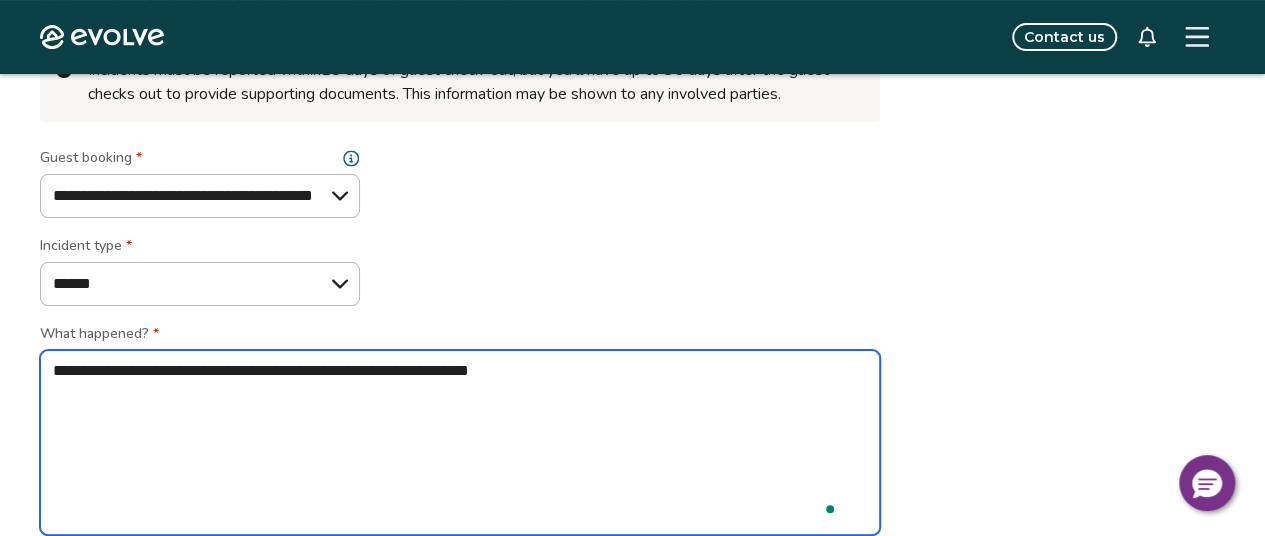 type on "*" 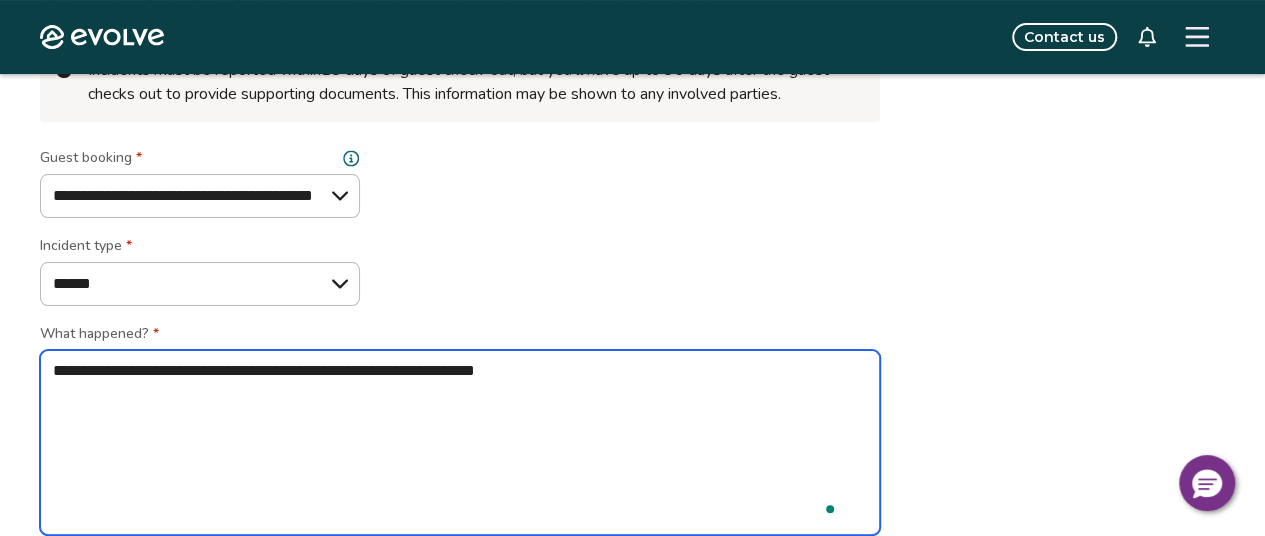 type on "*" 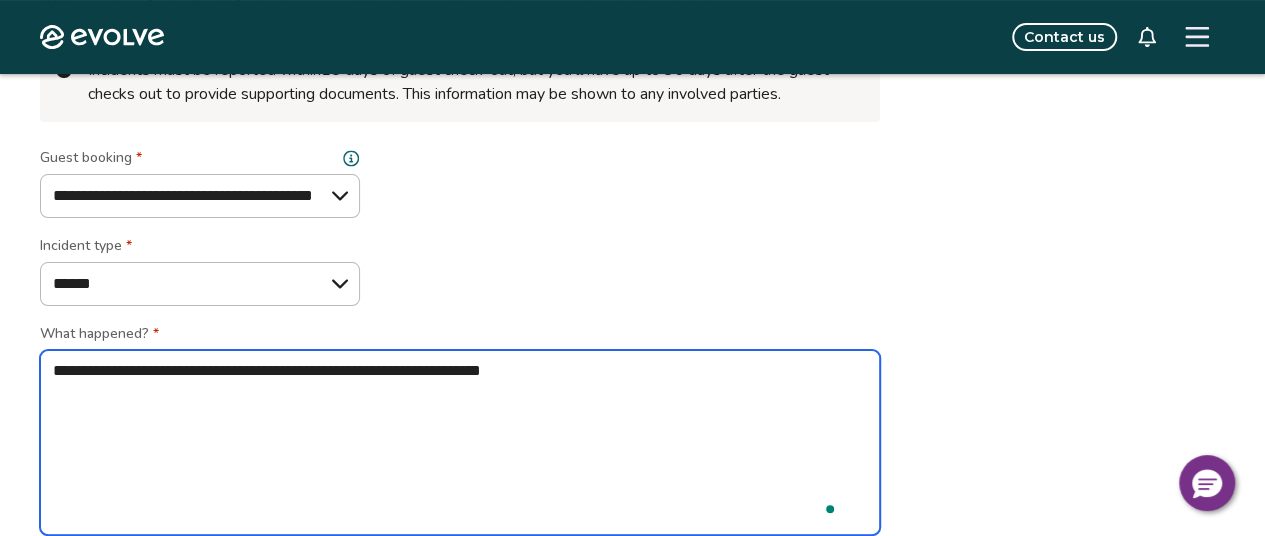 type on "*" 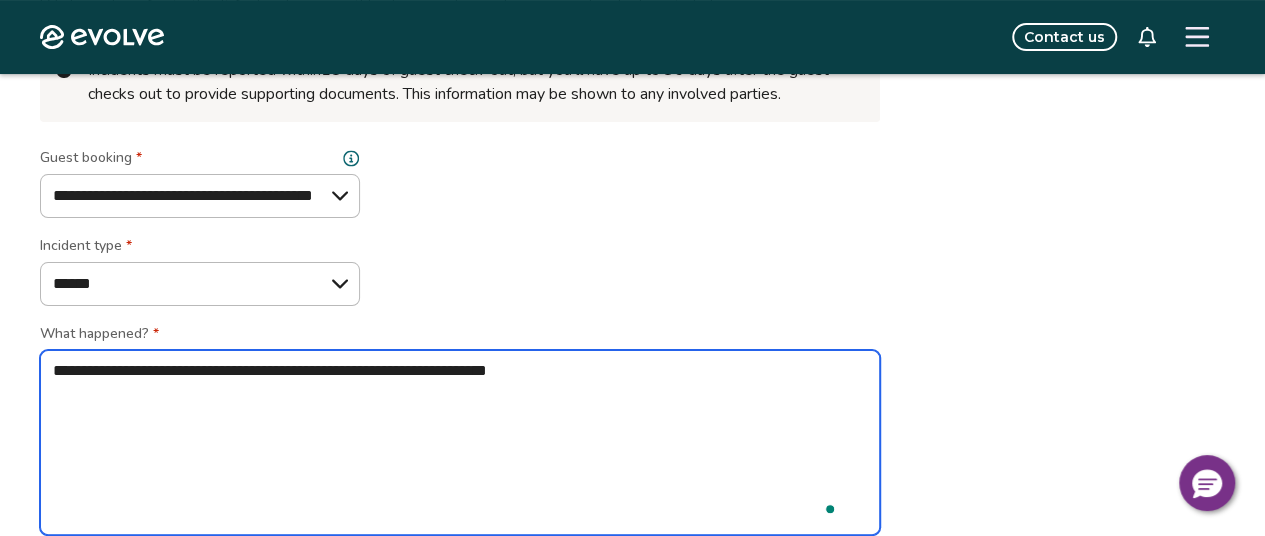 type on "*" 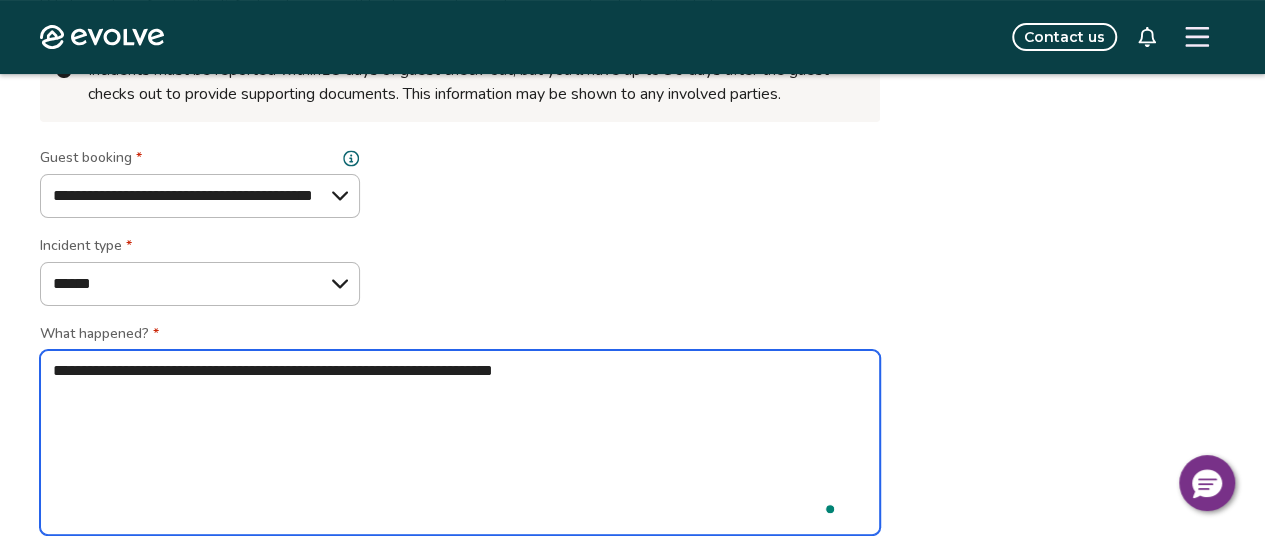 type on "*" 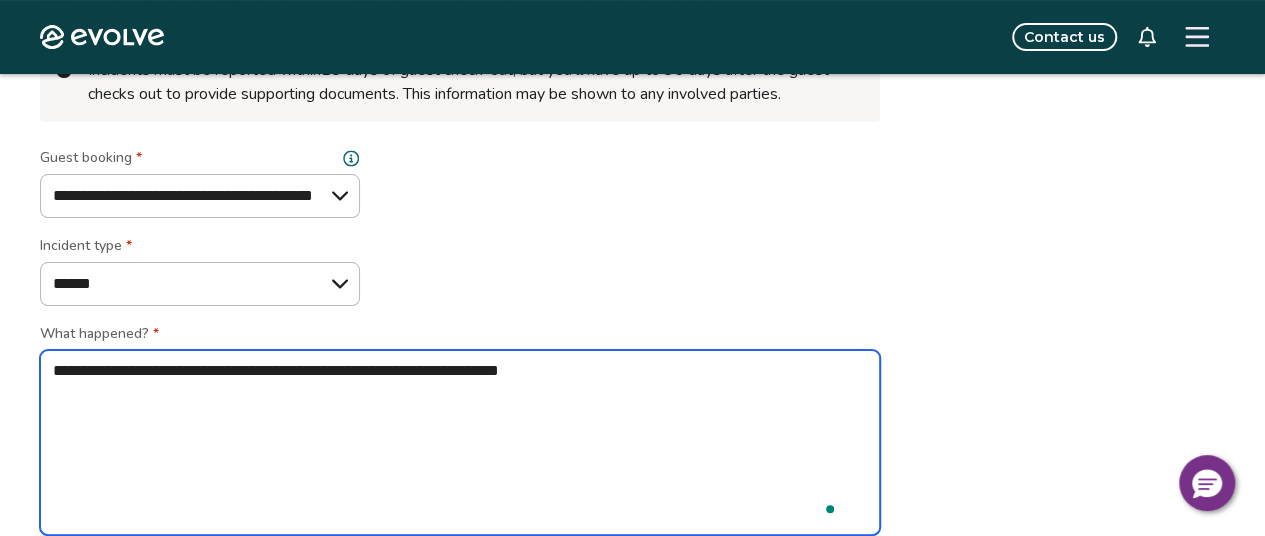 type on "*" 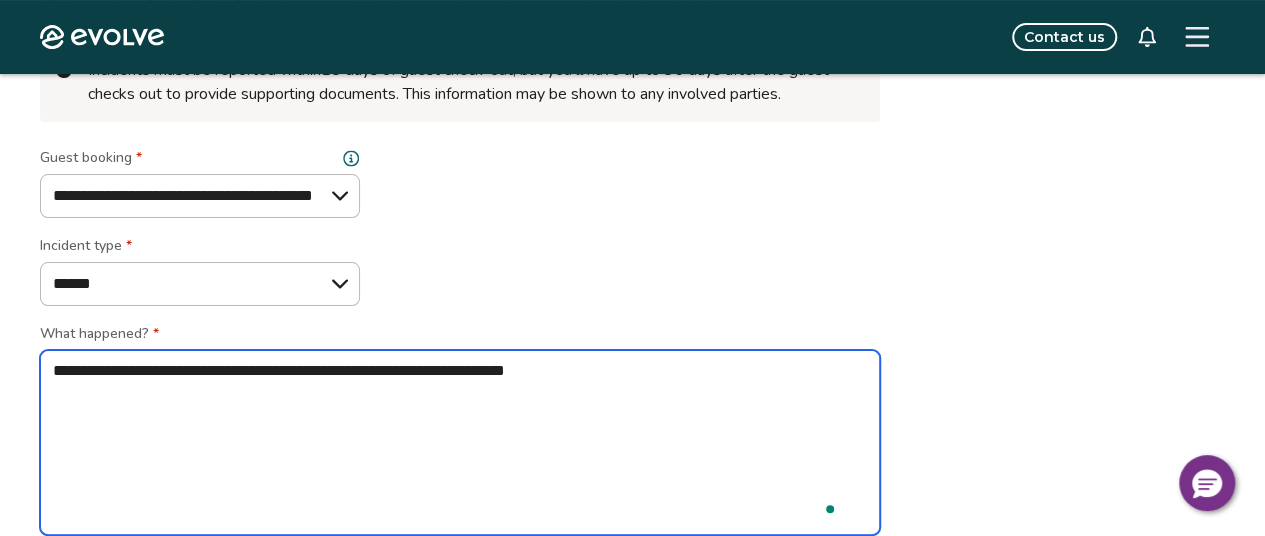 type on "*" 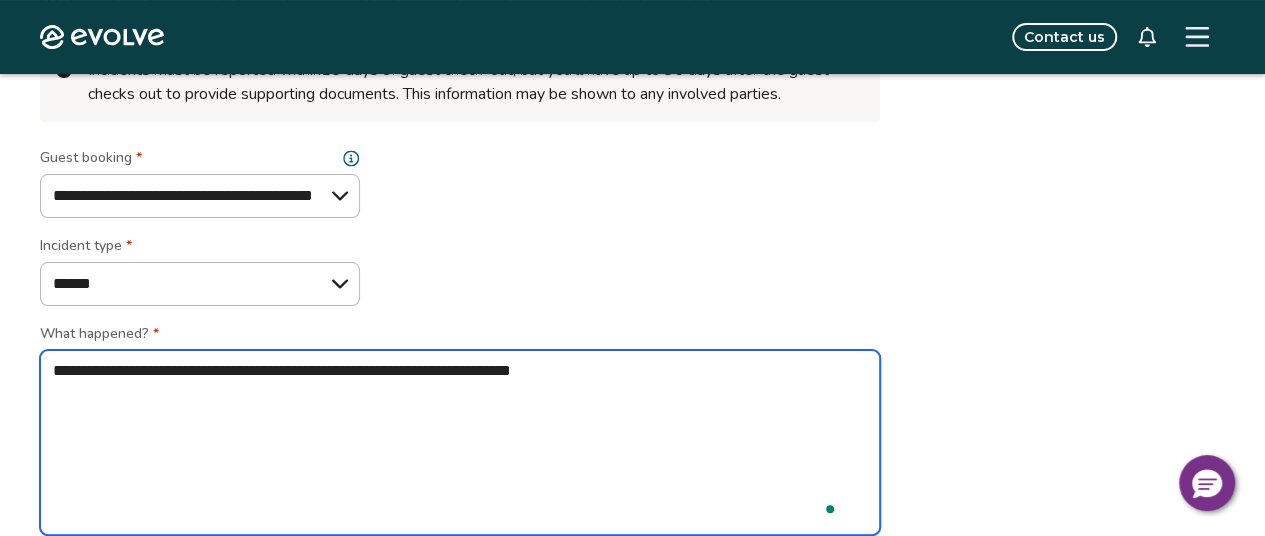 type on "*" 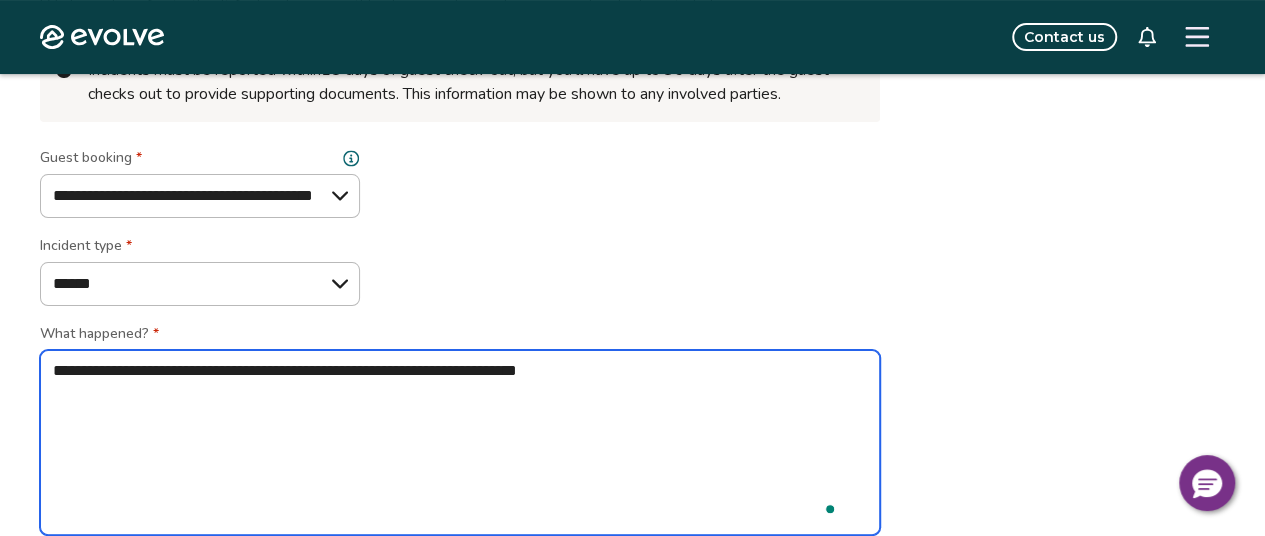 type on "*" 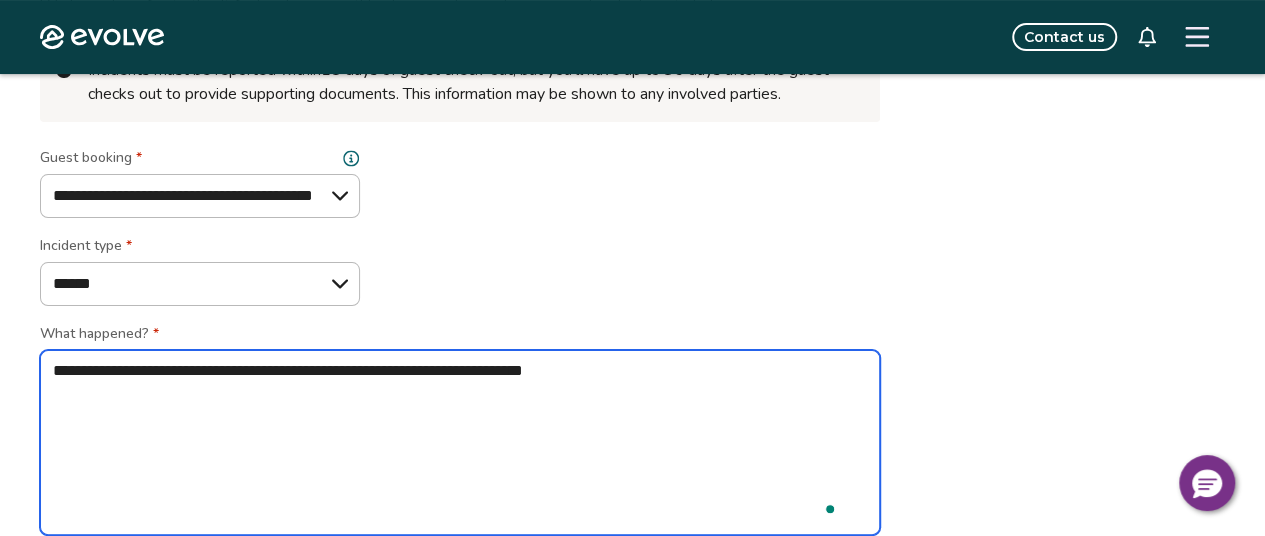 type on "*" 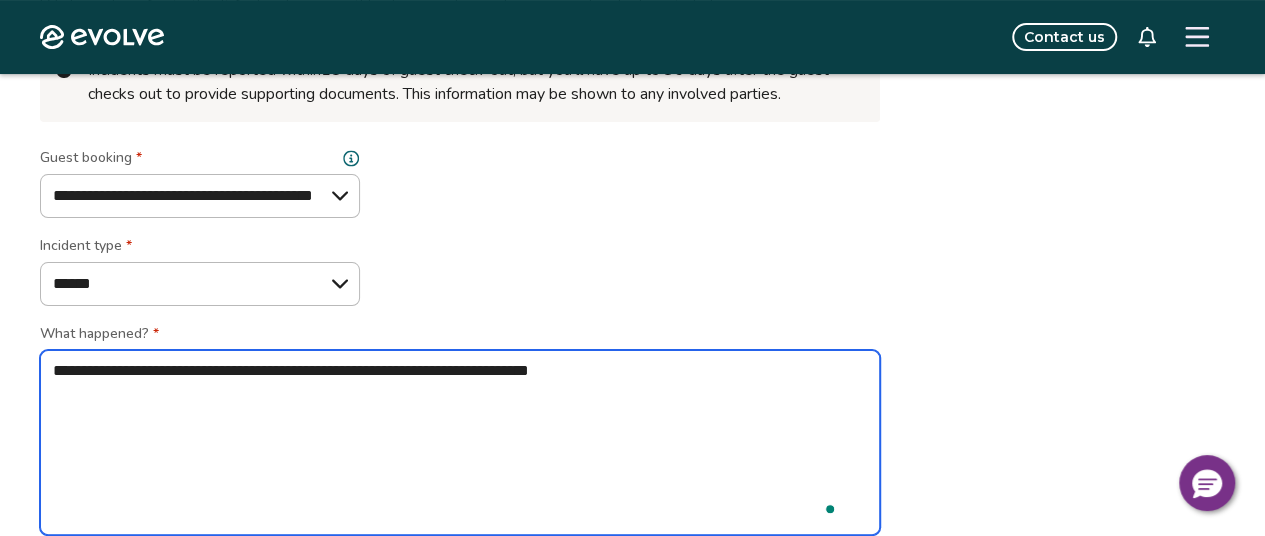 type on "*" 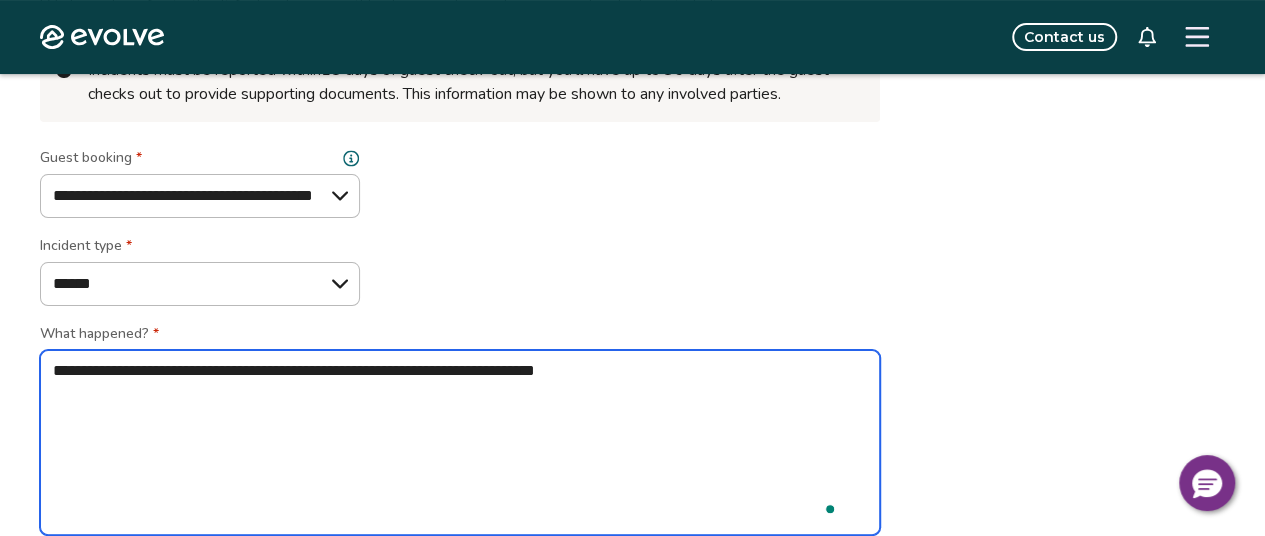type on "*" 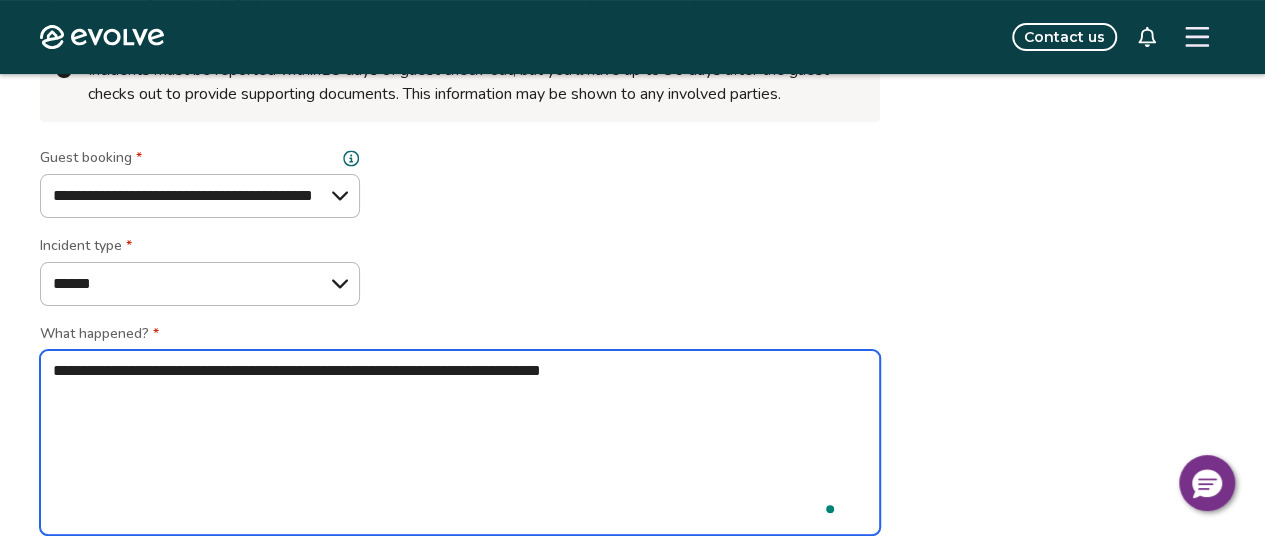 type on "*" 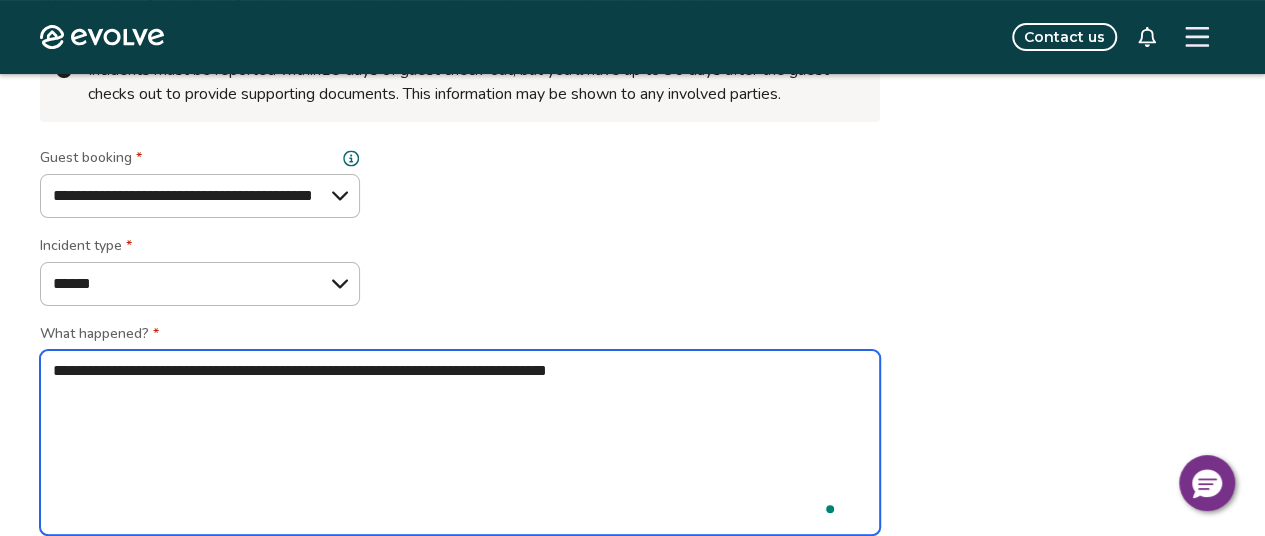 type on "*" 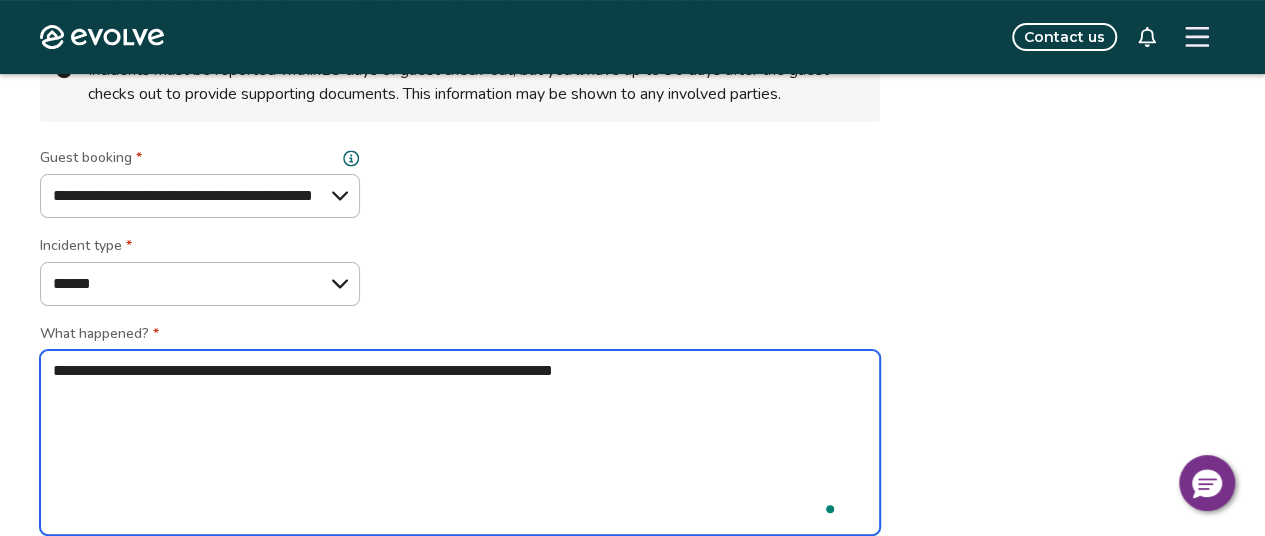 type on "*" 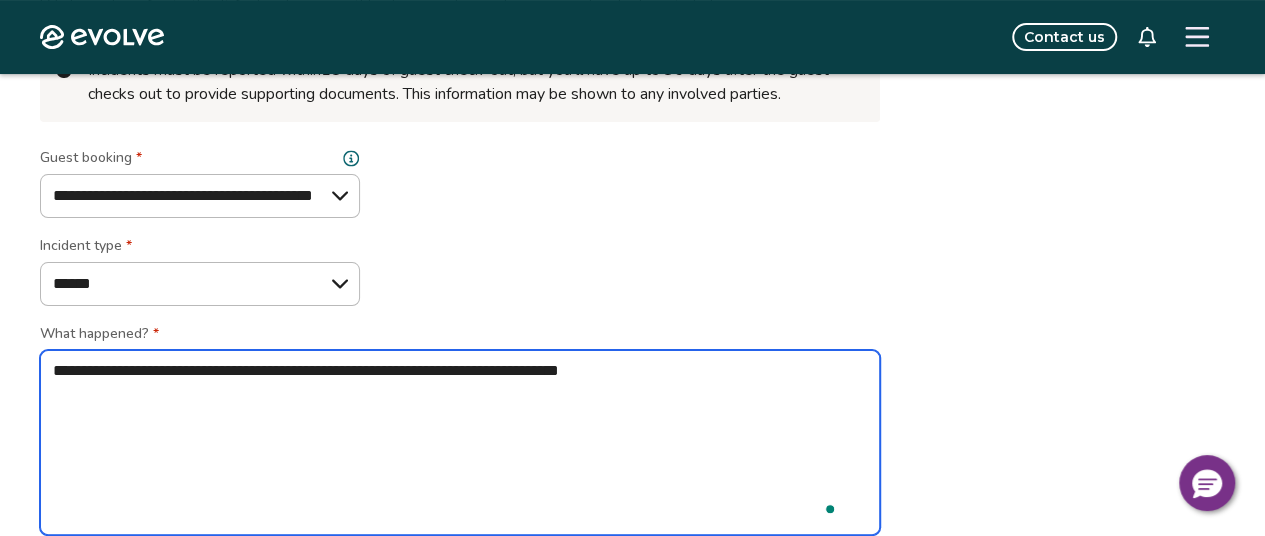 type on "*" 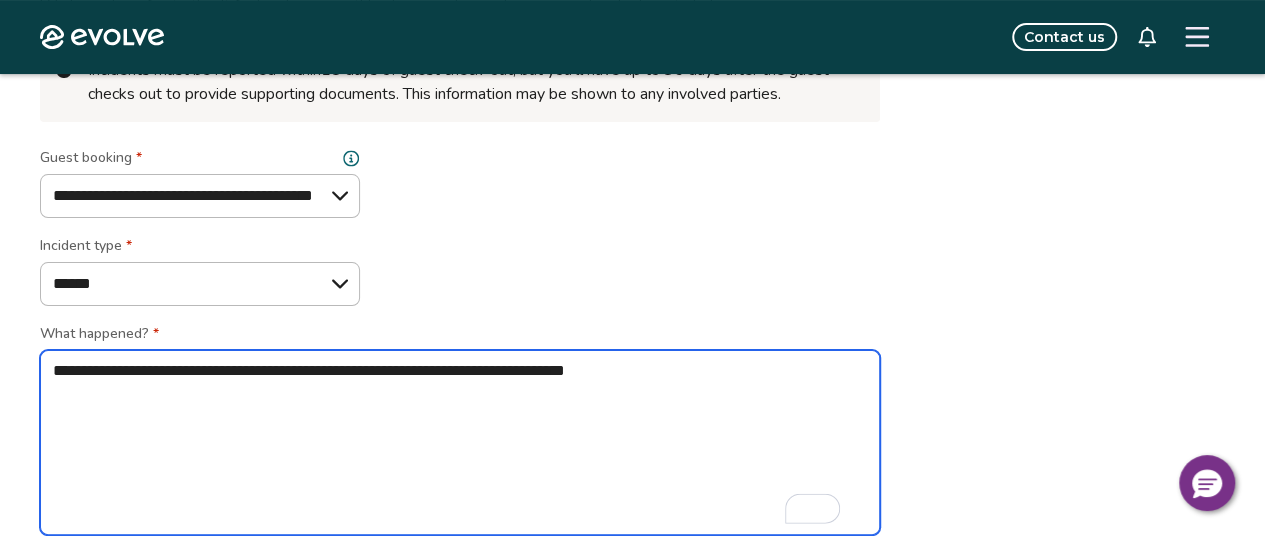 type on "*" 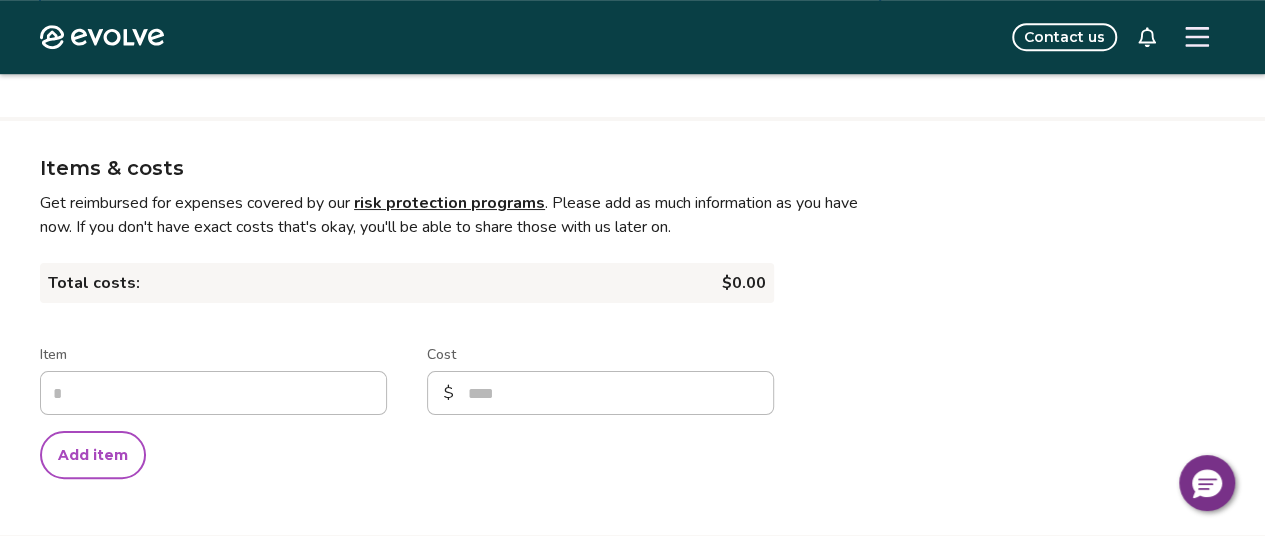 scroll, scrollTop: 700, scrollLeft: 0, axis: vertical 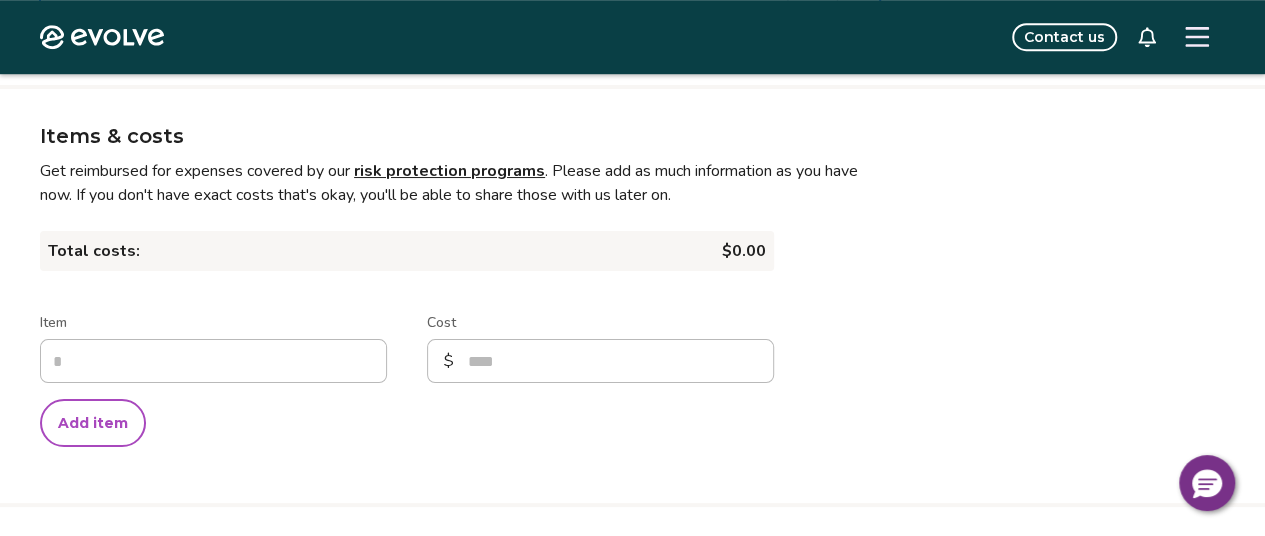 type on "**********" 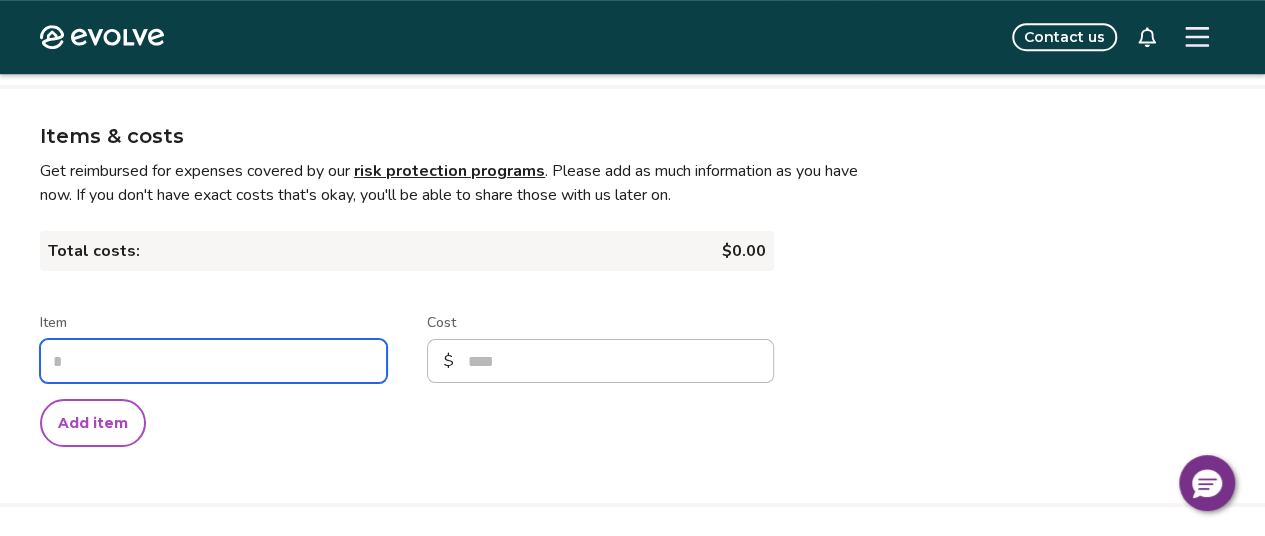 click on "Item" at bounding box center [213, 361] 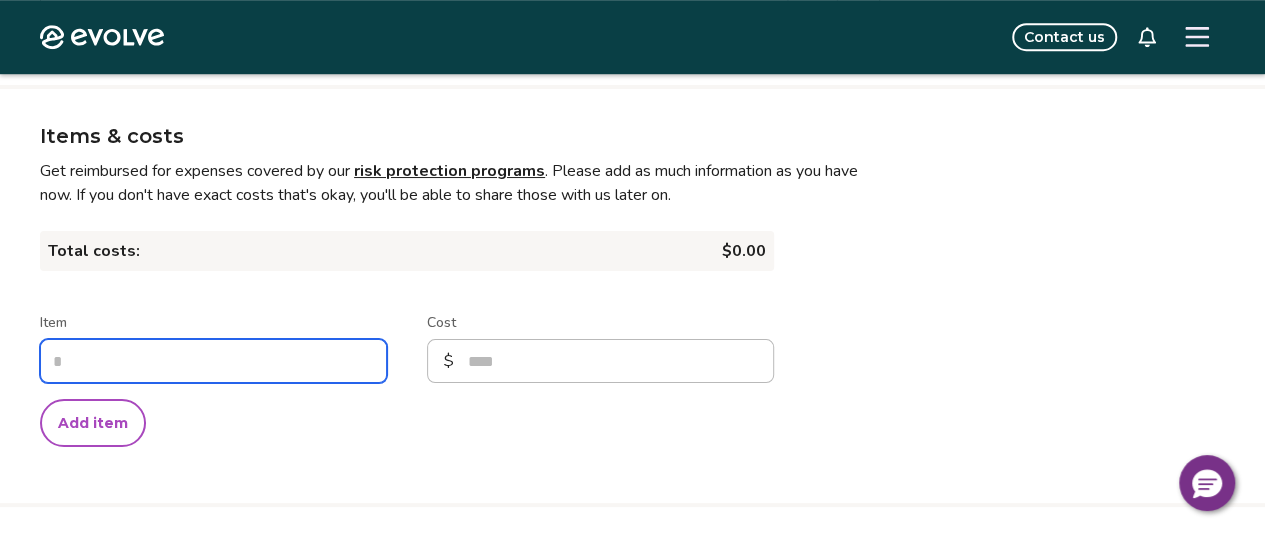 type on "*" 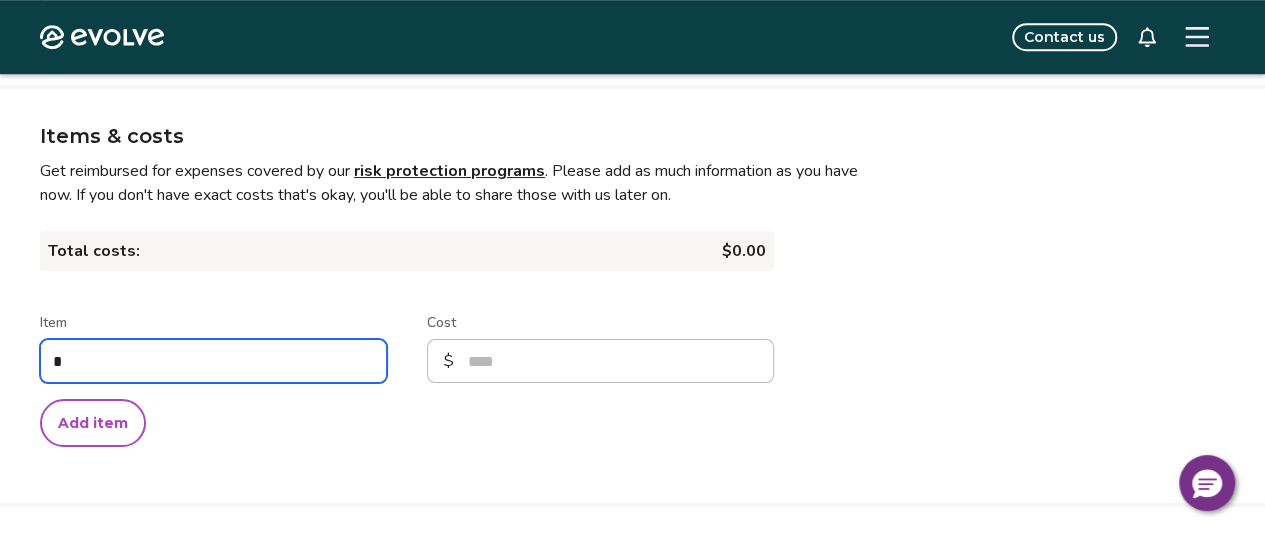 type on "*" 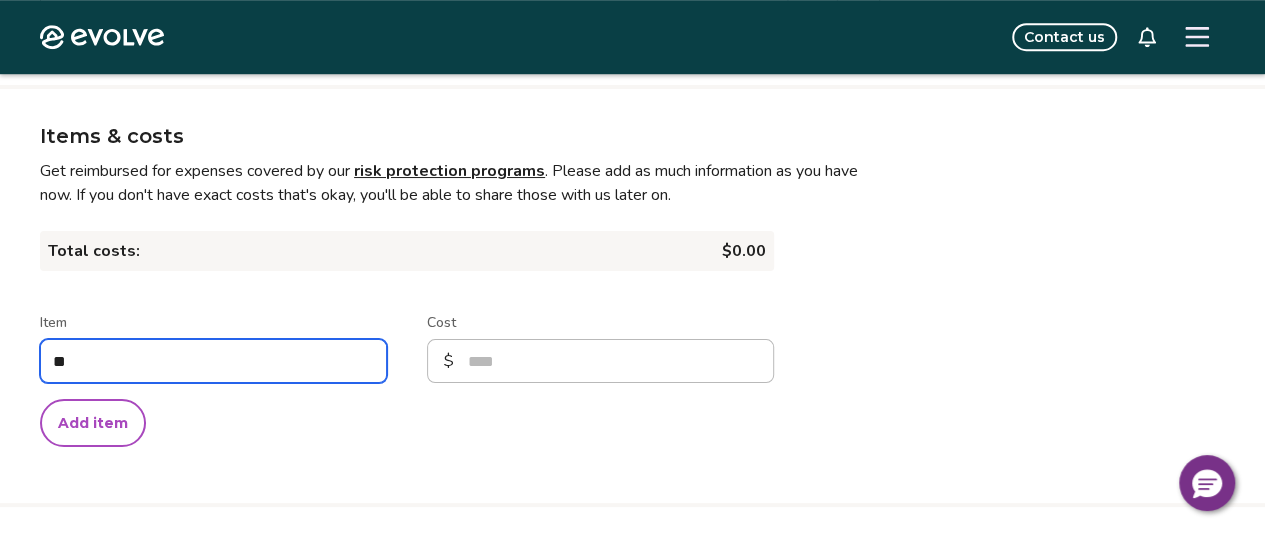 type on "*" 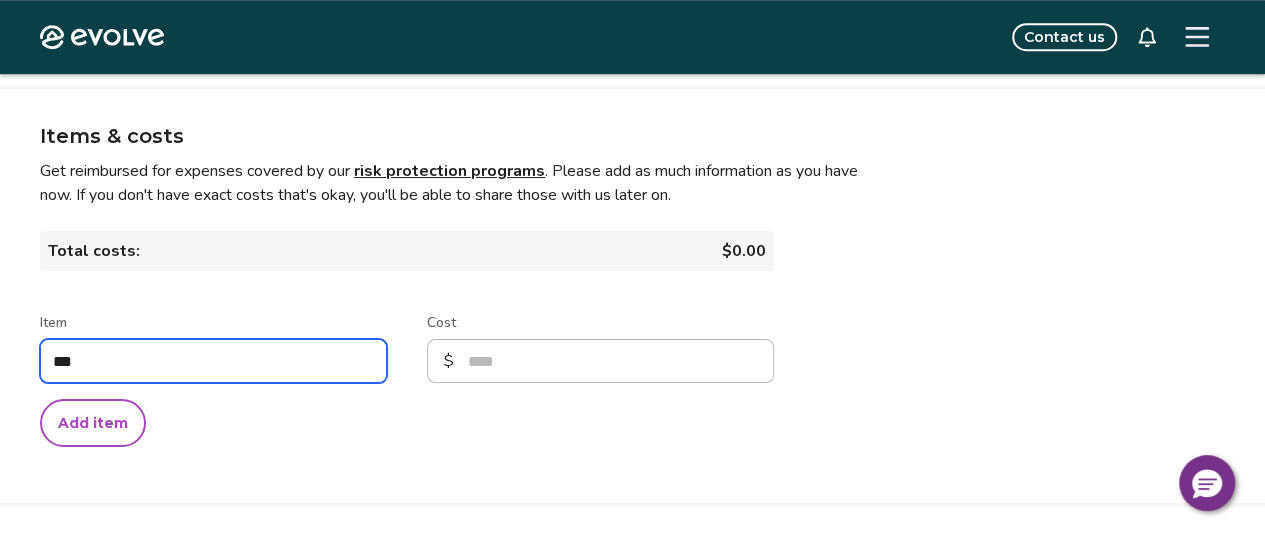 type on "*" 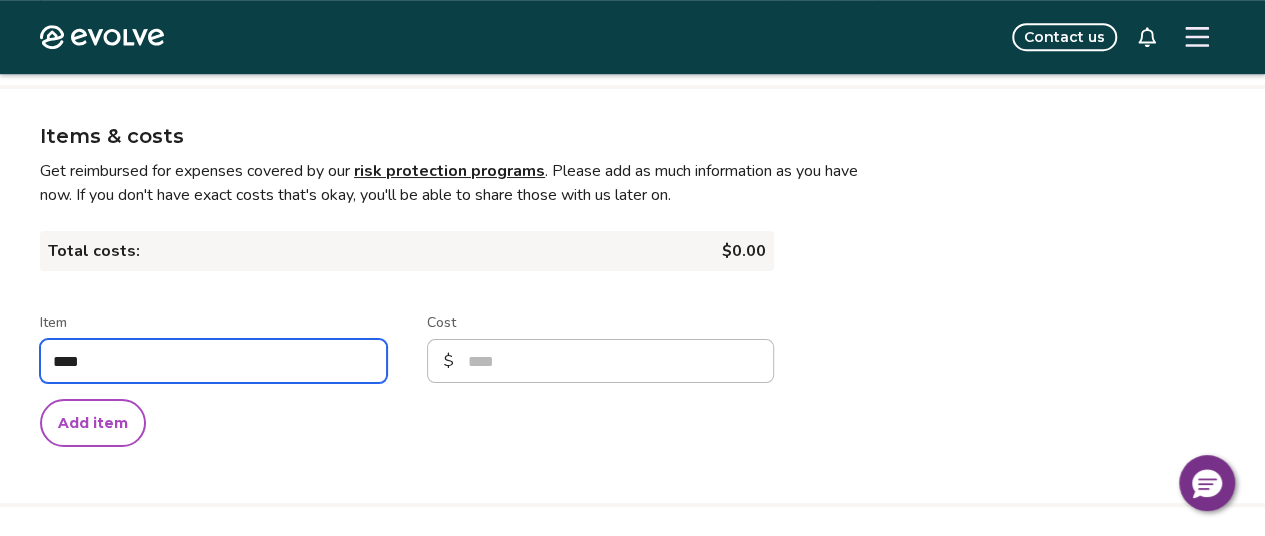 type on "*" 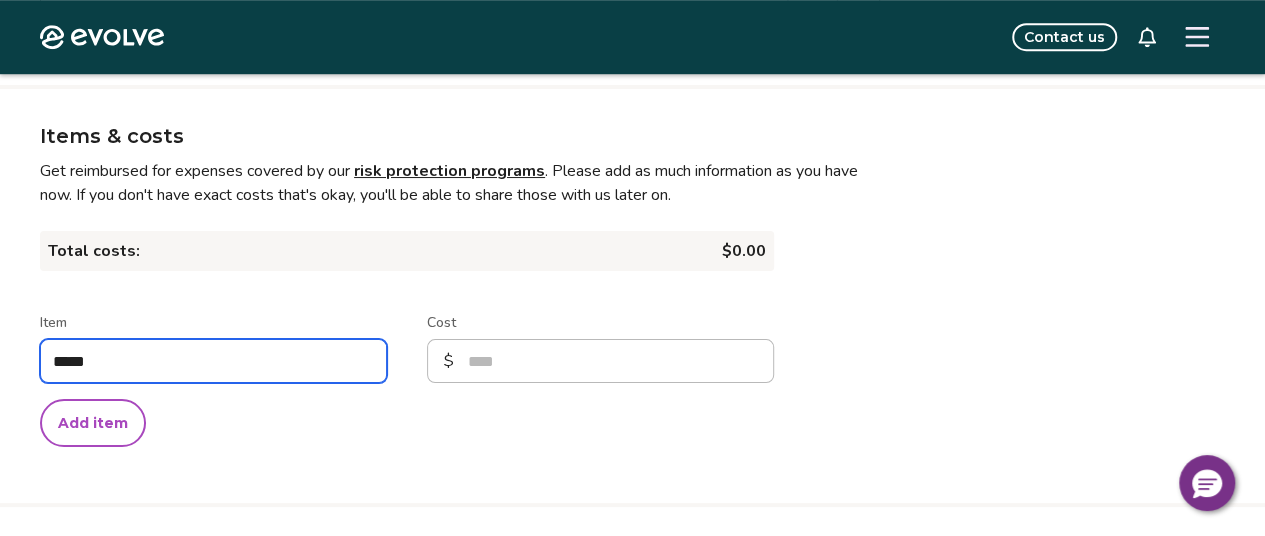 type on "*" 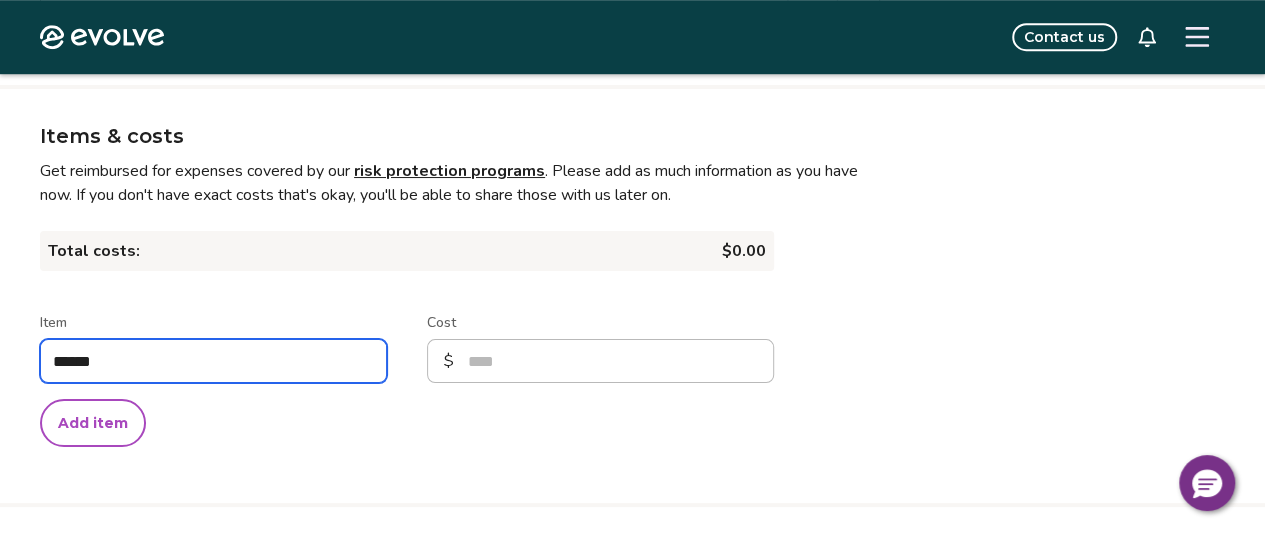 type on "*" 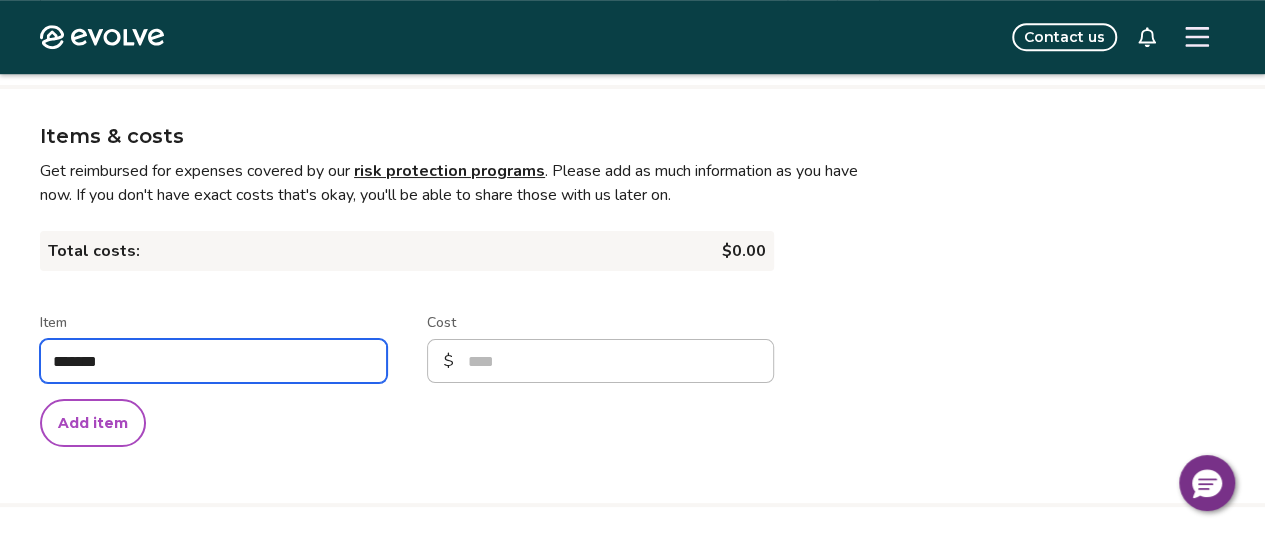 type on "*" 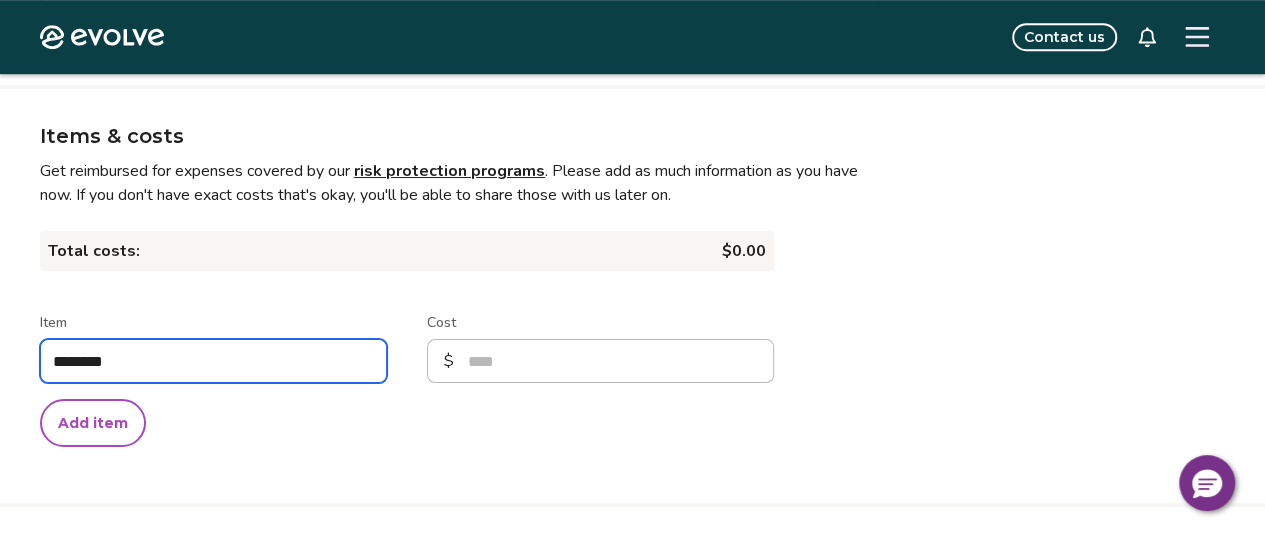 type on "*" 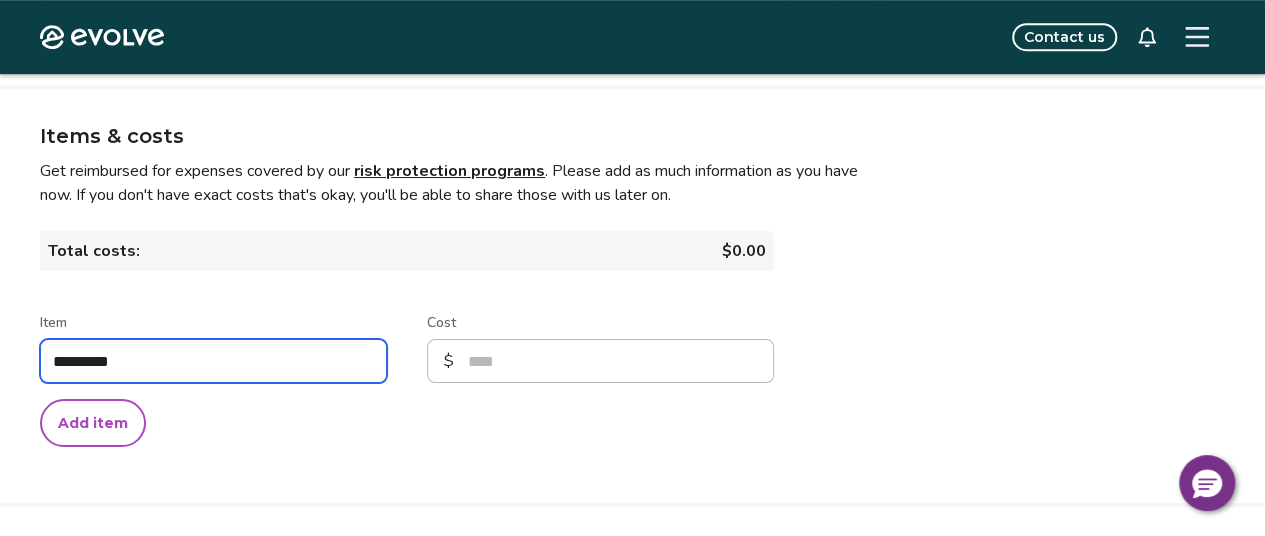 type on "*" 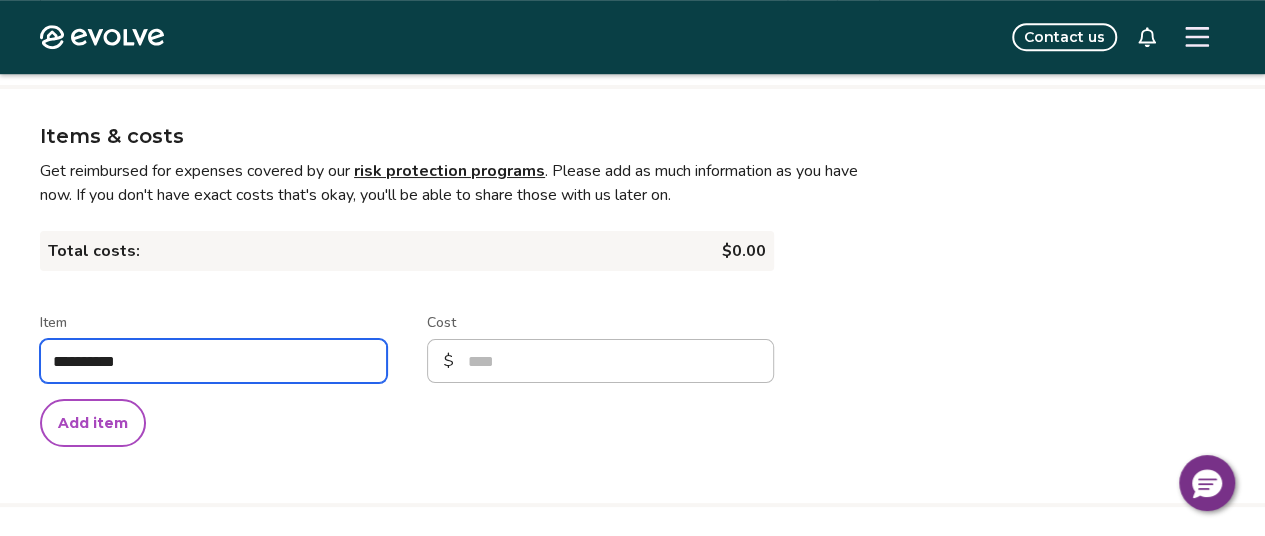 type on "**********" 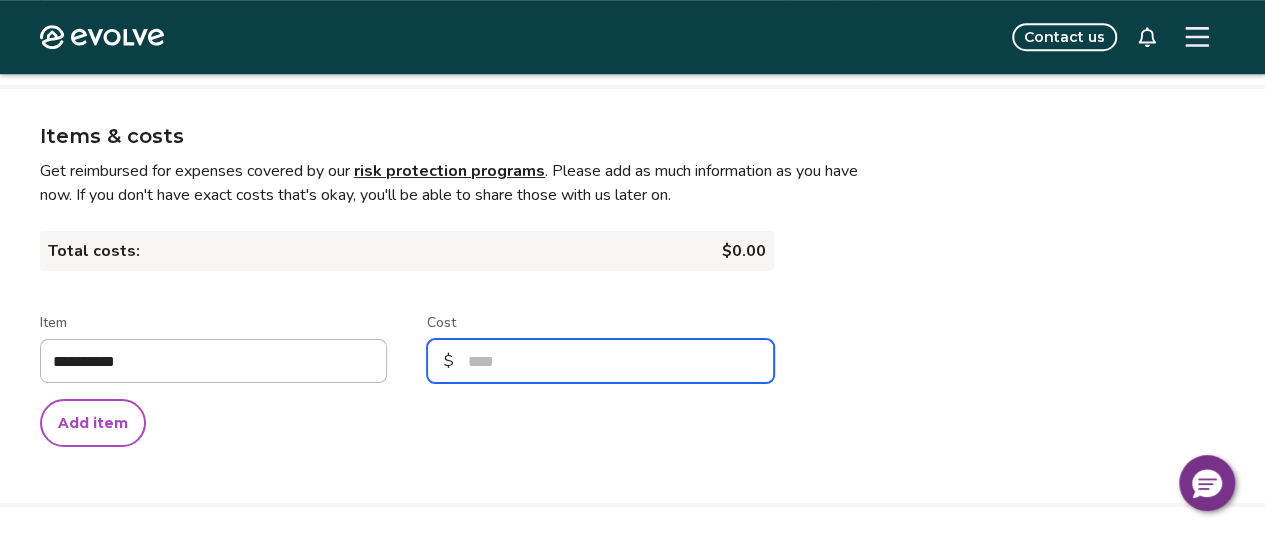 click on "Cost" at bounding box center (600, 361) 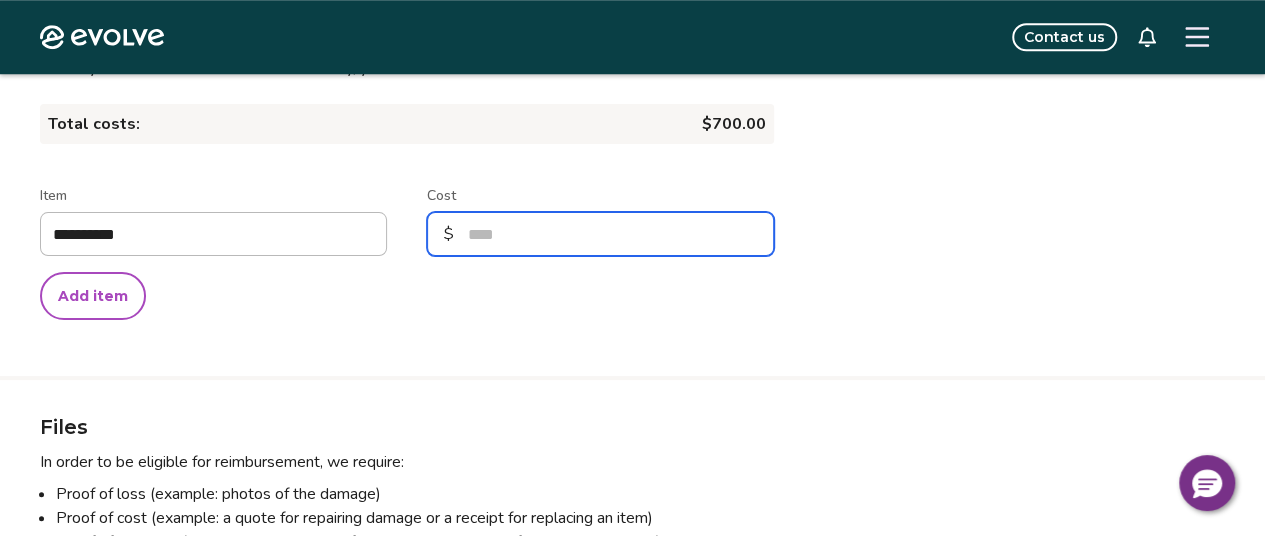 scroll, scrollTop: 827, scrollLeft: 4, axis: both 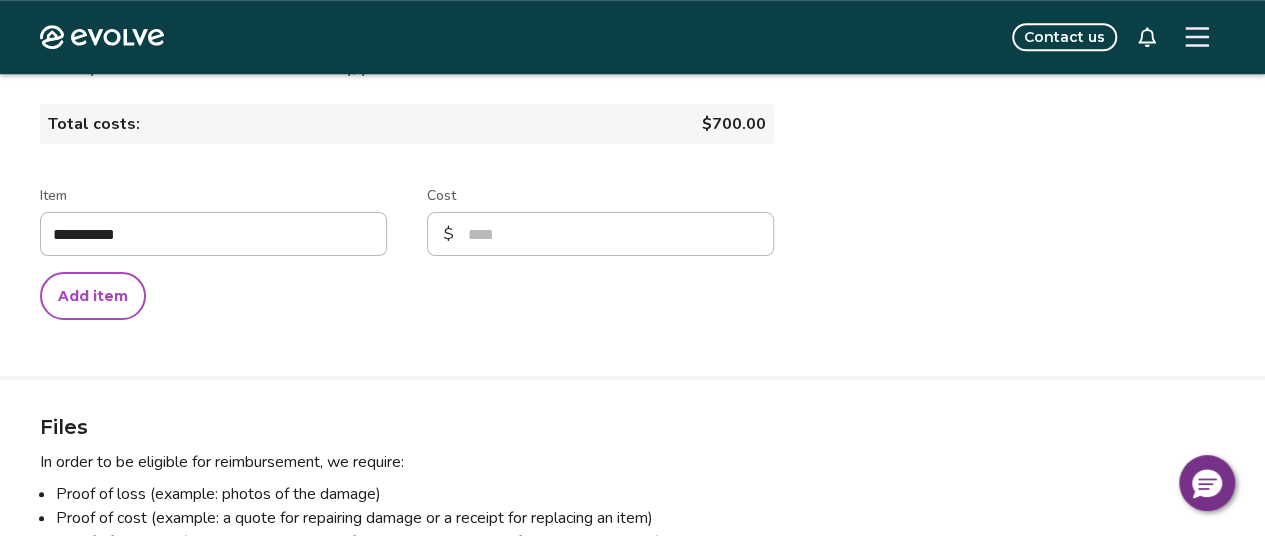 click on "Add item" at bounding box center (93, 296) 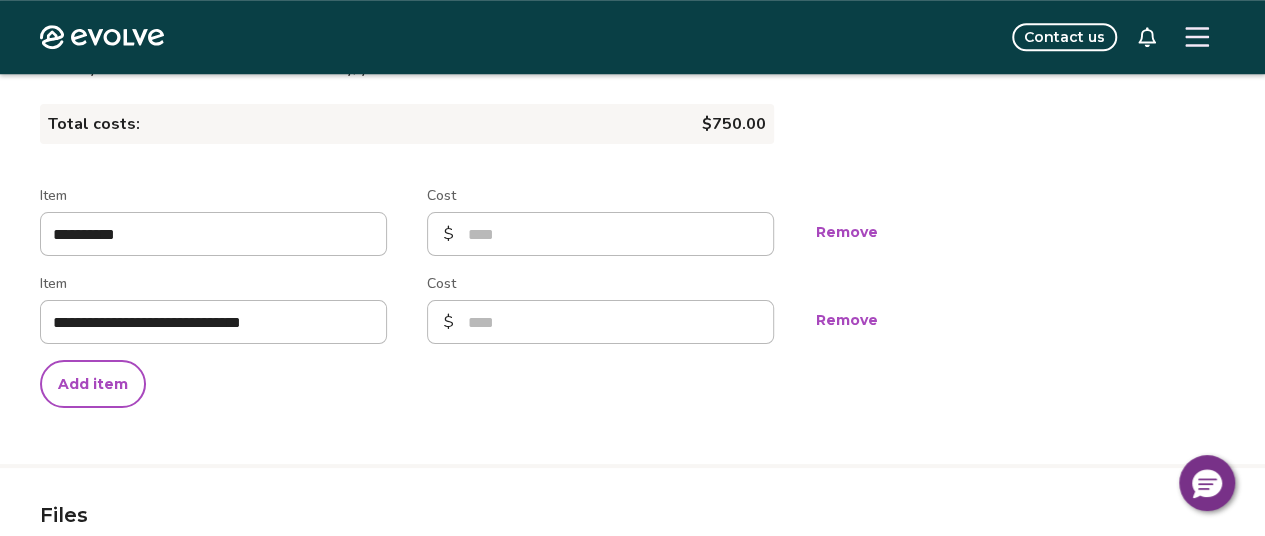 click on "Add item" at bounding box center [93, 384] 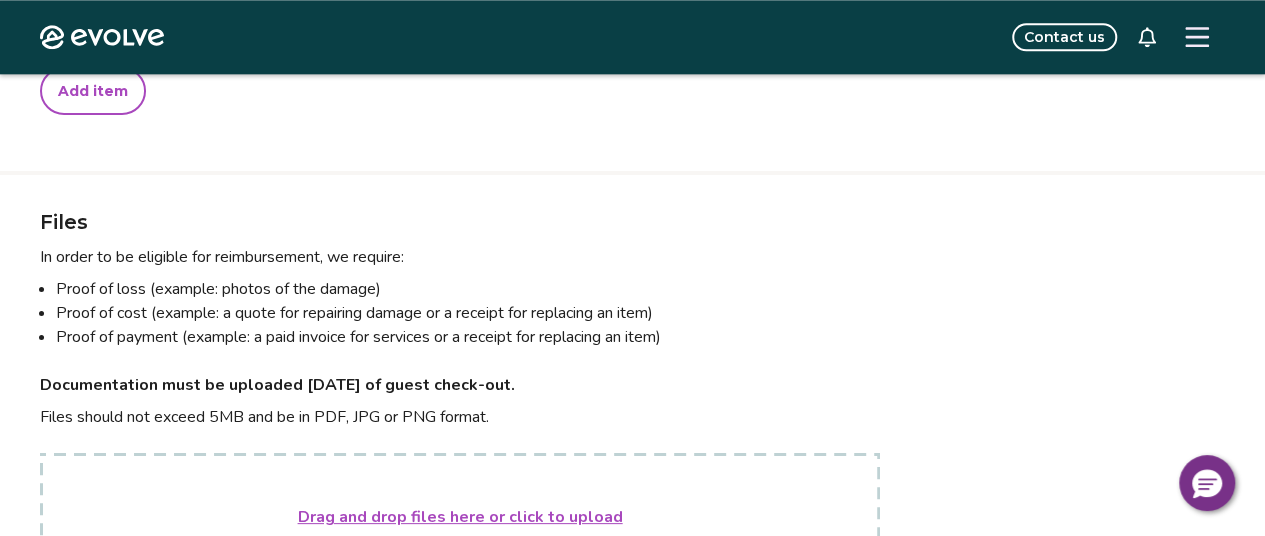 scroll, scrollTop: 1210, scrollLeft: 4, axis: both 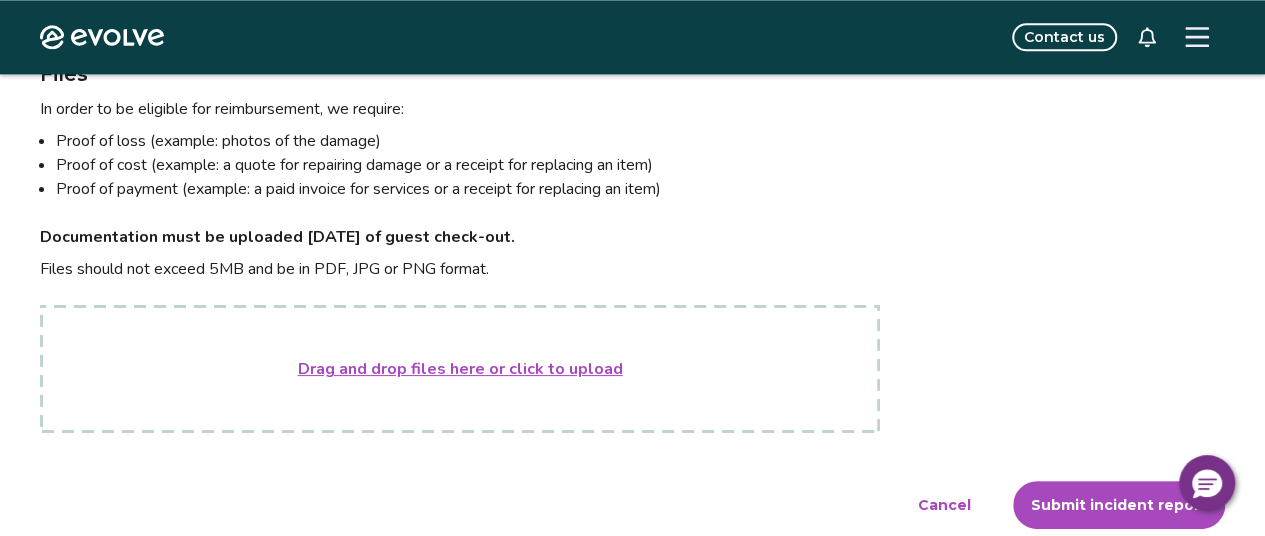 click on "Drag and drop files here or click to upload" at bounding box center (460, 369) 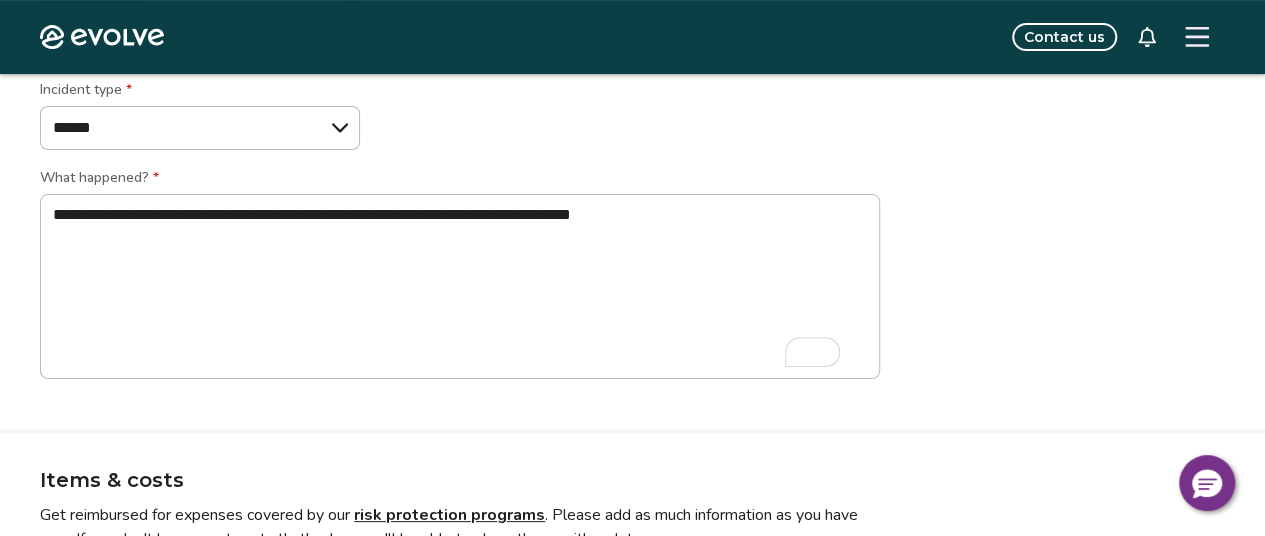 scroll, scrollTop: 352, scrollLeft: 0, axis: vertical 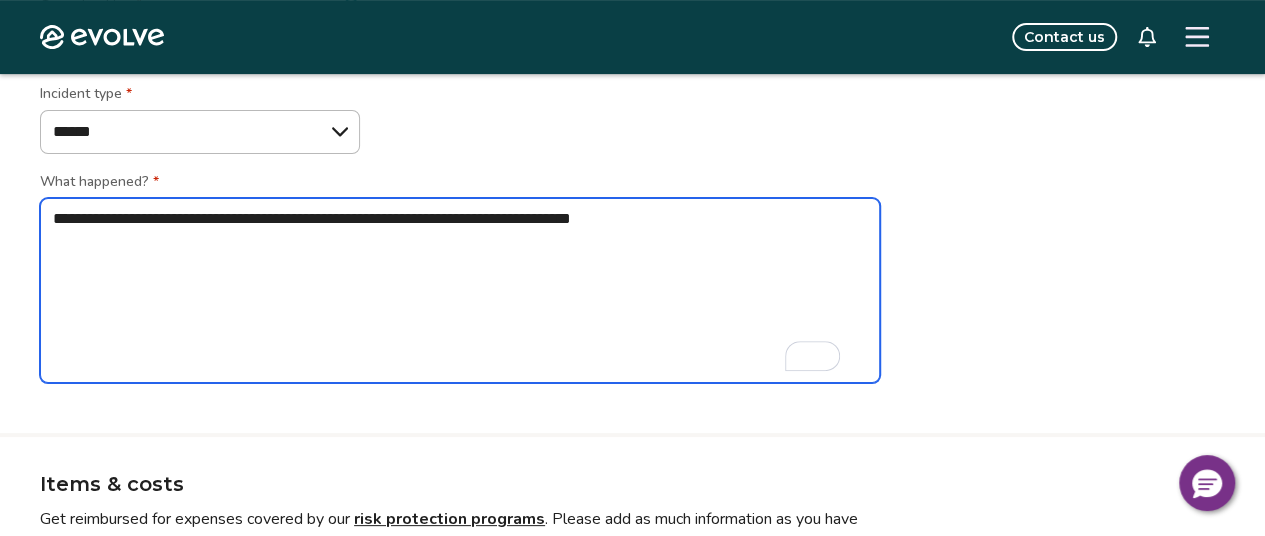 click on "**********" at bounding box center (460, 290) 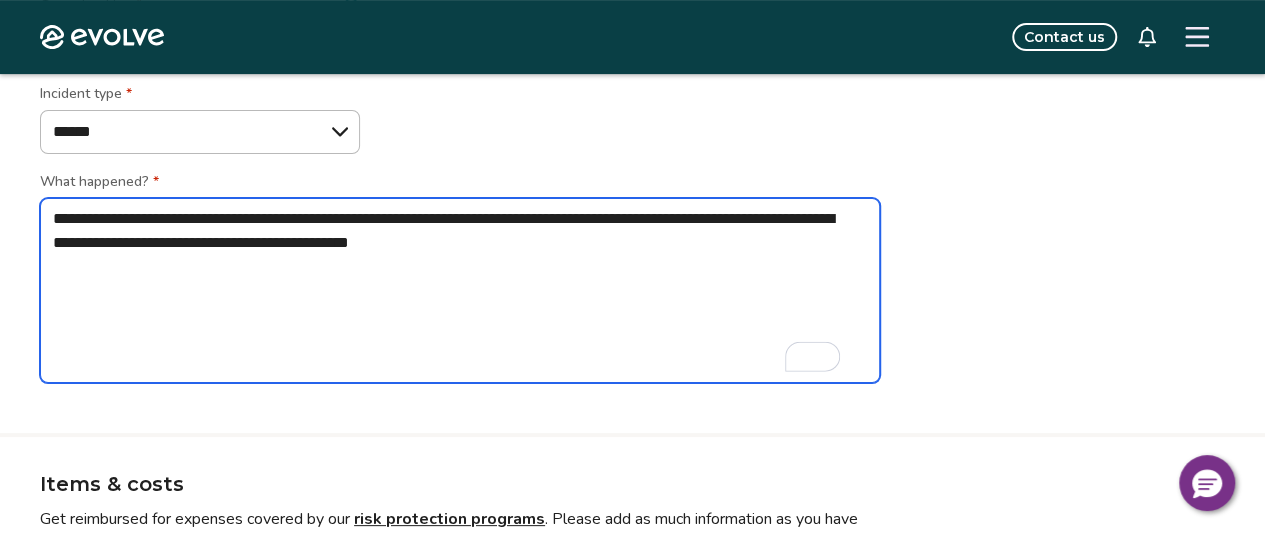 click on "**********" at bounding box center (460, 290) 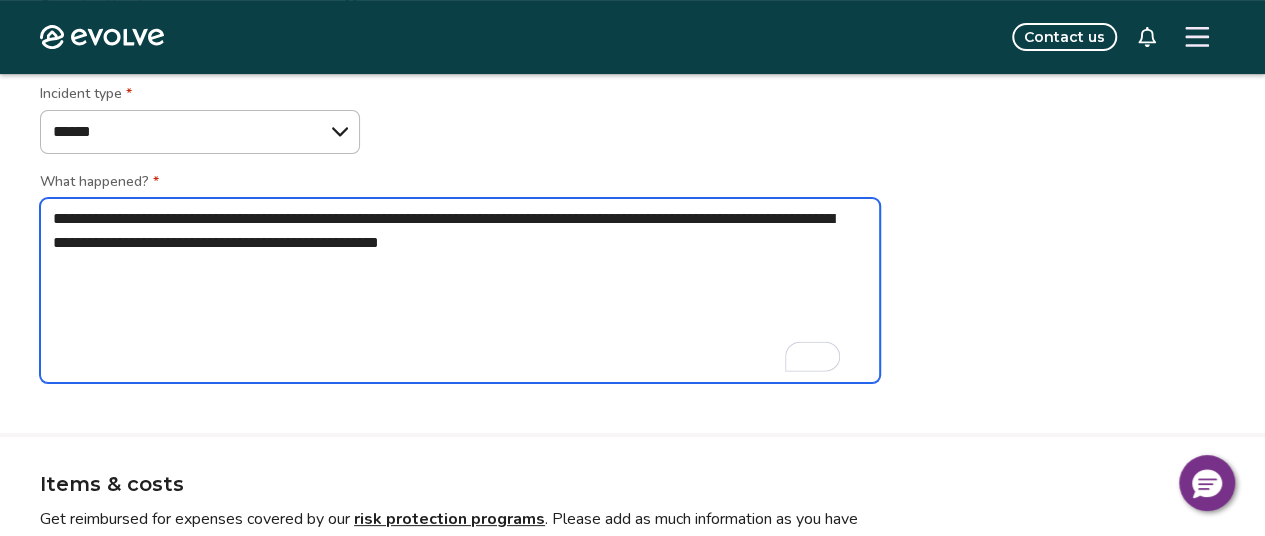 click on "**********" at bounding box center (460, 290) 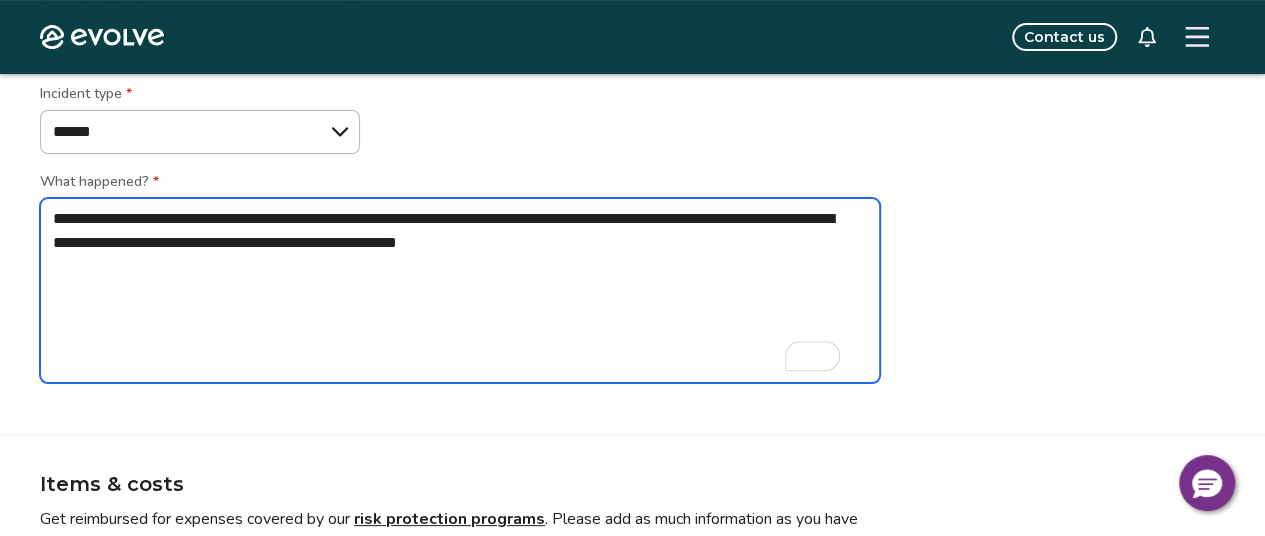 click on "**********" at bounding box center (460, 290) 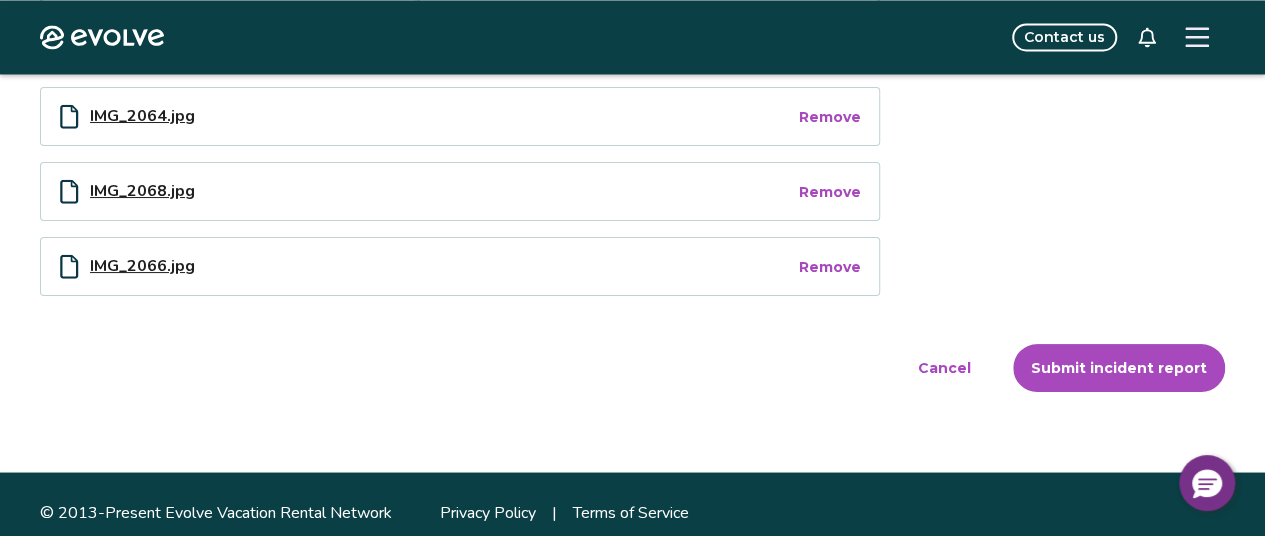 scroll, scrollTop: 1732, scrollLeft: 0, axis: vertical 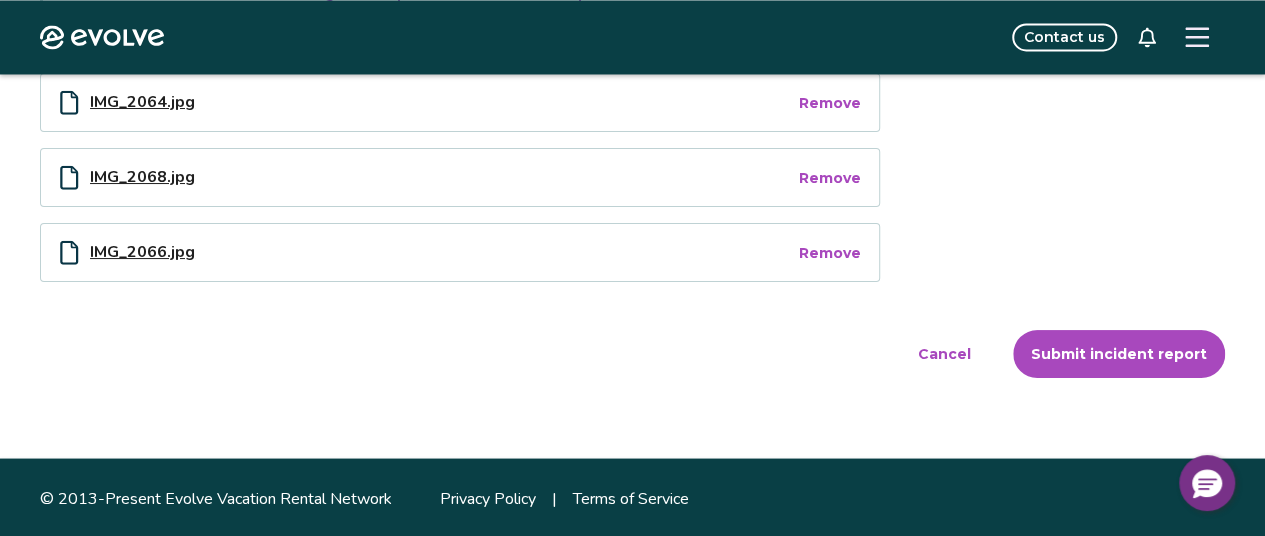 click on "Submit incident report" at bounding box center (1119, 354) 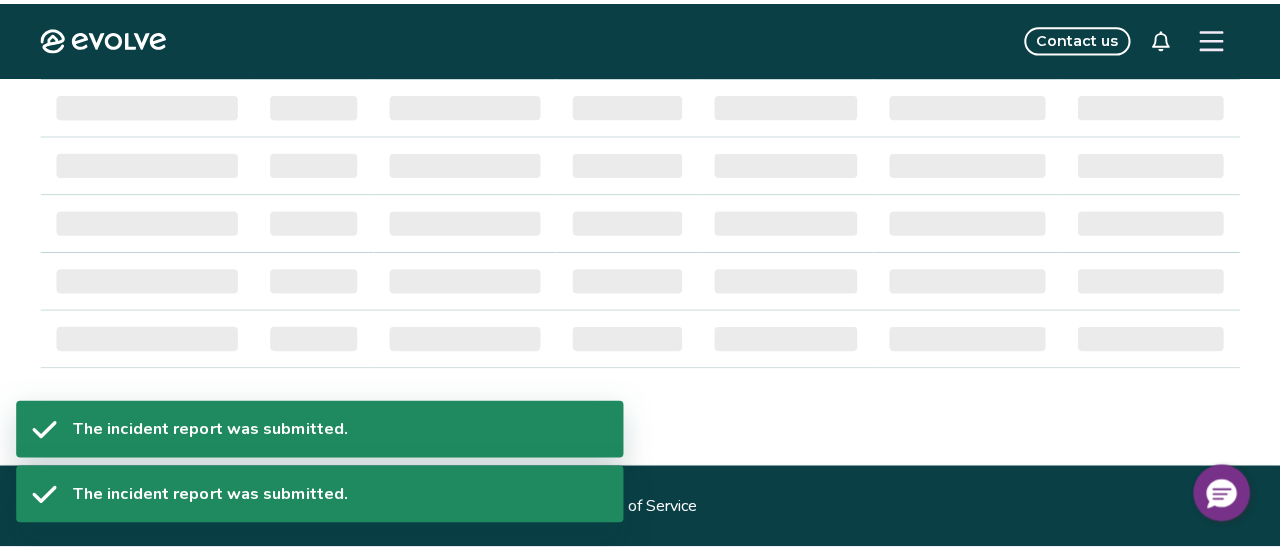 scroll, scrollTop: 0, scrollLeft: 0, axis: both 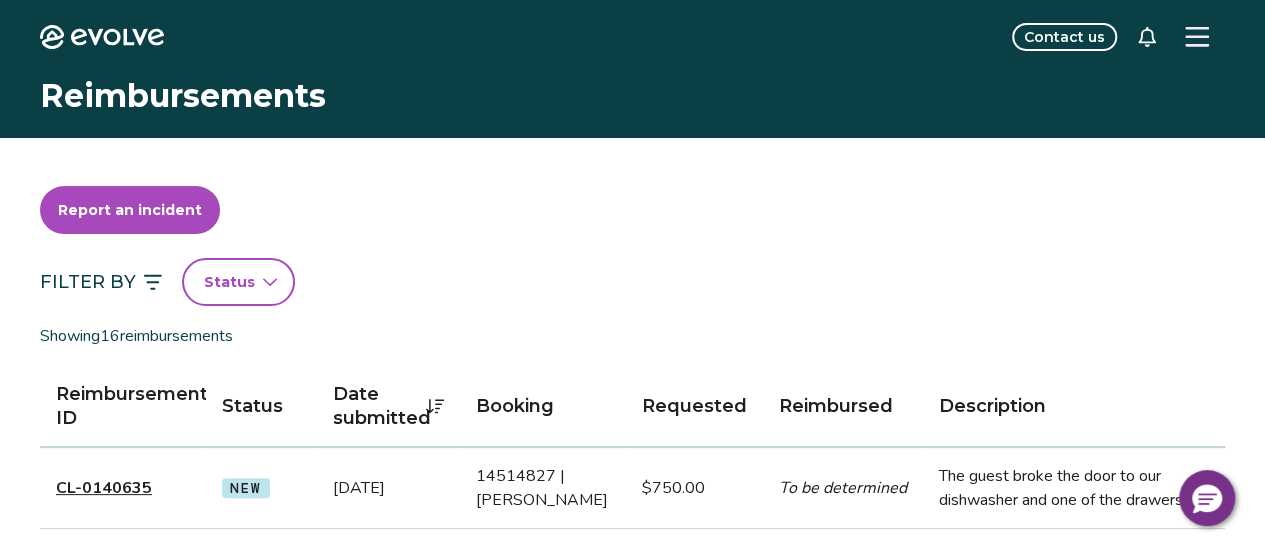 click at bounding box center [1197, 37] 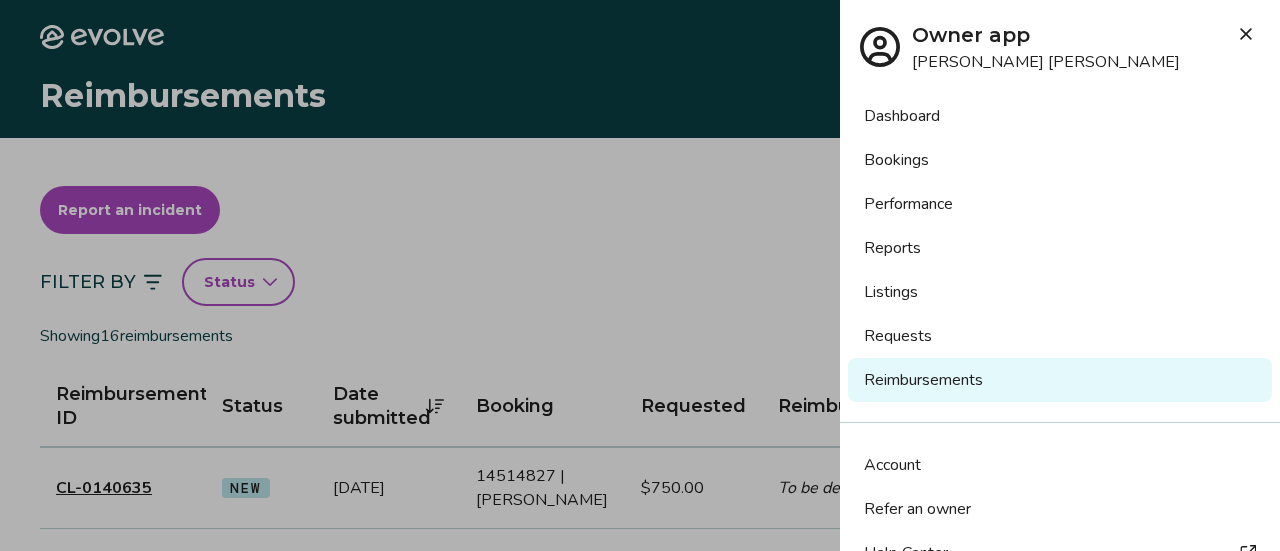 click on "Reports" at bounding box center (1060, 248) 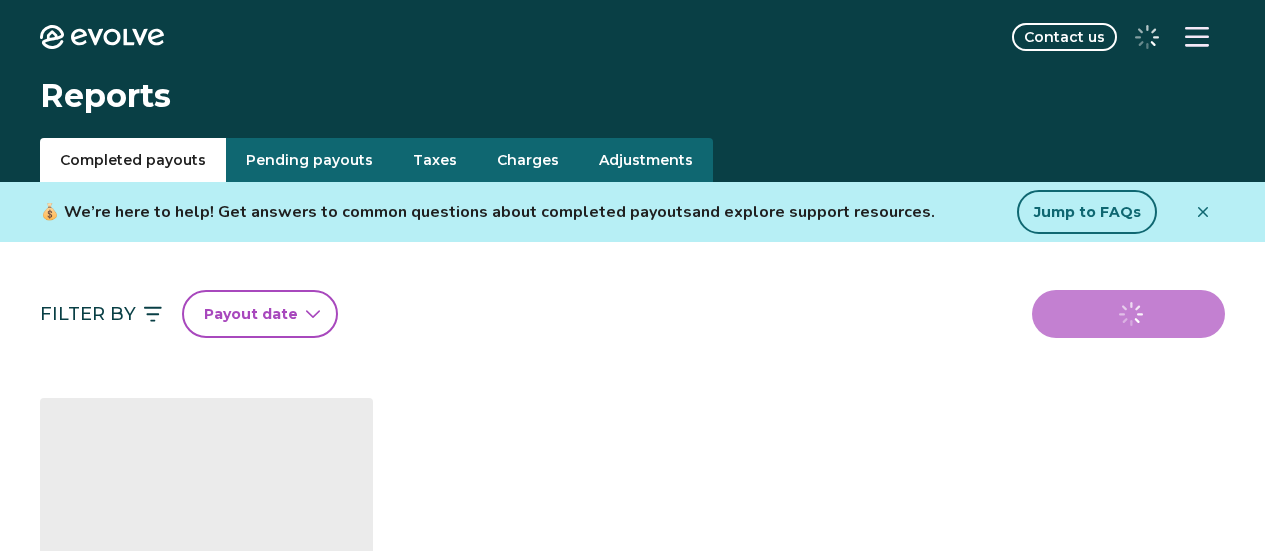 scroll, scrollTop: 0, scrollLeft: 0, axis: both 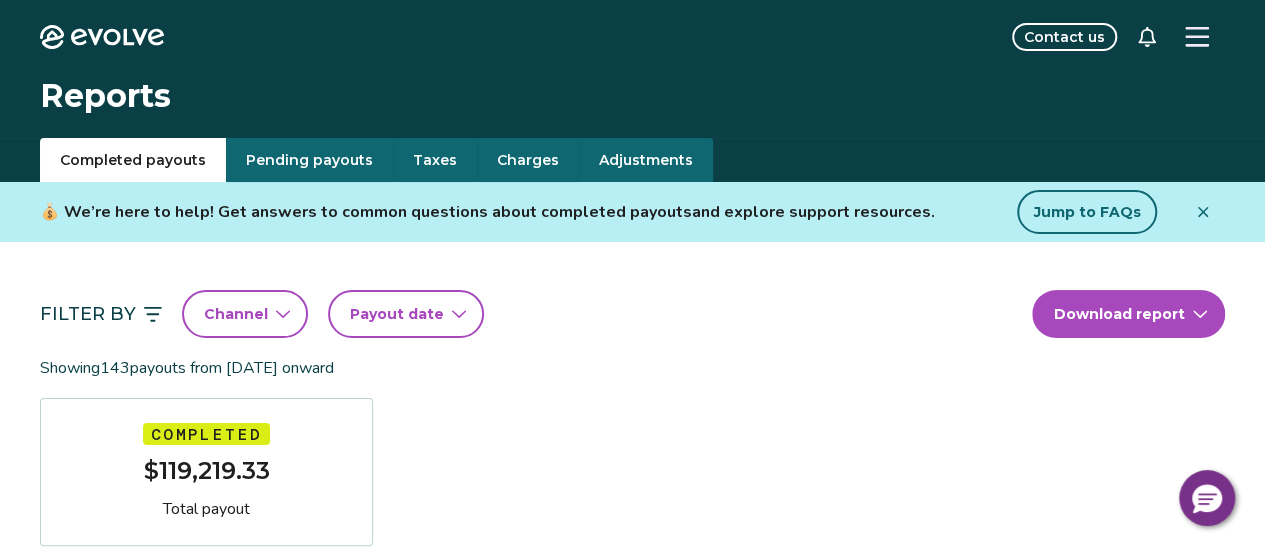 click on "Channel" at bounding box center [245, 314] 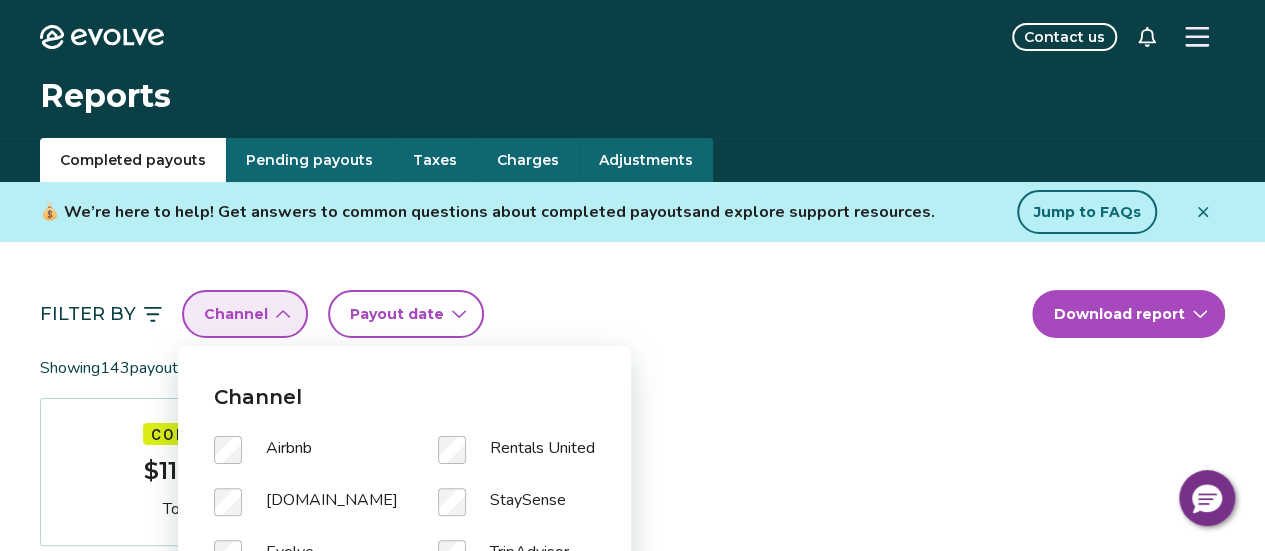click on "Channel" at bounding box center [245, 314] 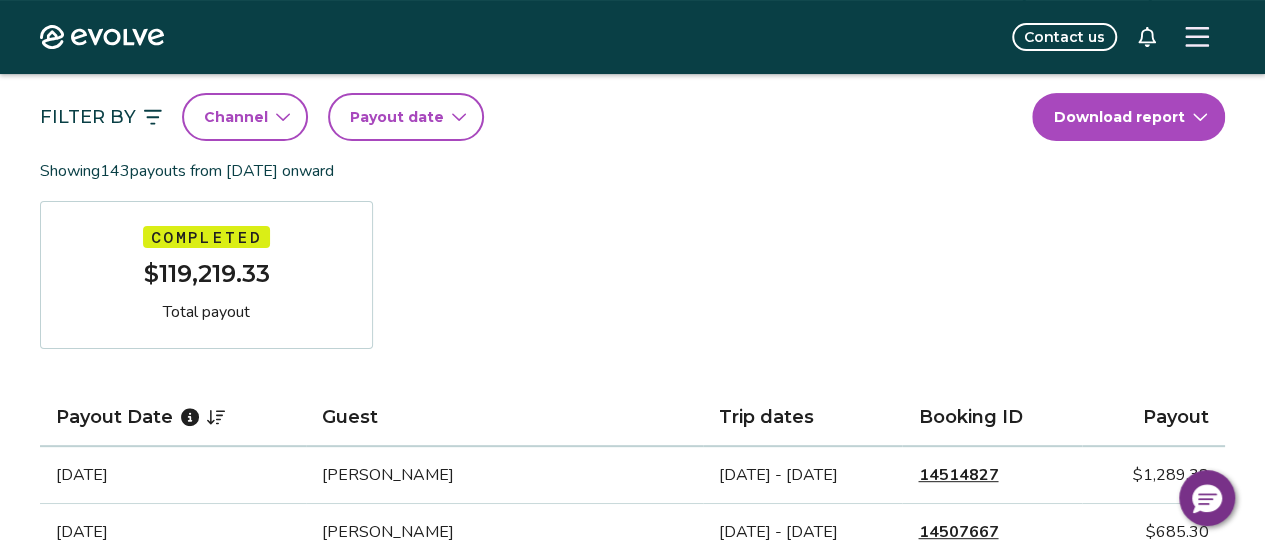 scroll, scrollTop: 200, scrollLeft: 0, axis: vertical 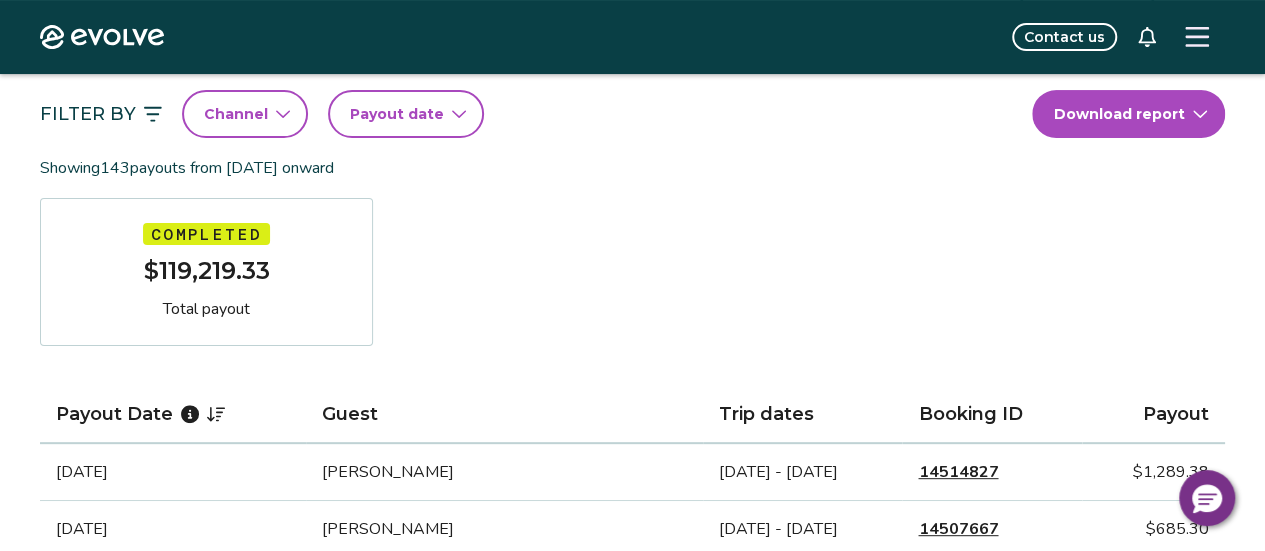 click 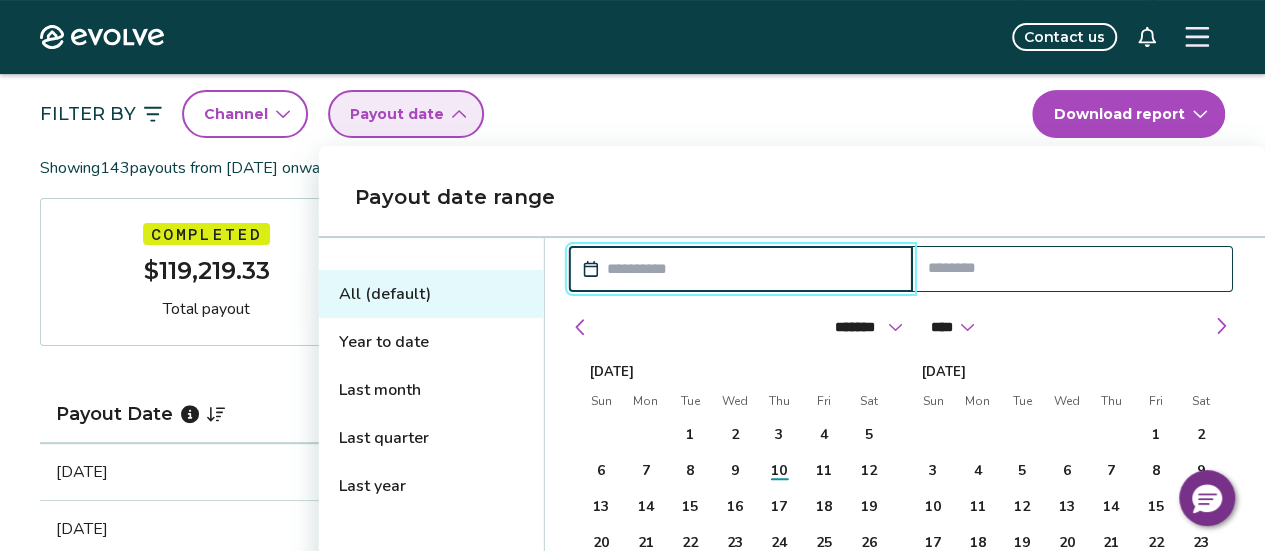 click at bounding box center [751, 269] 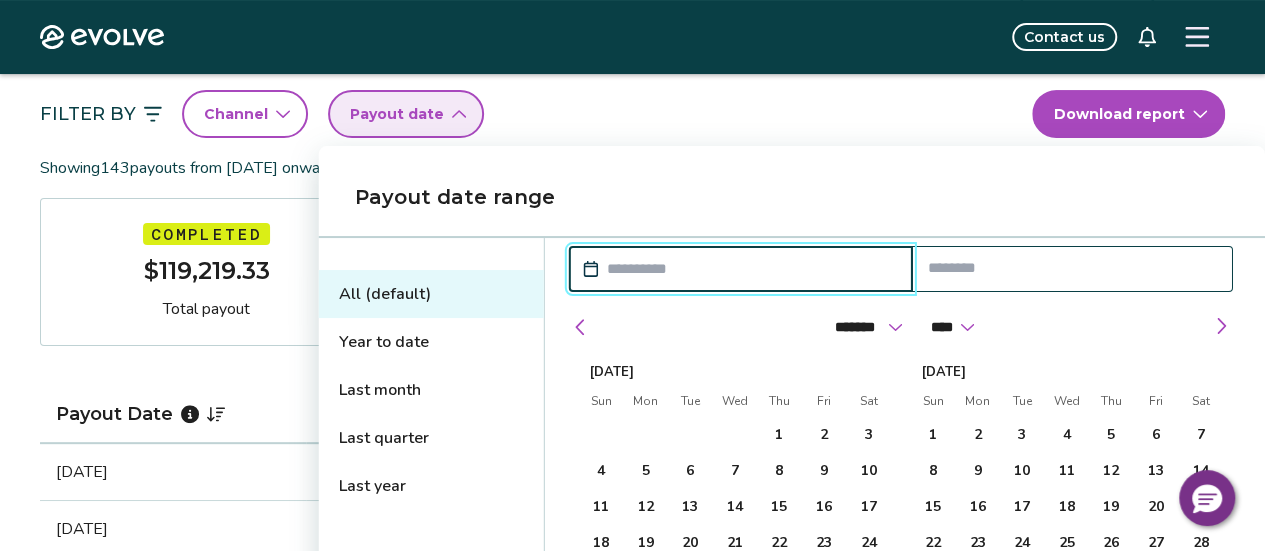 click at bounding box center [581, 327] 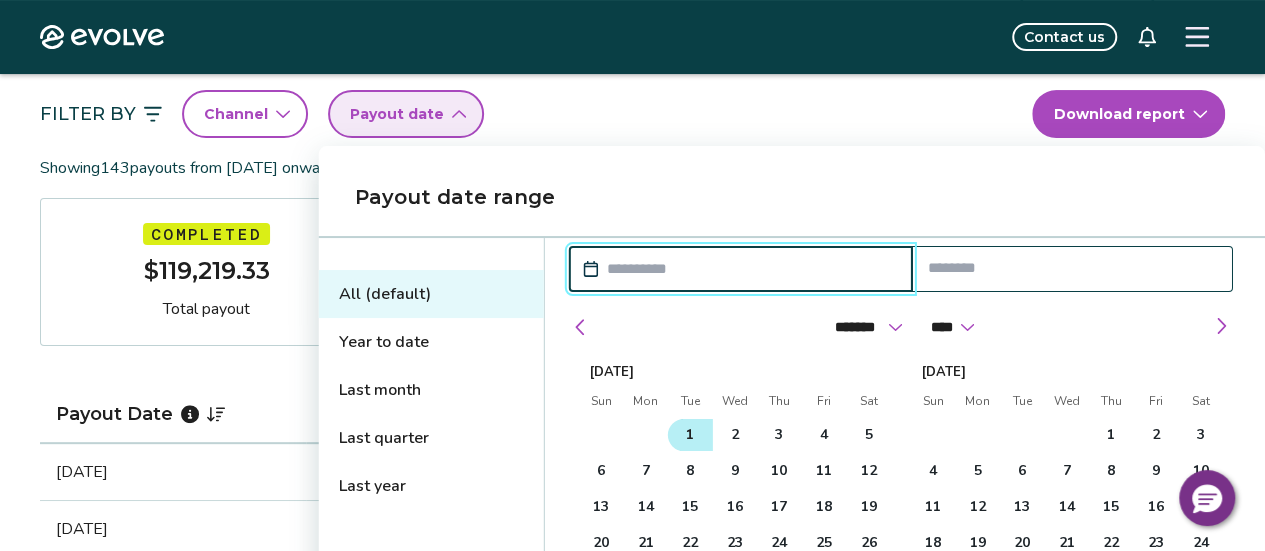 click on "1" at bounding box center (690, 435) 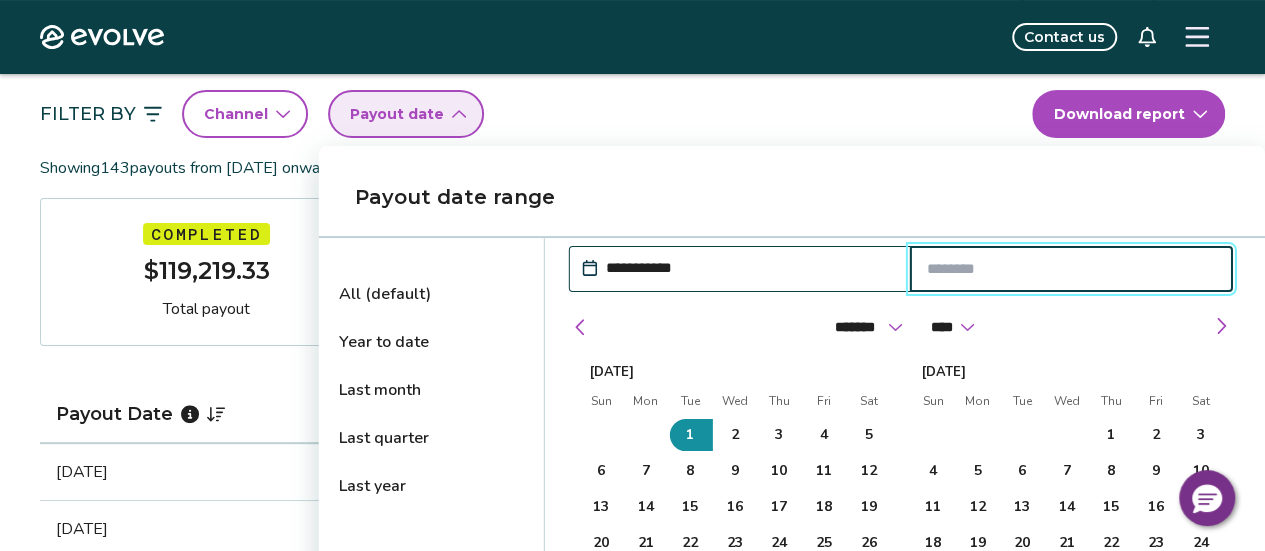click at bounding box center (1071, 269) 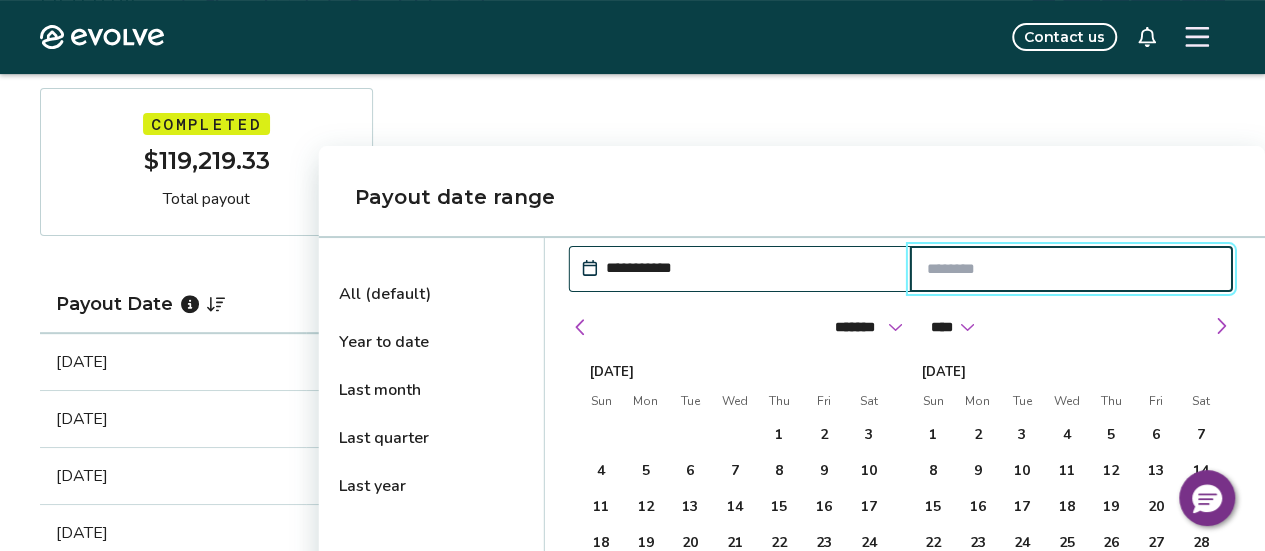 scroll, scrollTop: 400, scrollLeft: 0, axis: vertical 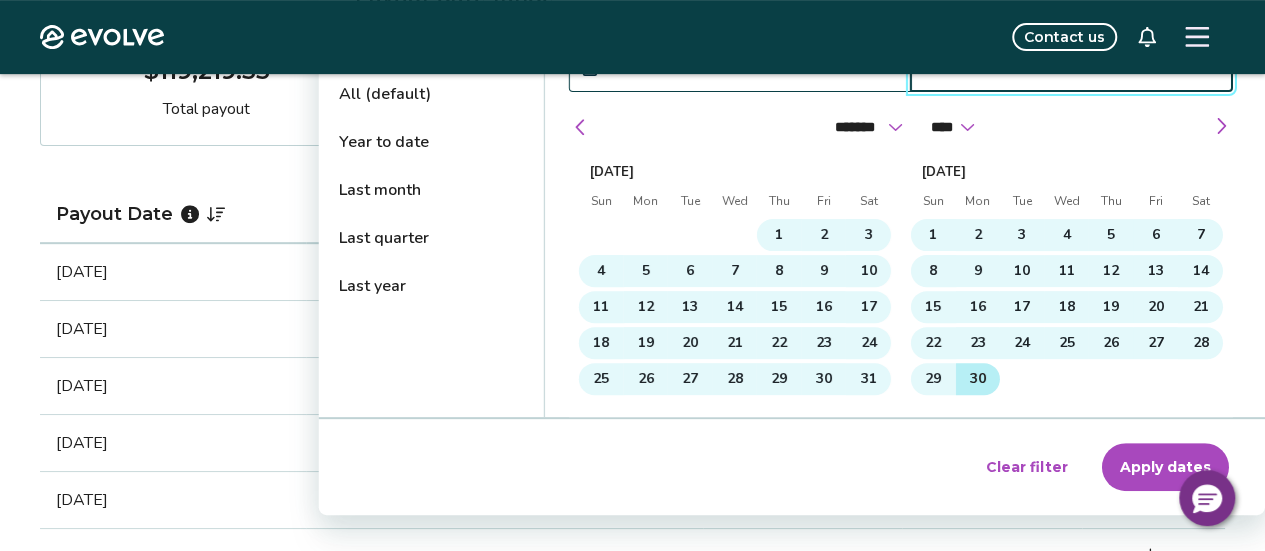 click on "30" at bounding box center (977, 379) 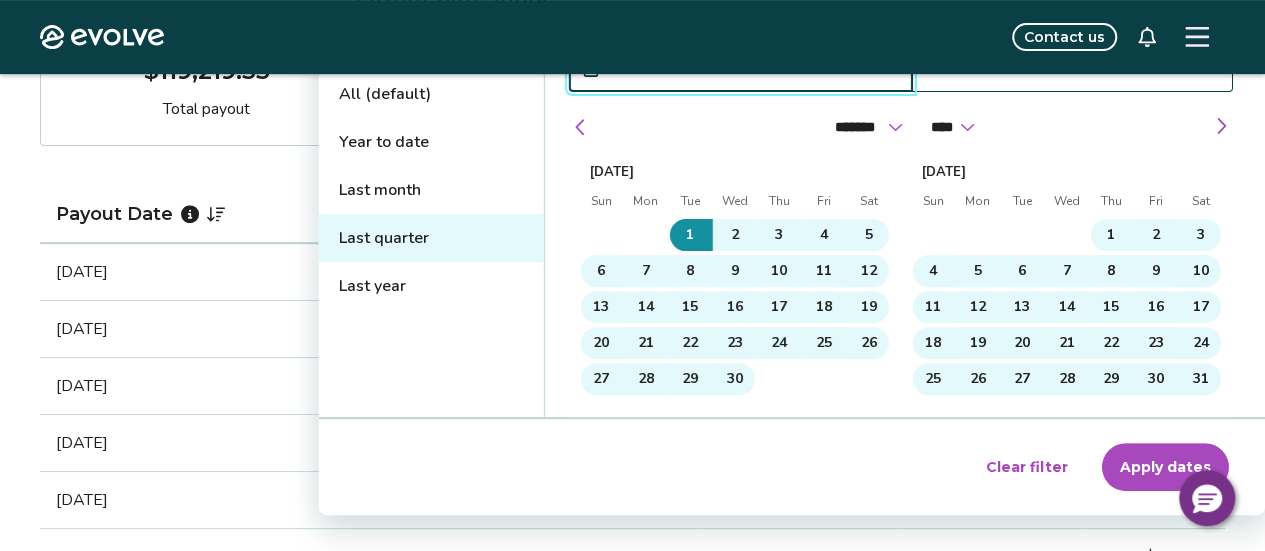 click on "Apply dates" at bounding box center [1165, 467] 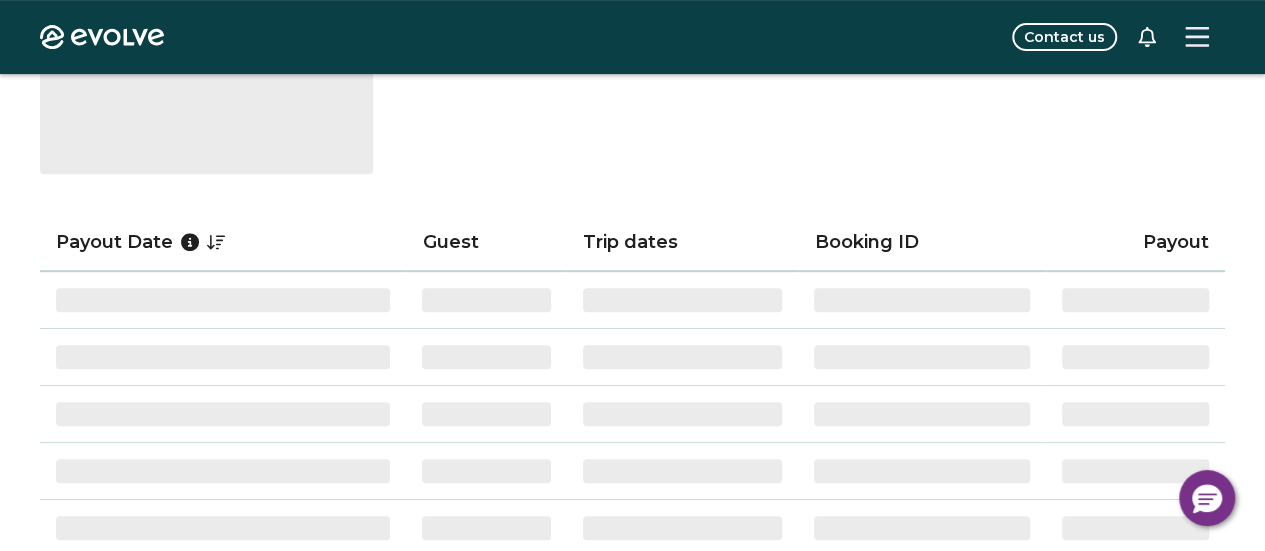 scroll, scrollTop: 38, scrollLeft: 0, axis: vertical 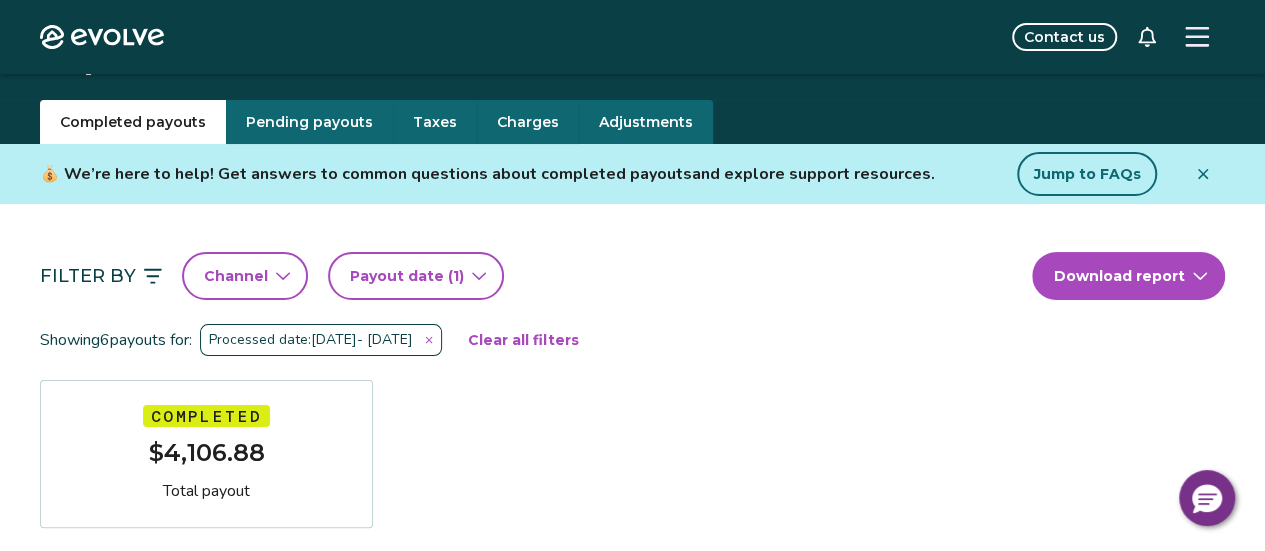 click at bounding box center [1203, 174] 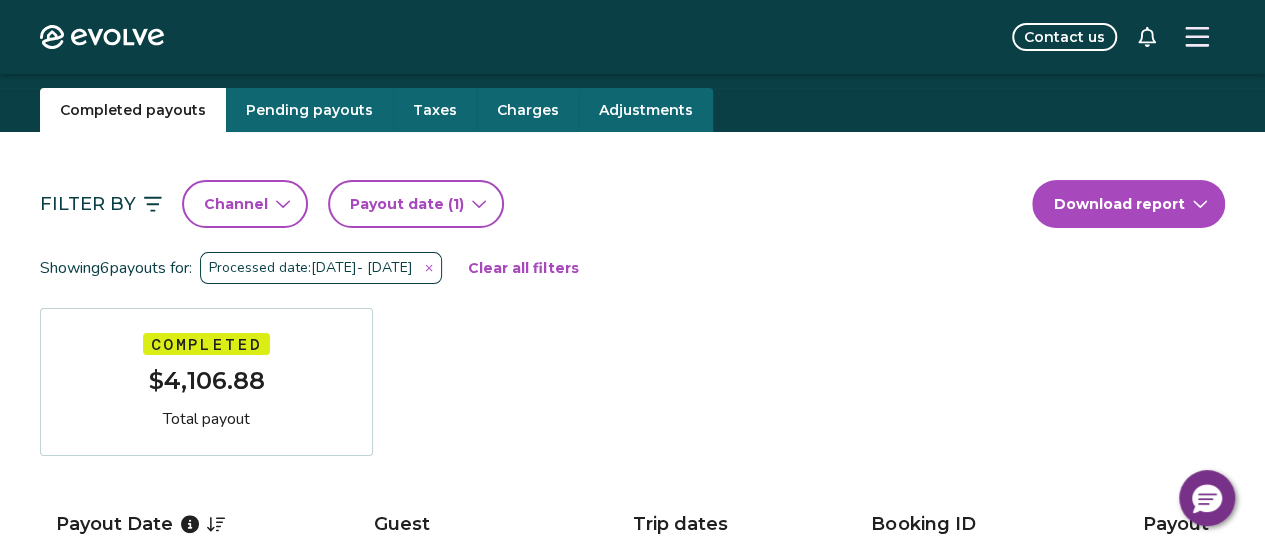 scroll, scrollTop: 38, scrollLeft: 0, axis: vertical 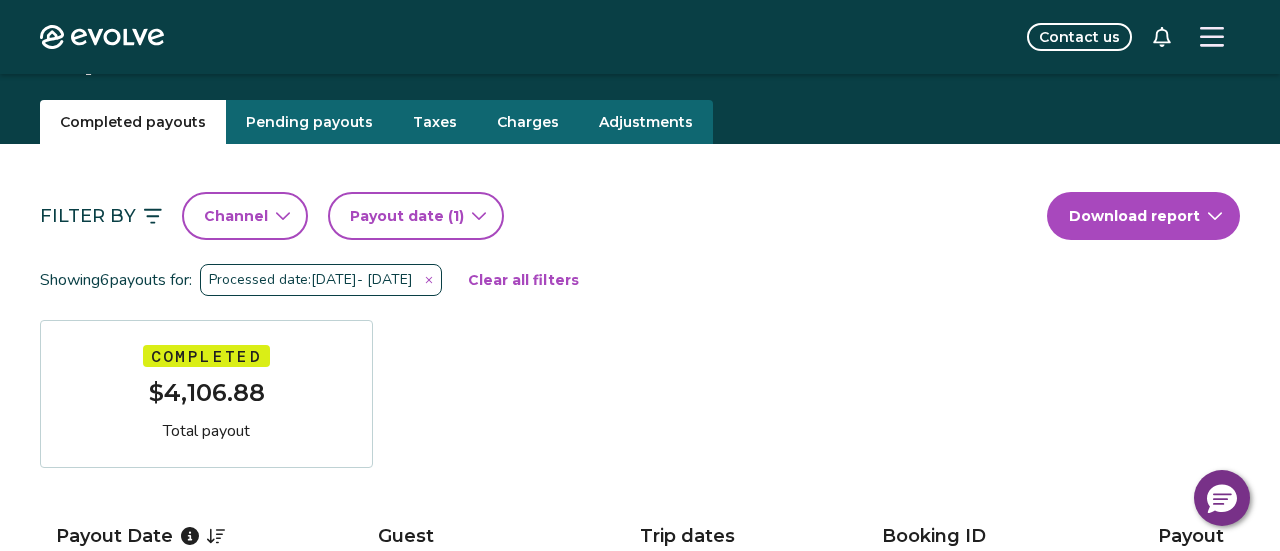 click on "Evolve Contact us Reports Completed payouts Pending payouts Taxes Charges Adjustments Filter By  Channel Payout date (1) Download   report Showing  6  payouts   for: Processed date:  [DATE]  -   [DATE] Clear all filters Completed $4,106.88 Total payout Payout Date Guest Trip dates Booking ID Payout [DATE] [PERSON_NAME] [DATE] - [DATE] 14507667 $685.30 [DATE] [PERSON_NAME] [DATE] - [DATE] 14430415 $0.01 [DATE] [PERSON_NAME] [DATE] - [DATE] 14598296 $819.75 [DATE] [PERSON_NAME] [DATE] - [DATE] 14394541 $741.55 [DATE] [PERSON_NAME] [DATE] - [DATE] 14357685 $882.98 [DATE] [PERSON_NAME] [DATE] - [DATE] 14284080 $977.29 Completed Payout FAQs How is my payout amount calculated? How is Evolve’s management fee calculated? When will I receive my payout? How are payouts processed for monthly stays? Completed Payout resources Have more payout questions? These Help Center articles are a great place to start.       |" at bounding box center (640, 1000) 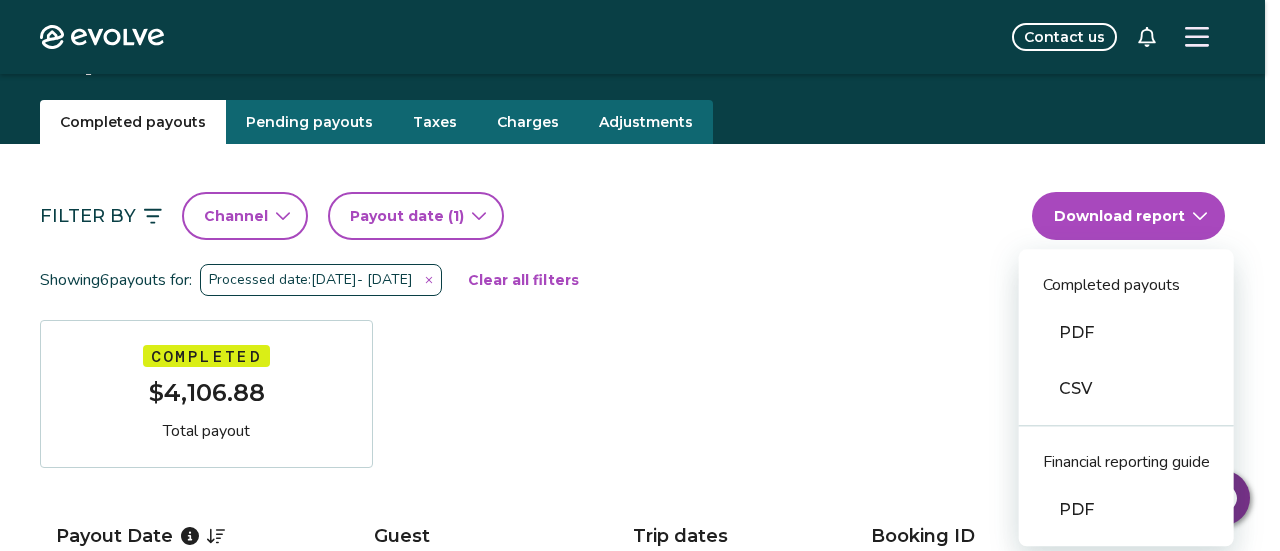 click on "CSV" at bounding box center [1126, 389] 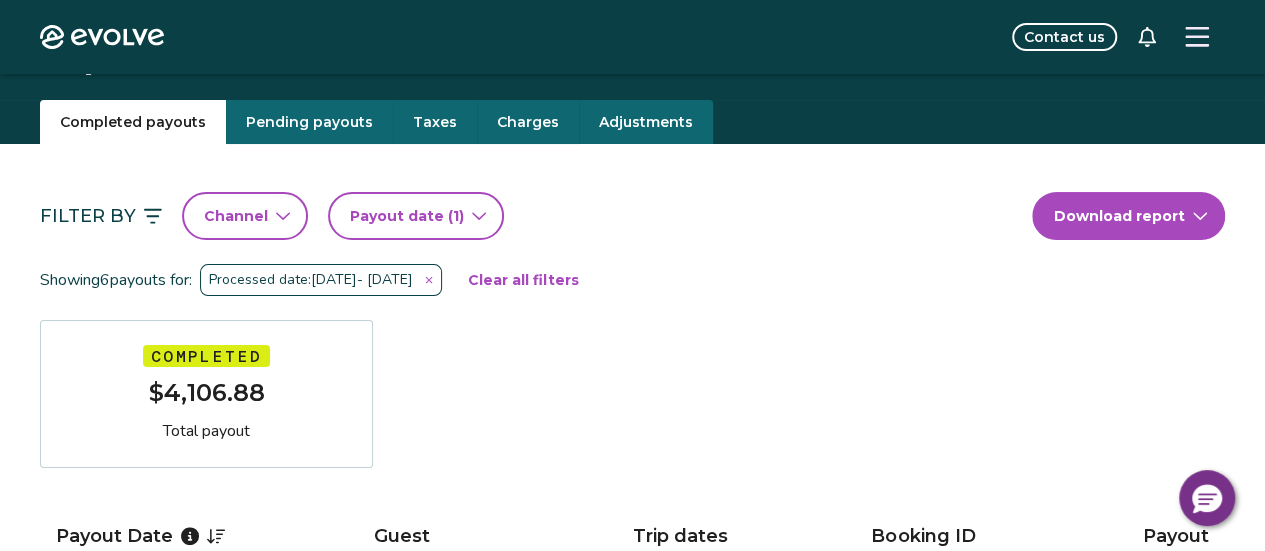 click on "Taxes" at bounding box center (435, 122) 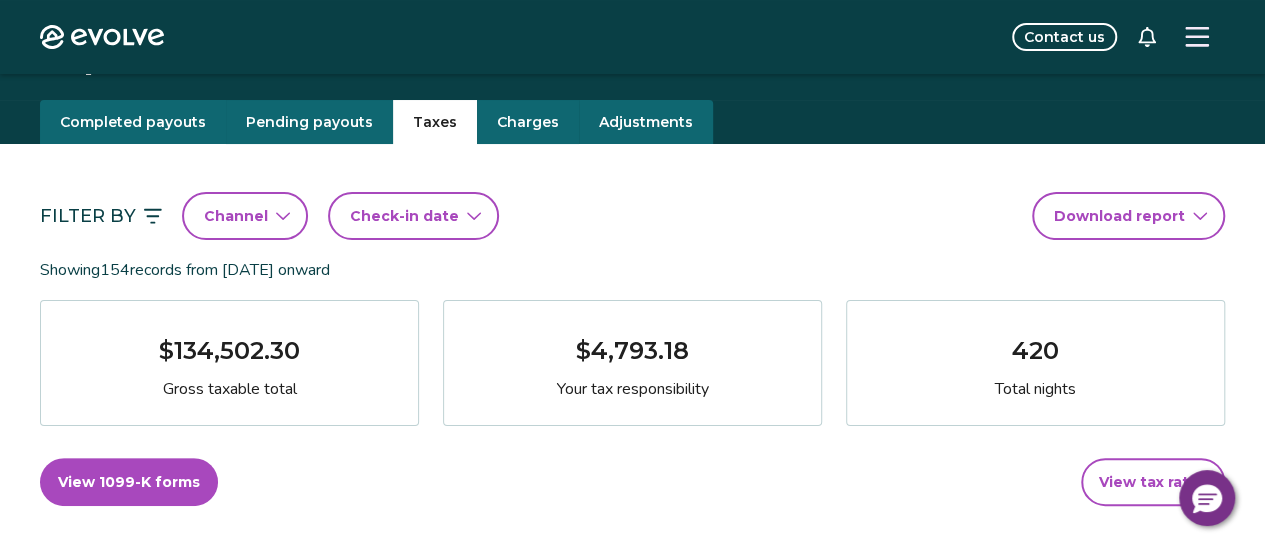 click on "Check-in date" at bounding box center [404, 216] 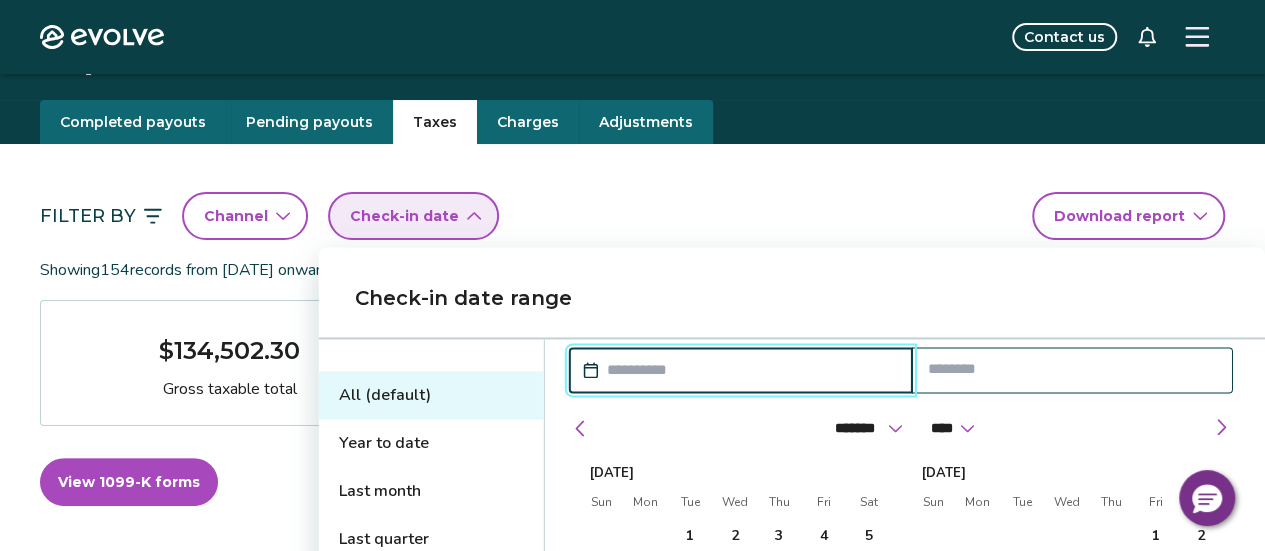 click at bounding box center (581, 428) 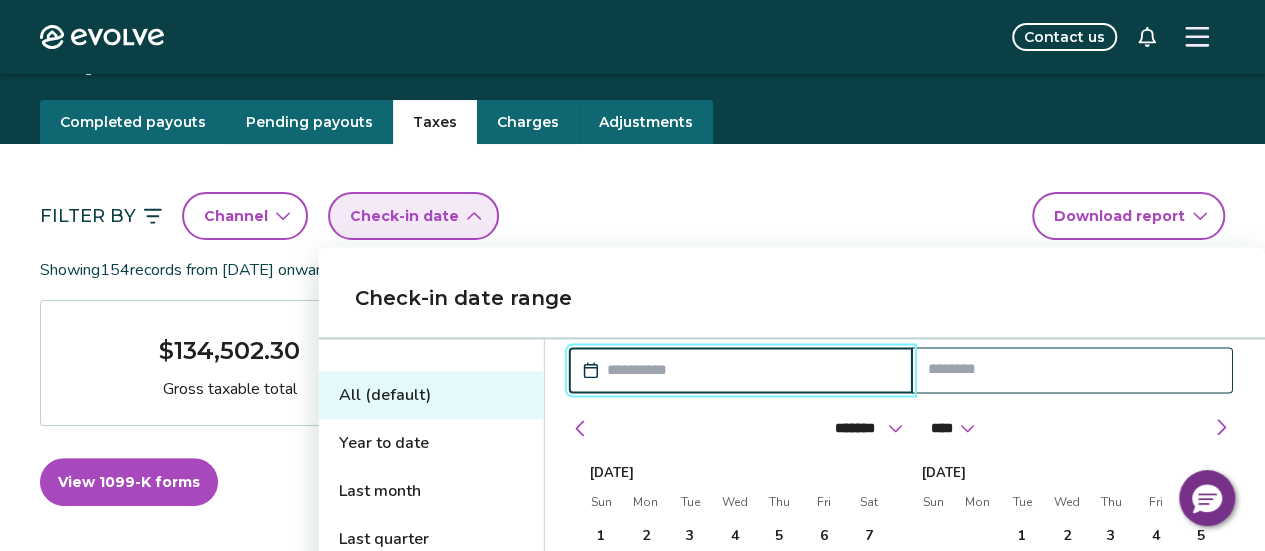 click at bounding box center [581, 428] 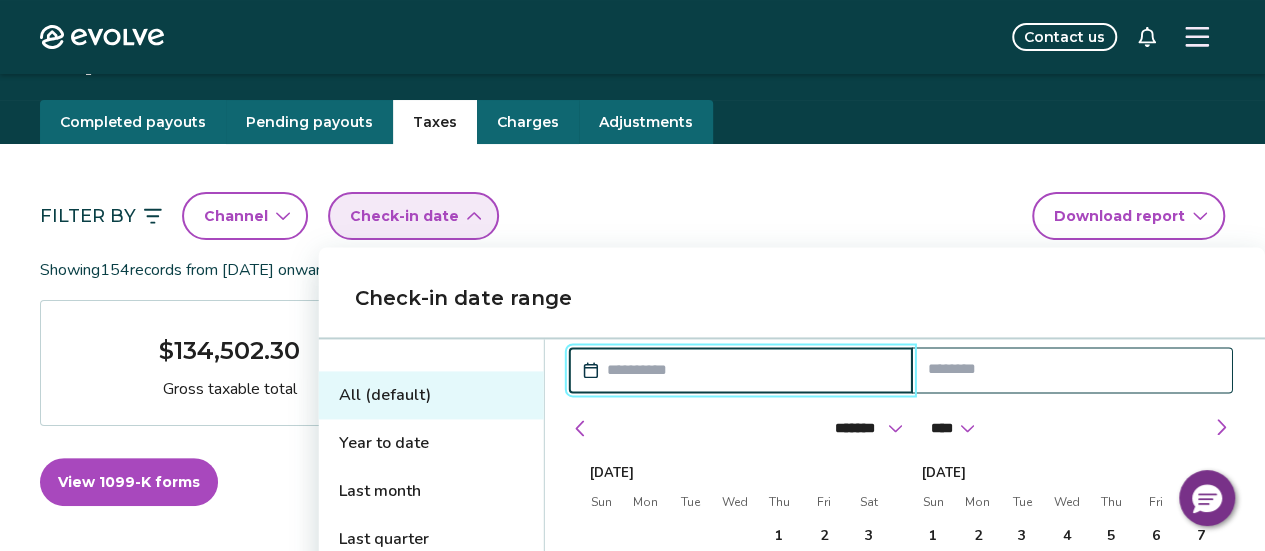 click at bounding box center (581, 428) 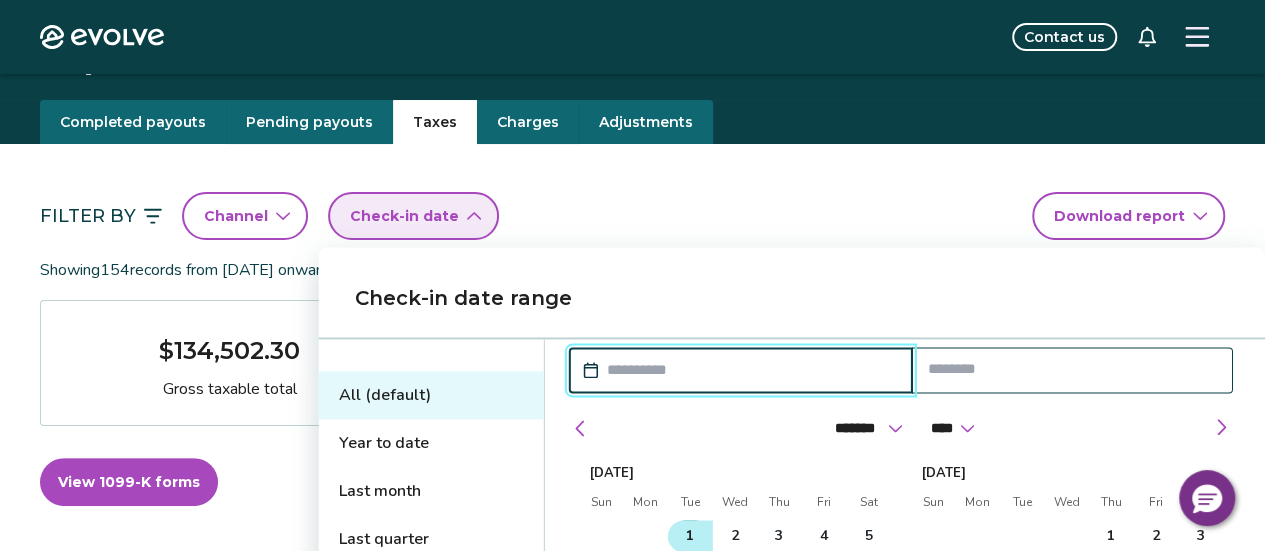 drag, startPoint x: 690, startPoint y: 532, endPoint x: 774, endPoint y: 515, distance: 85.70297 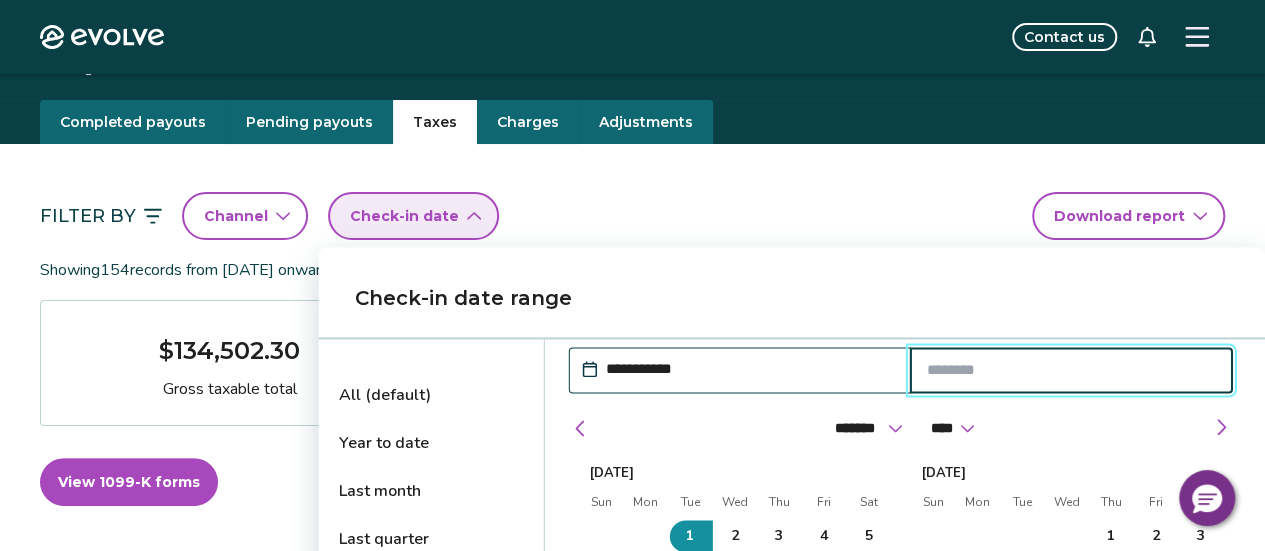 click at bounding box center (1071, 370) 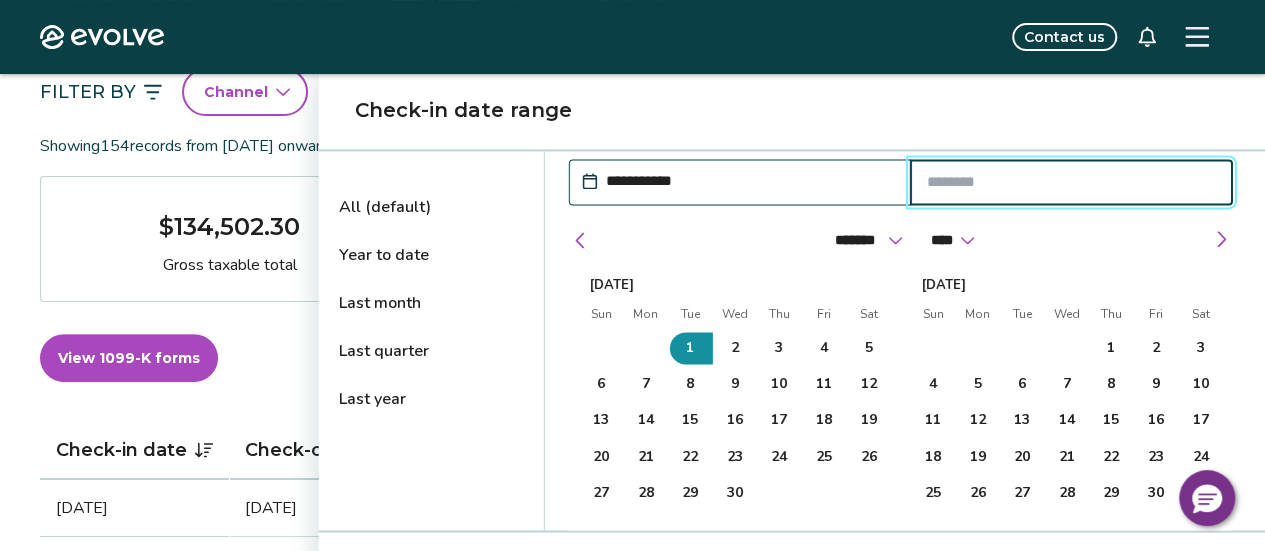 scroll, scrollTop: 238, scrollLeft: 0, axis: vertical 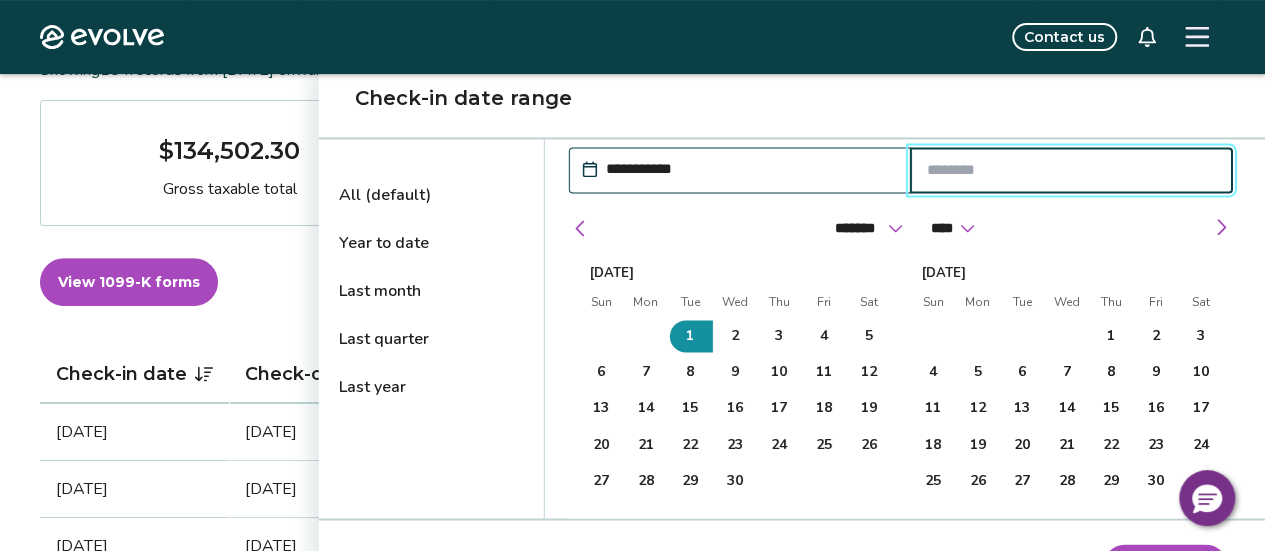 click at bounding box center [1221, 227] 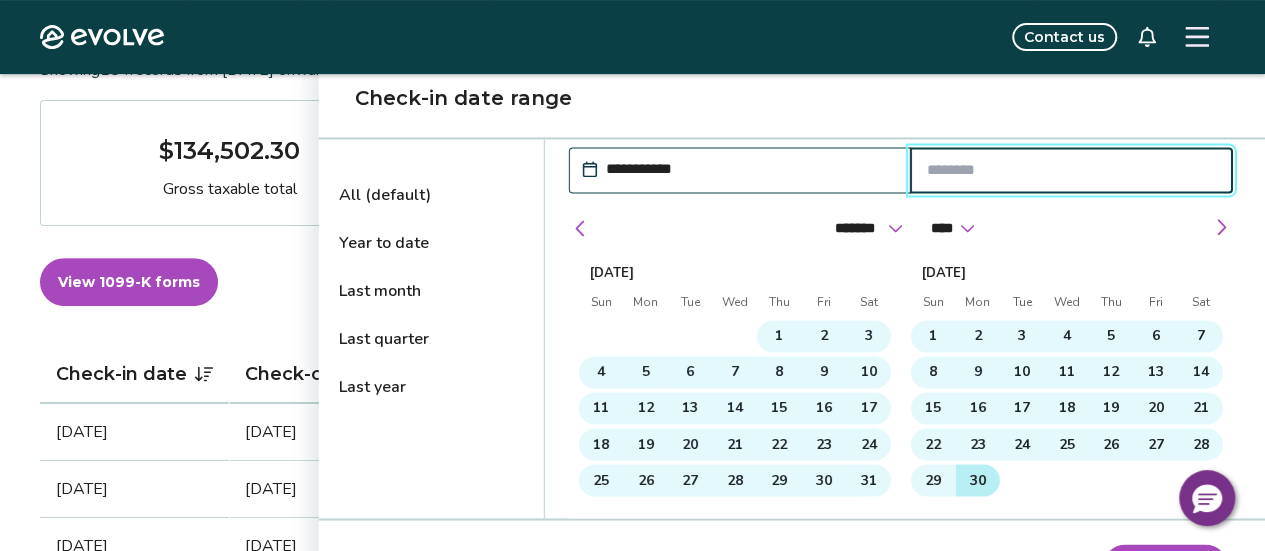 click on "30" at bounding box center (977, 480) 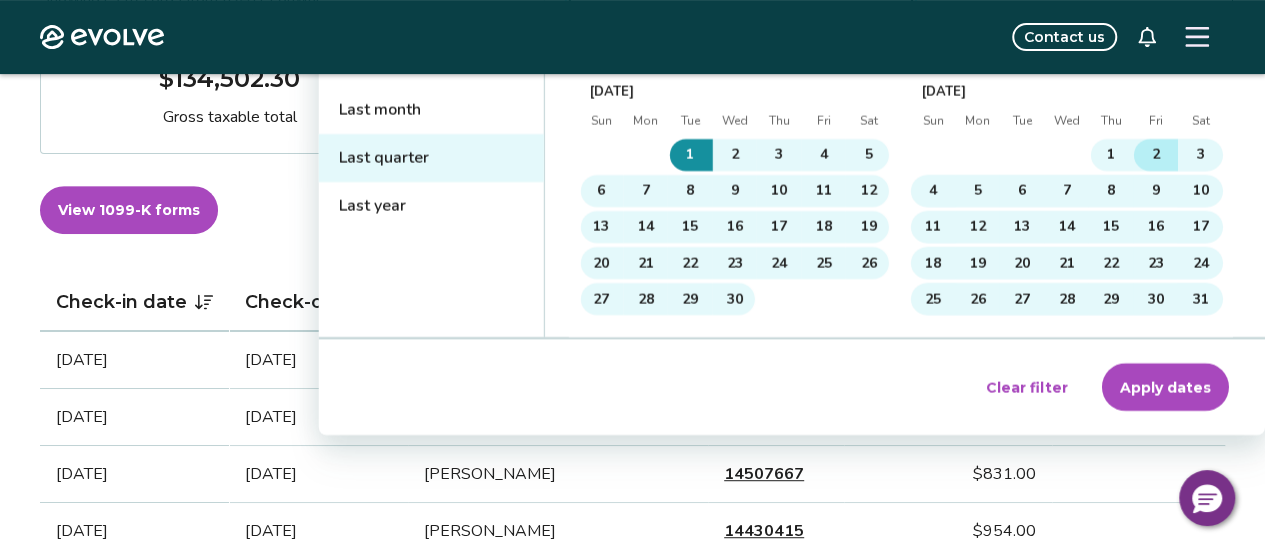 scroll, scrollTop: 438, scrollLeft: 0, axis: vertical 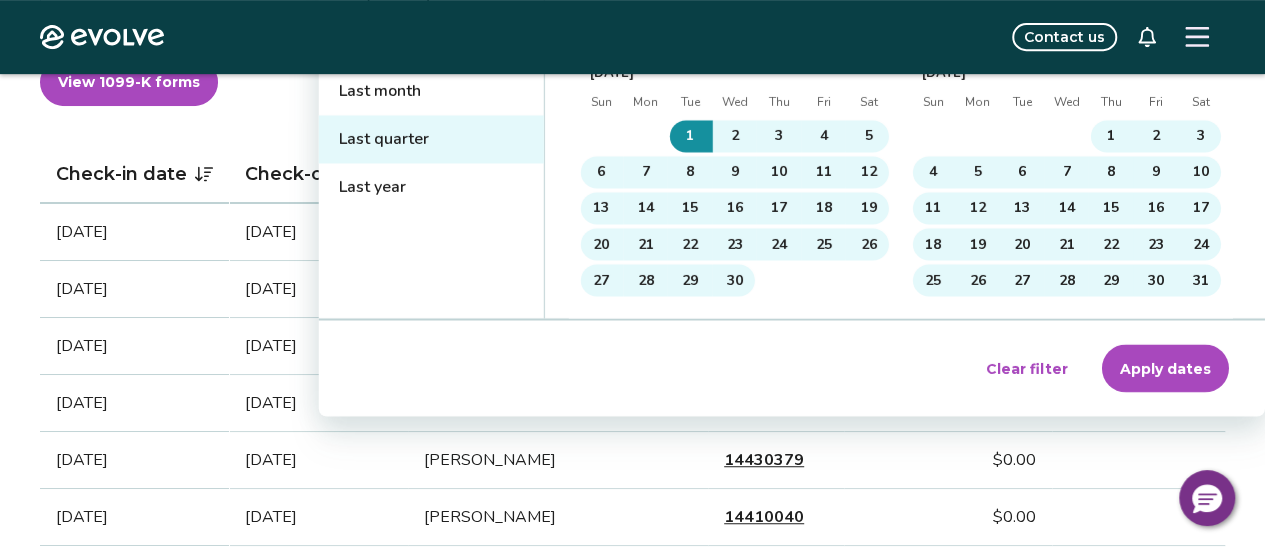 click on "Apply dates" at bounding box center (1165, 368) 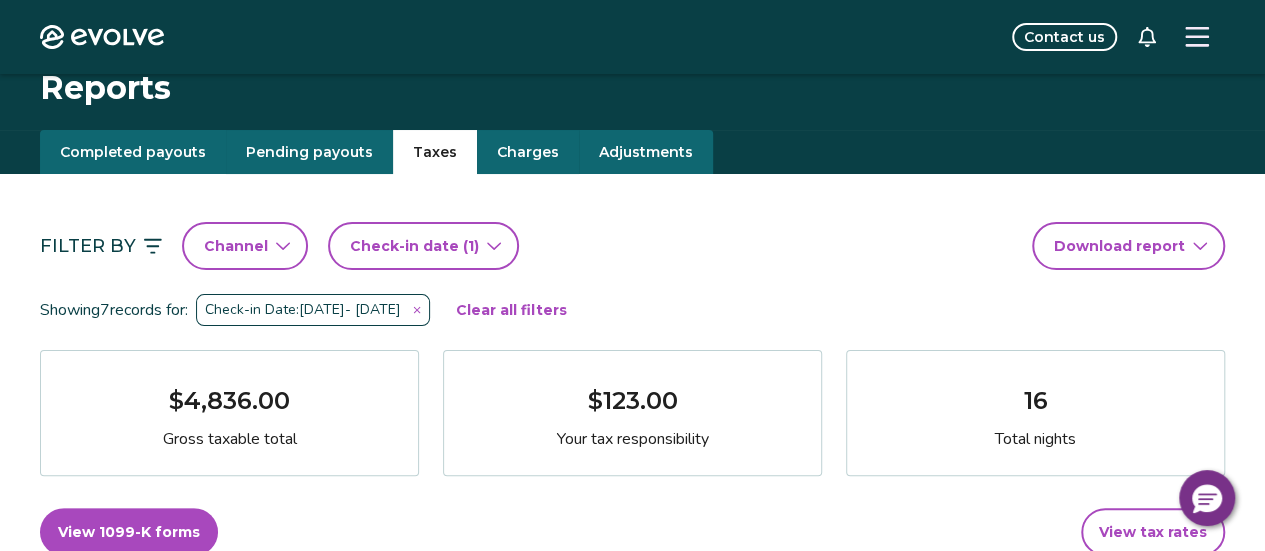 scroll, scrollTop: 0, scrollLeft: 0, axis: both 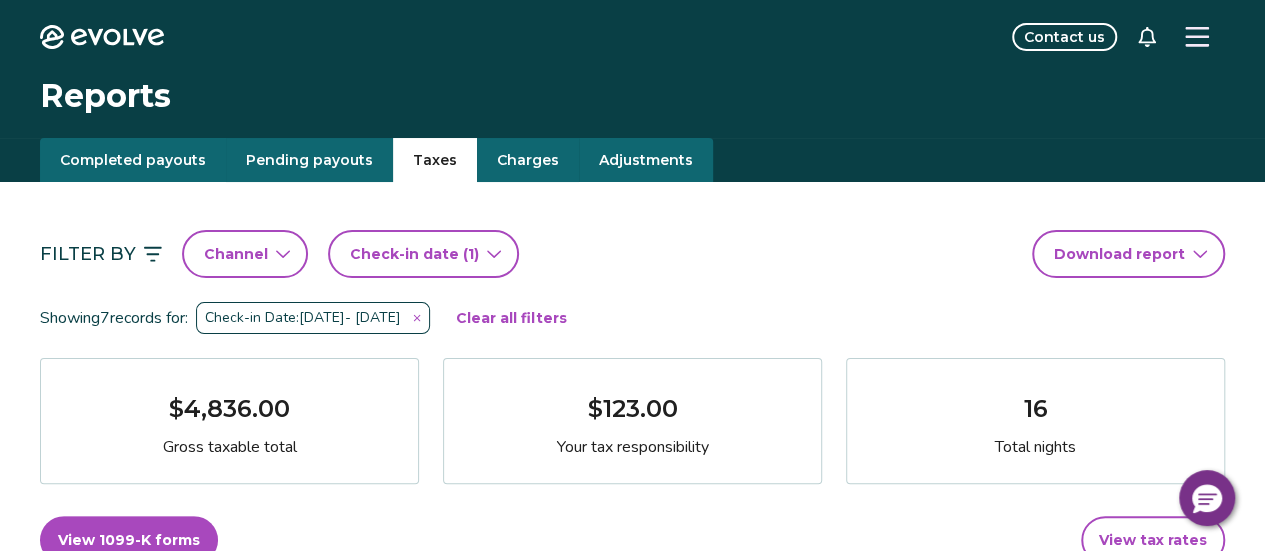click on "Evolve Contact us Reports Completed payouts Pending payouts Taxes Charges Adjustments Filter By  Channel Check-in date (1) Download   report Showing  7  records   for: Check-in Date:  [DATE]  -   [DATE] Clear all filters $4,836.00 Gross taxable total $123.00 Your tax responsibility 16 Total nights View 1099-K forms View tax rates Check-in date Check-out date Guest Booking ID Gross taxable total Your tax responsibility [DATE] [DATE] [PERSON_NAME] 14507667 $831.00 $0.00 [DATE] [DATE] [PERSON_NAME] 14430415 $954.00 $0.00 [DATE] [DATE] [PERSON_NAME] 14430379 $0.00 $0.00 [DATE] [DATE] [PERSON_NAME] 14410040 $0.00 $0.00 [DATE] [DATE] [PERSON_NAME] 14598296 $1,001.00 $0.00 [DATE] [DATE] [PERSON_NAME] 14394541 $954.00 $57.24 [DATE] [DATE] [PERSON_NAME] 14284080 $1,096.00 $65.76 Tax FAQs How is my gross taxable total calculated? How is my tax responsibility calculated, and why does it sometimes show $0.00? |" at bounding box center (632, 1135) 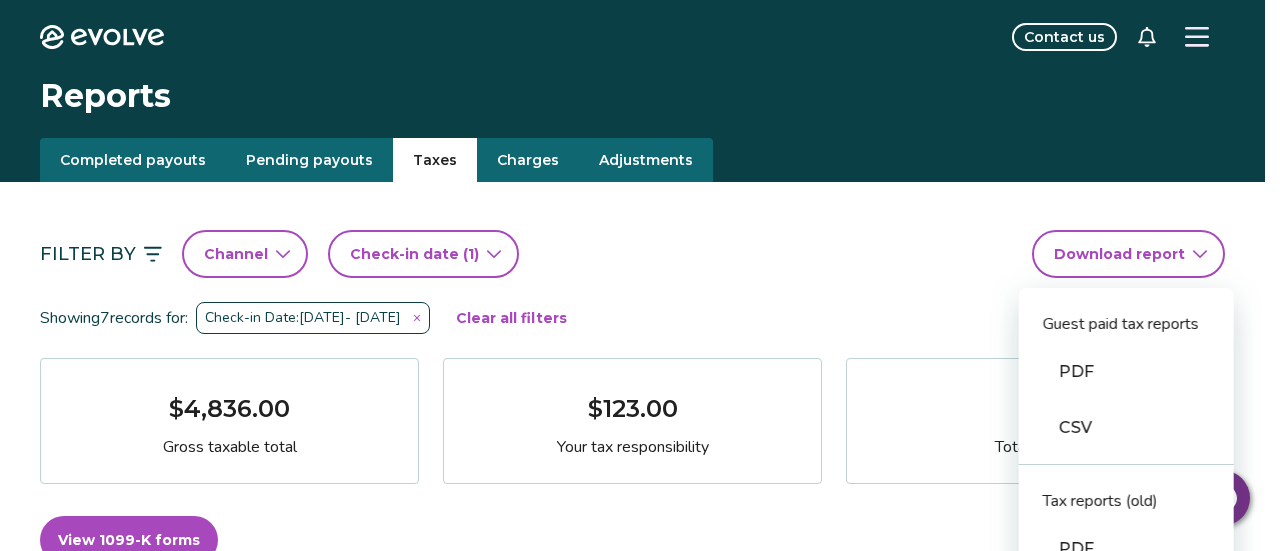 click on "CSV" at bounding box center [1126, 428] 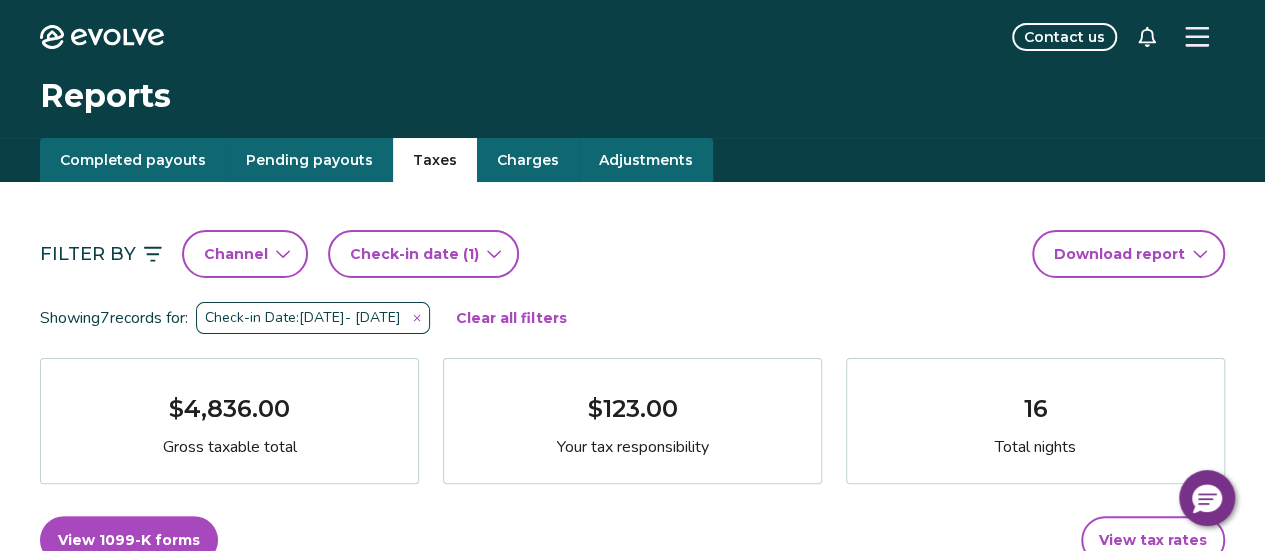 click on "Pending payouts" at bounding box center (309, 160) 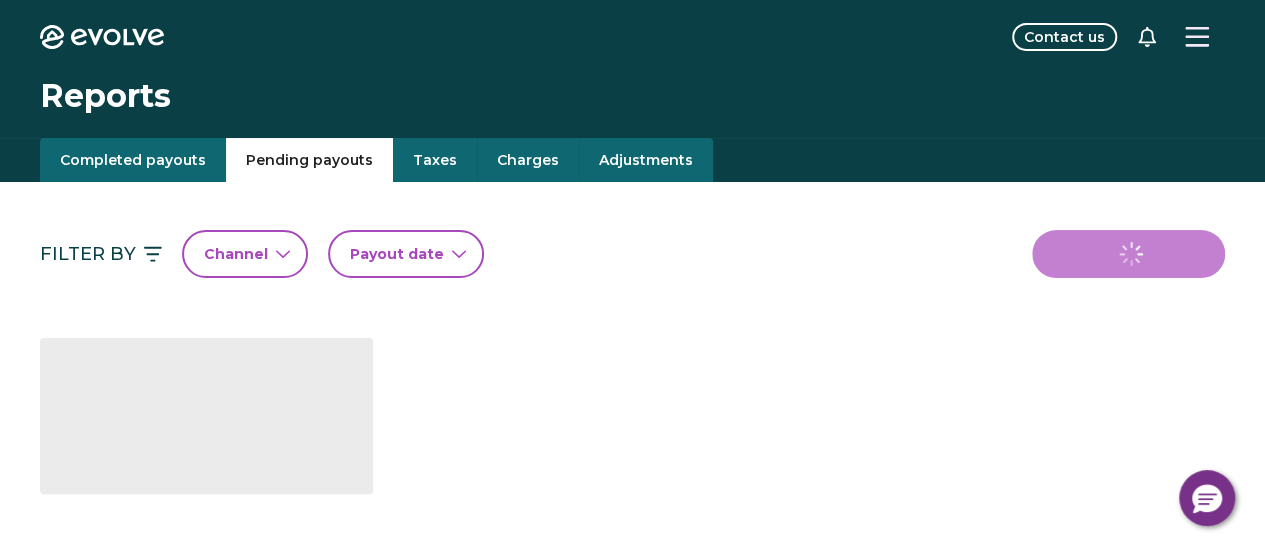 click on "Completed payouts" at bounding box center [133, 160] 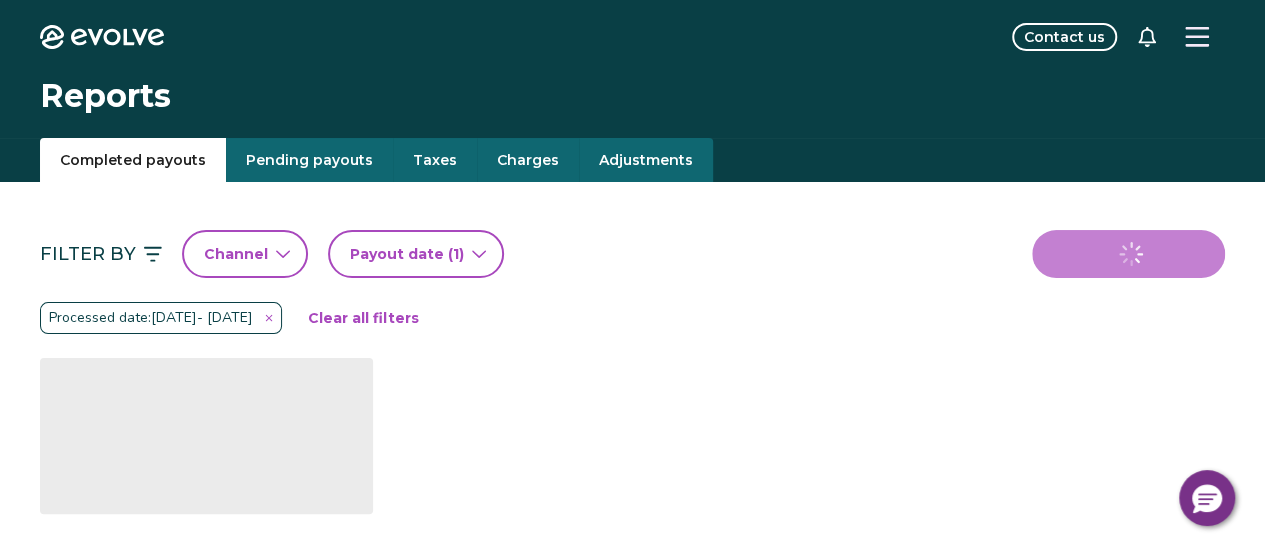 click on "Payout date (1)" at bounding box center (416, 254) 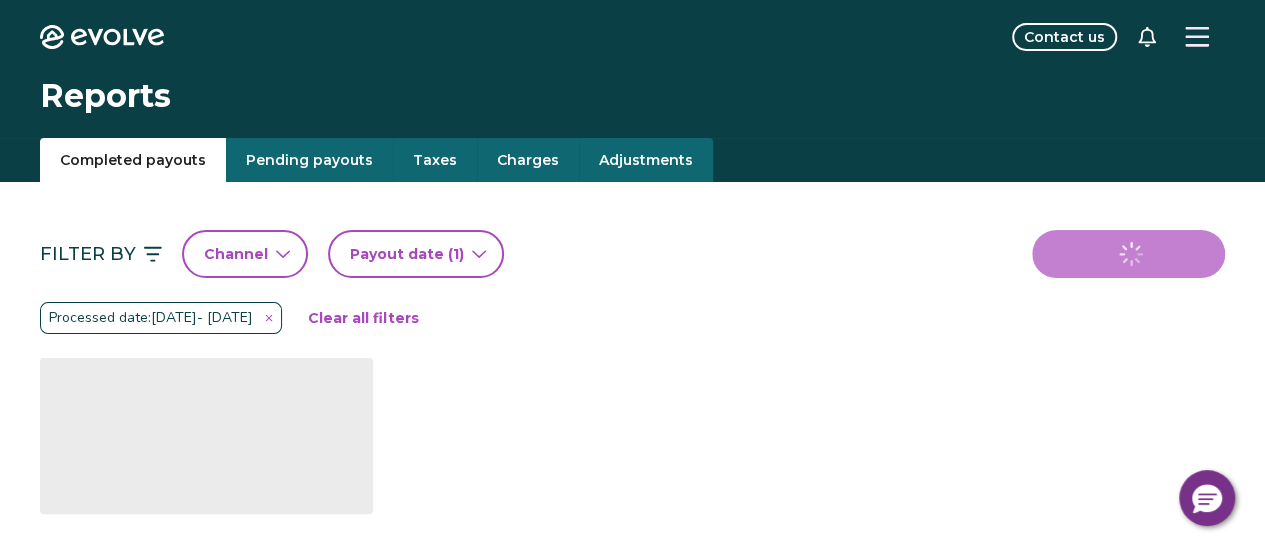 select on "*" 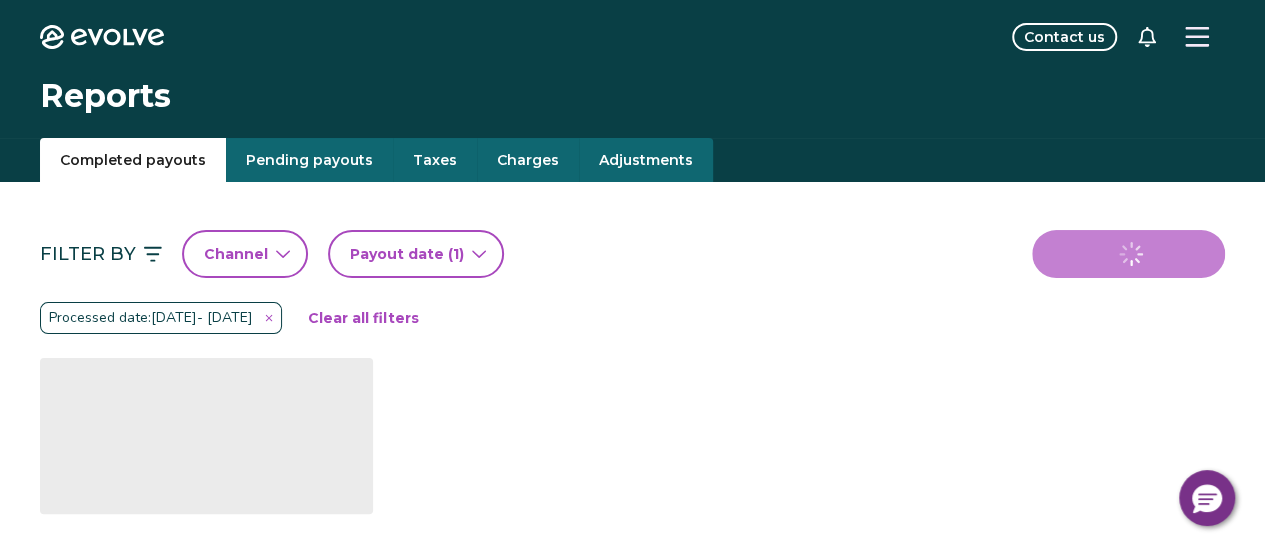 select on "****" 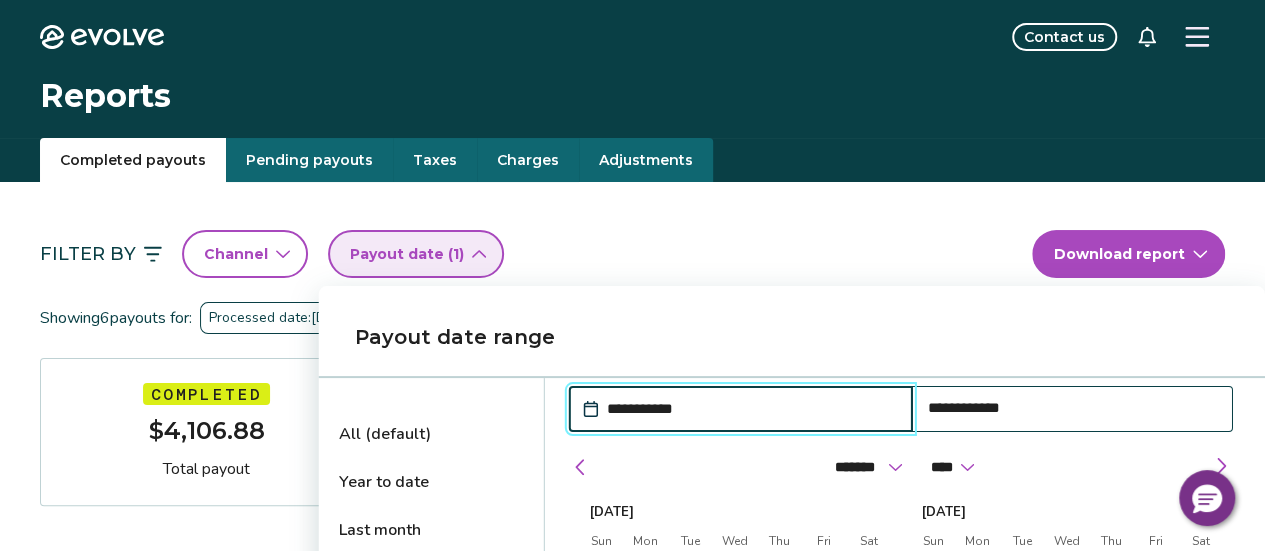 click on "Filter By  Channel Payout date (1) Download   report" at bounding box center [632, 254] 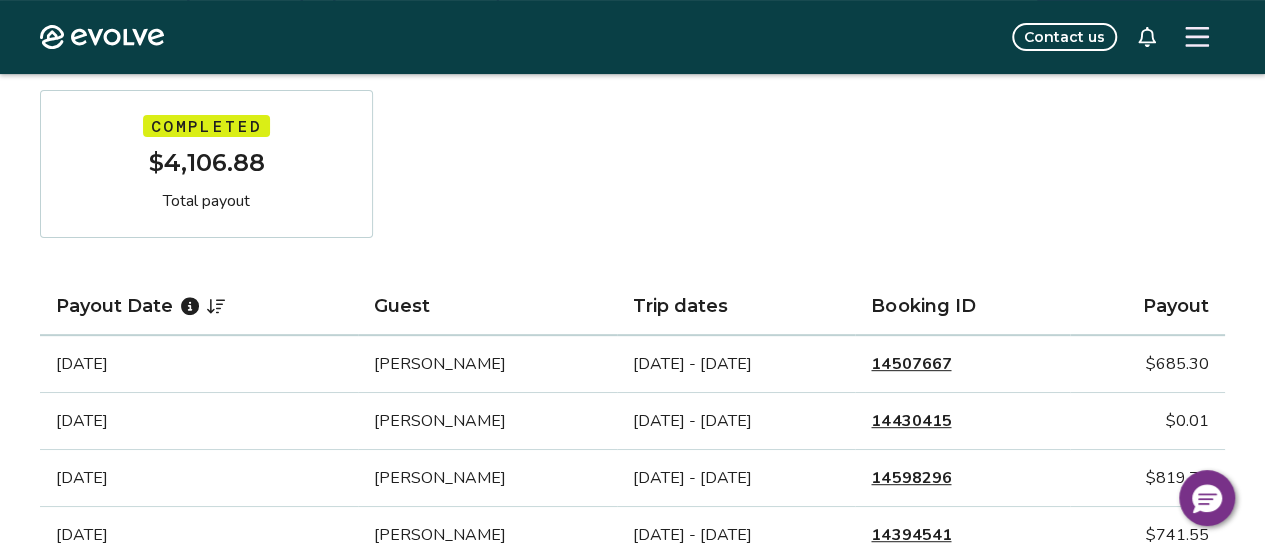 scroll, scrollTop: 300, scrollLeft: 0, axis: vertical 